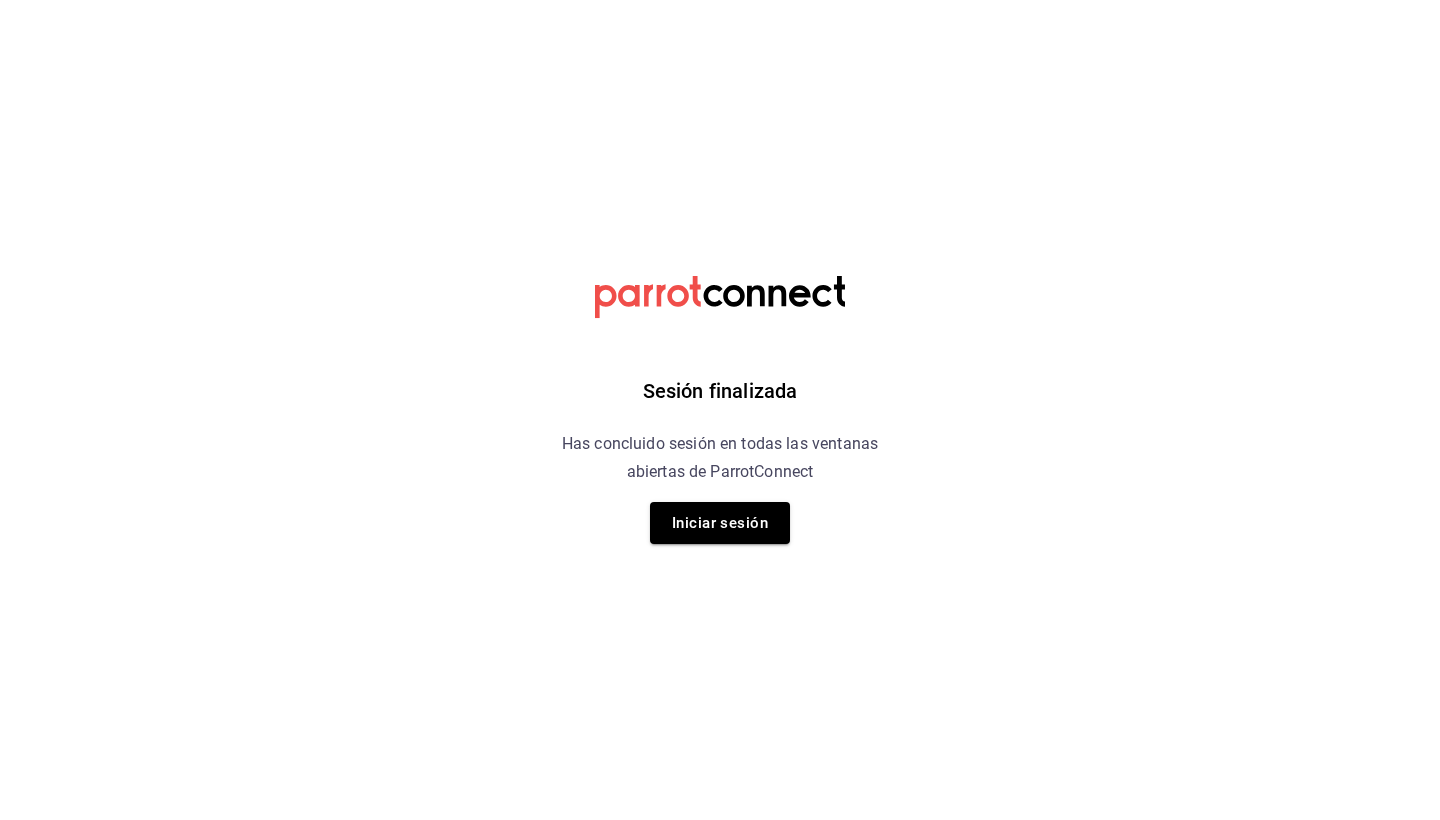 scroll, scrollTop: 0, scrollLeft: 0, axis: both 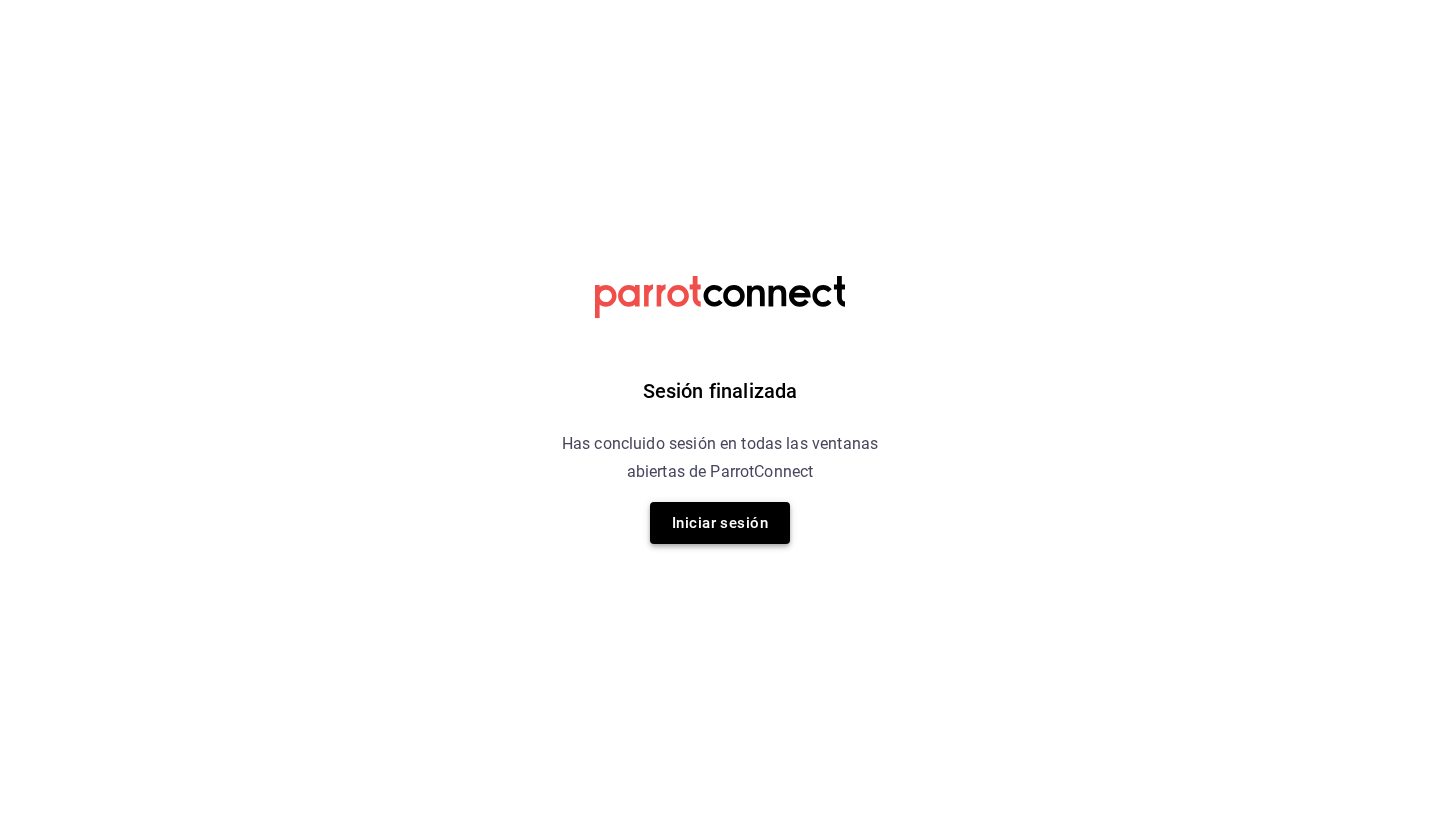 click on "Iniciar sesión" at bounding box center [720, 523] 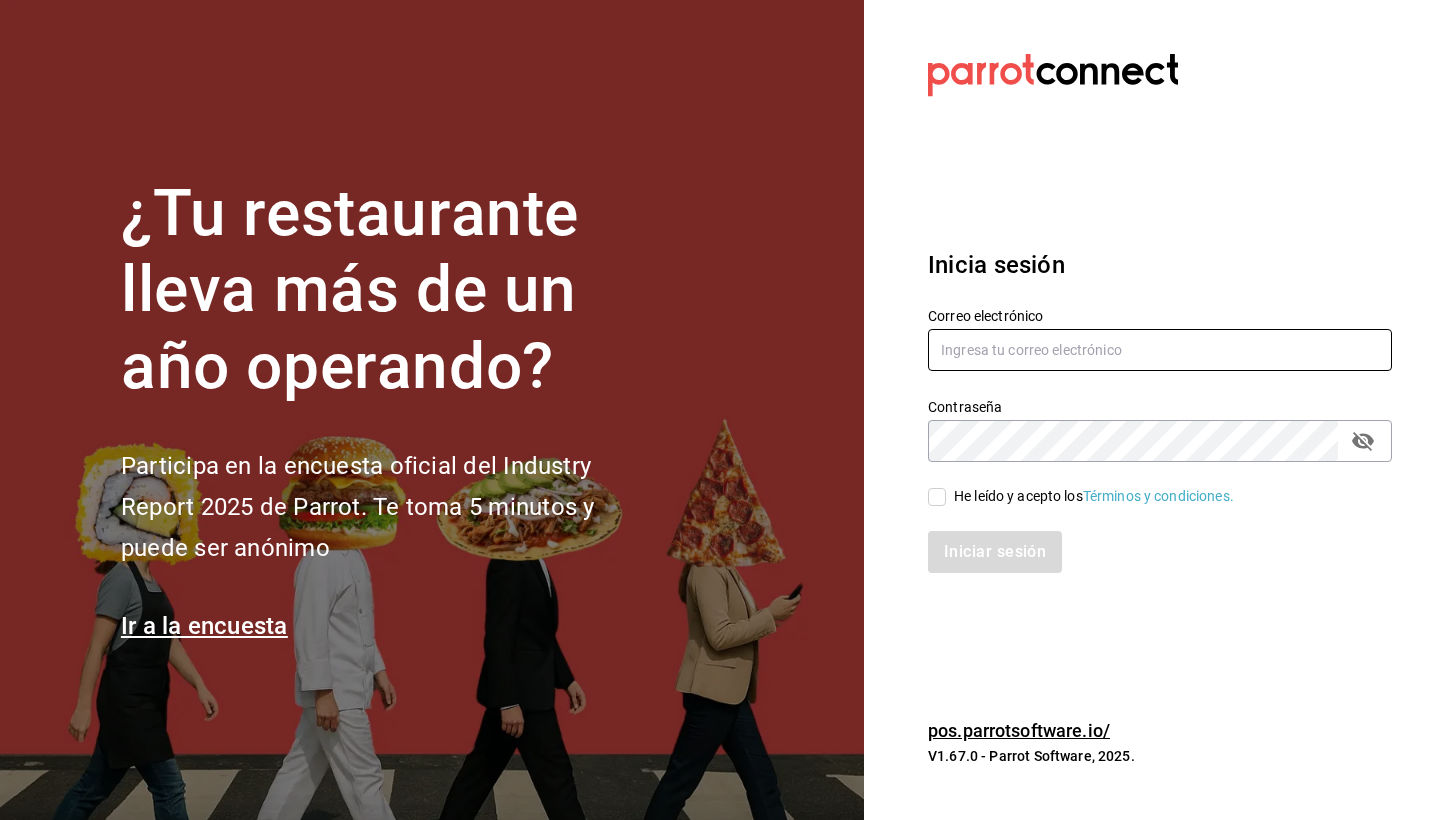 type on "[EMAIL]" 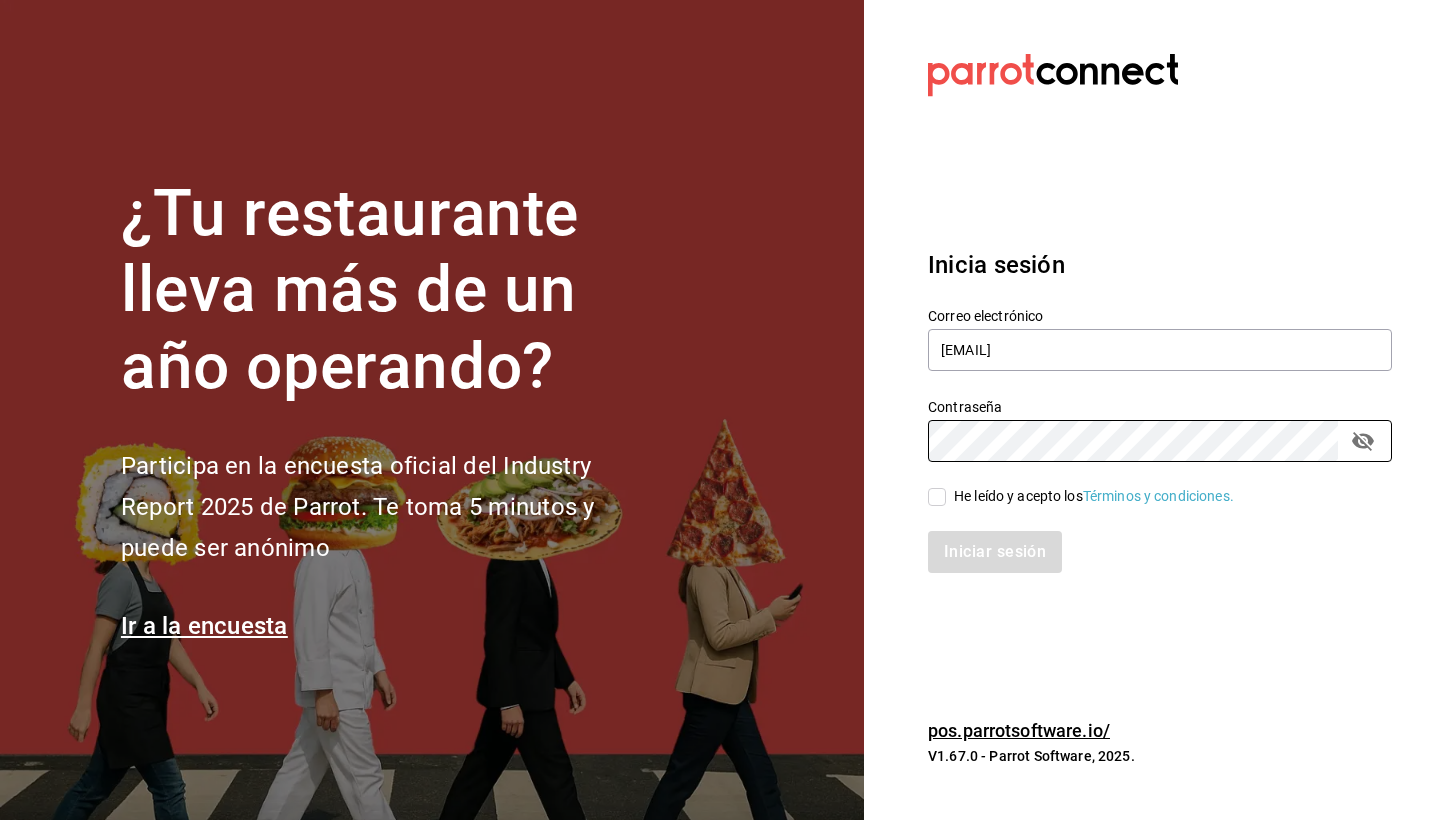 click on "He leído y acepto los  Términos y condiciones." at bounding box center [937, 497] 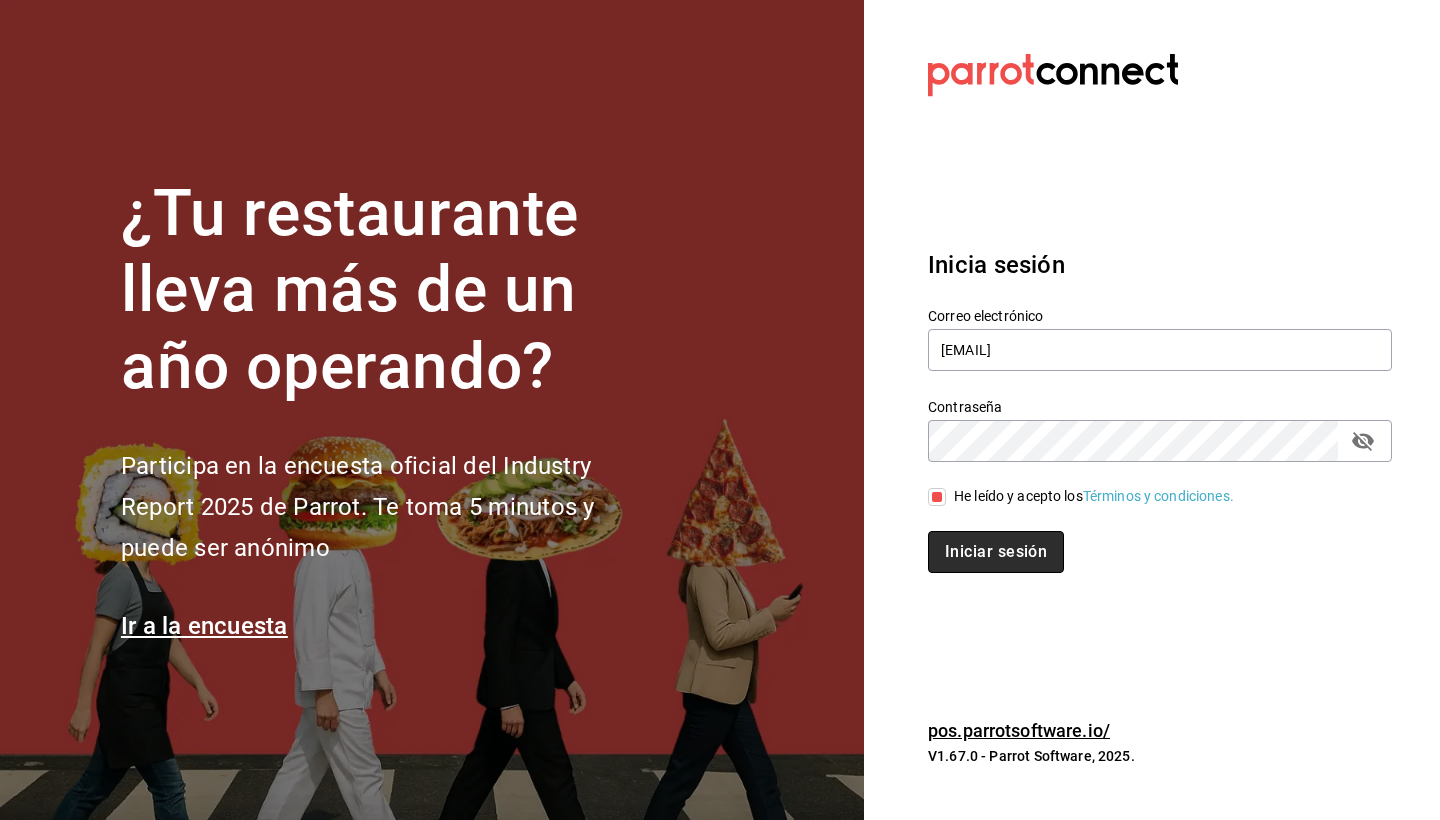 click on "Iniciar sesión" at bounding box center (996, 552) 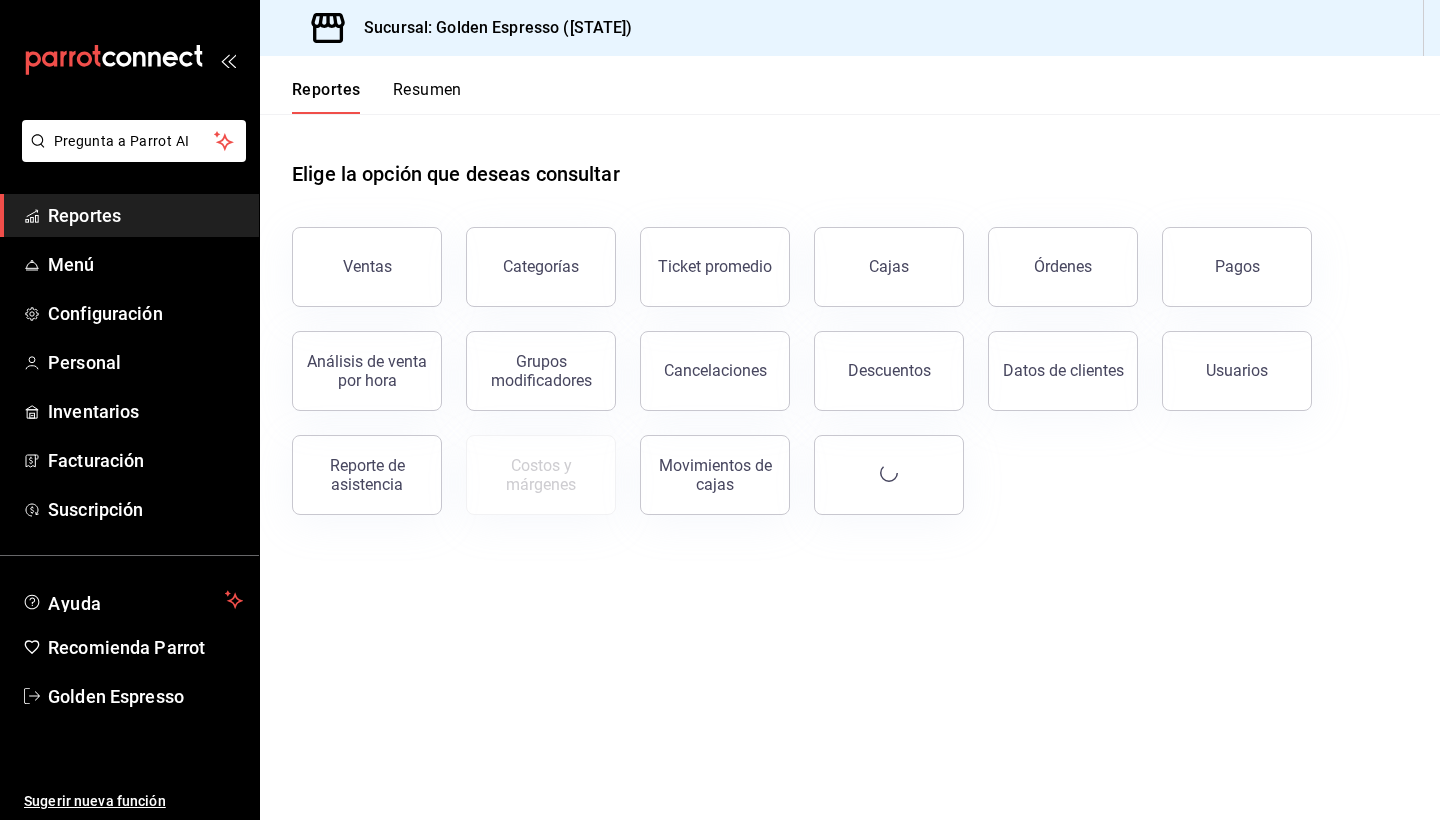 scroll, scrollTop: 0, scrollLeft: 0, axis: both 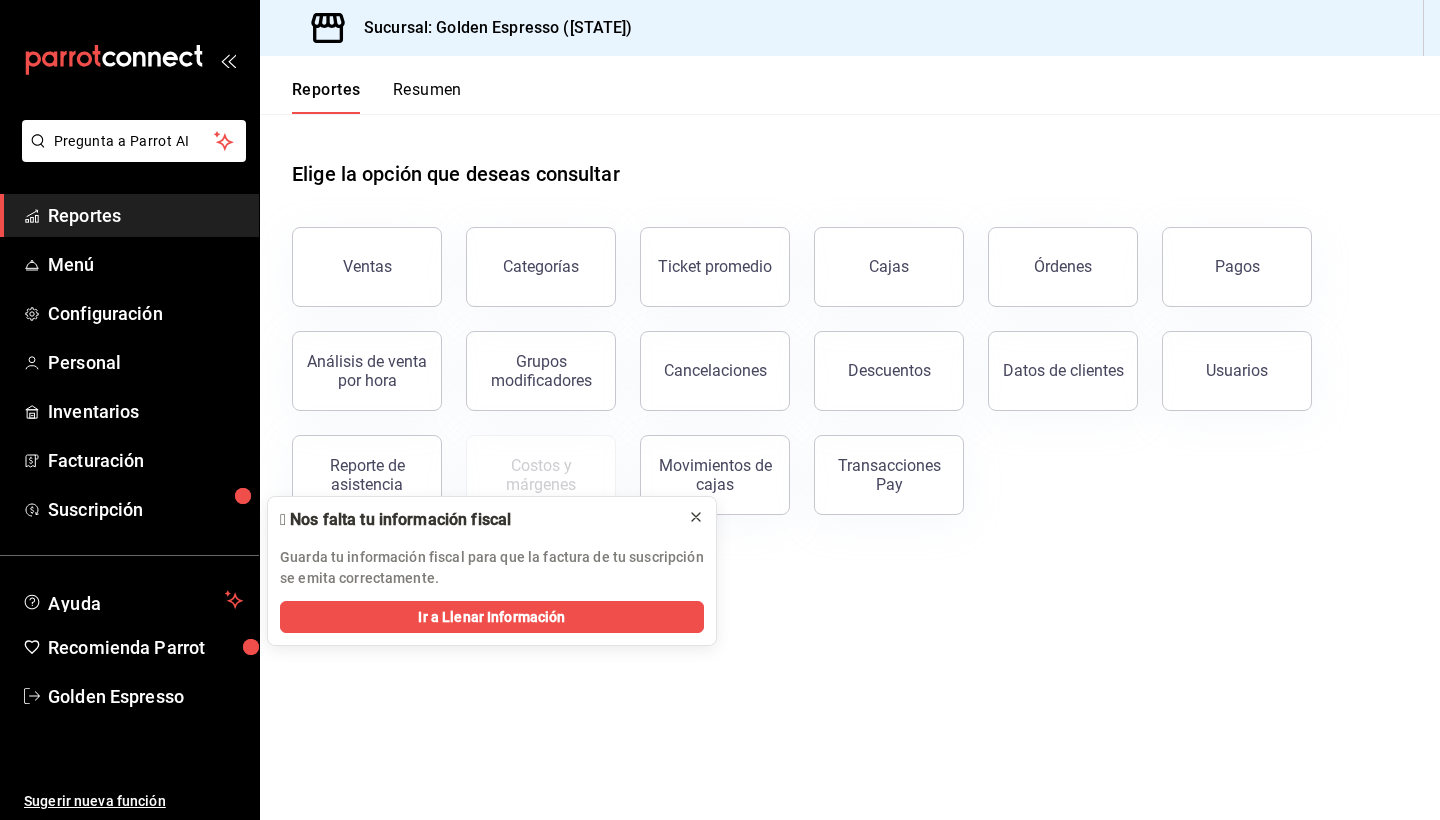 click at bounding box center [696, 517] 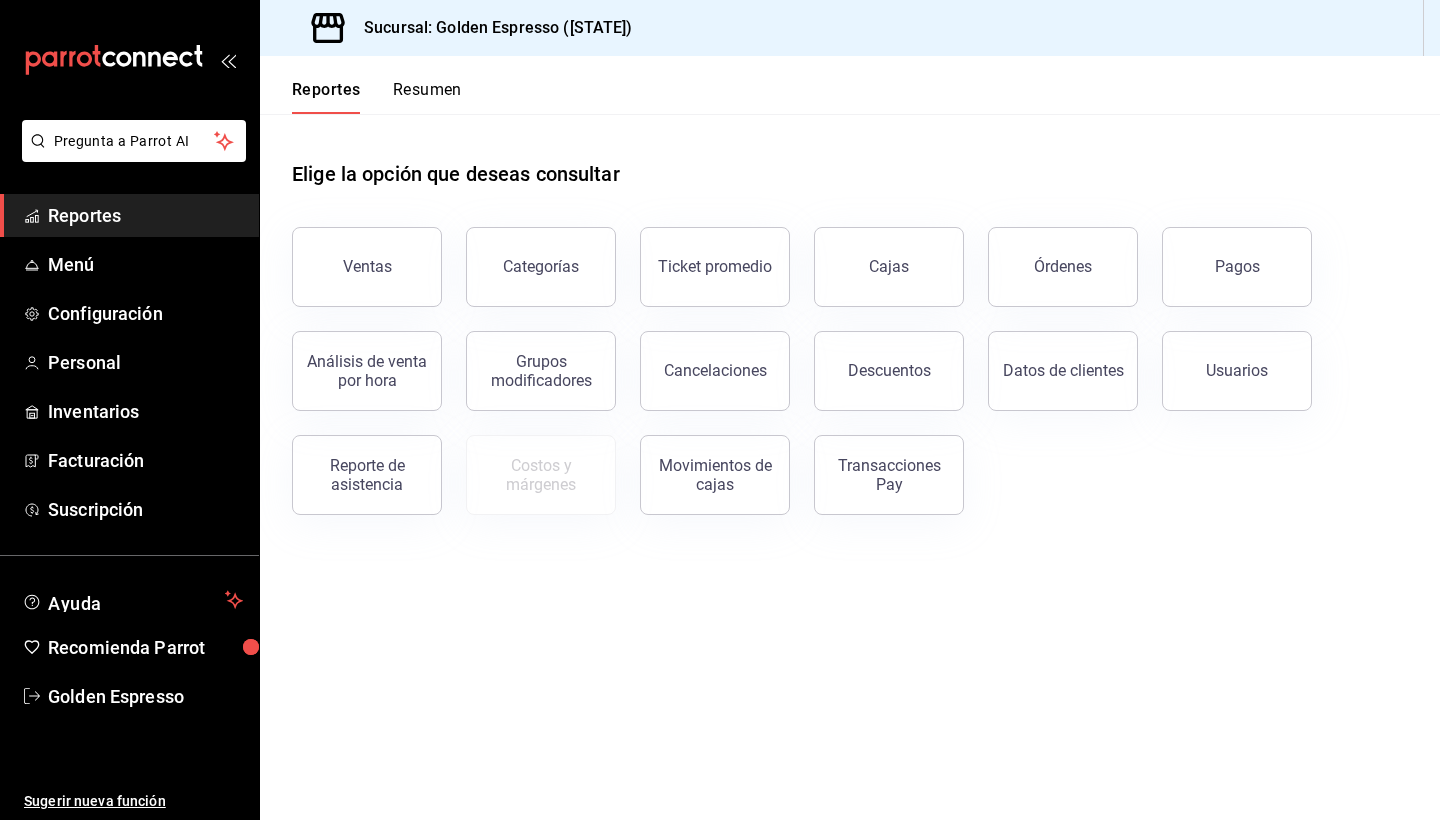 click on "Sucursal: Golden Espresso ([STATE])" at bounding box center (490, 28) 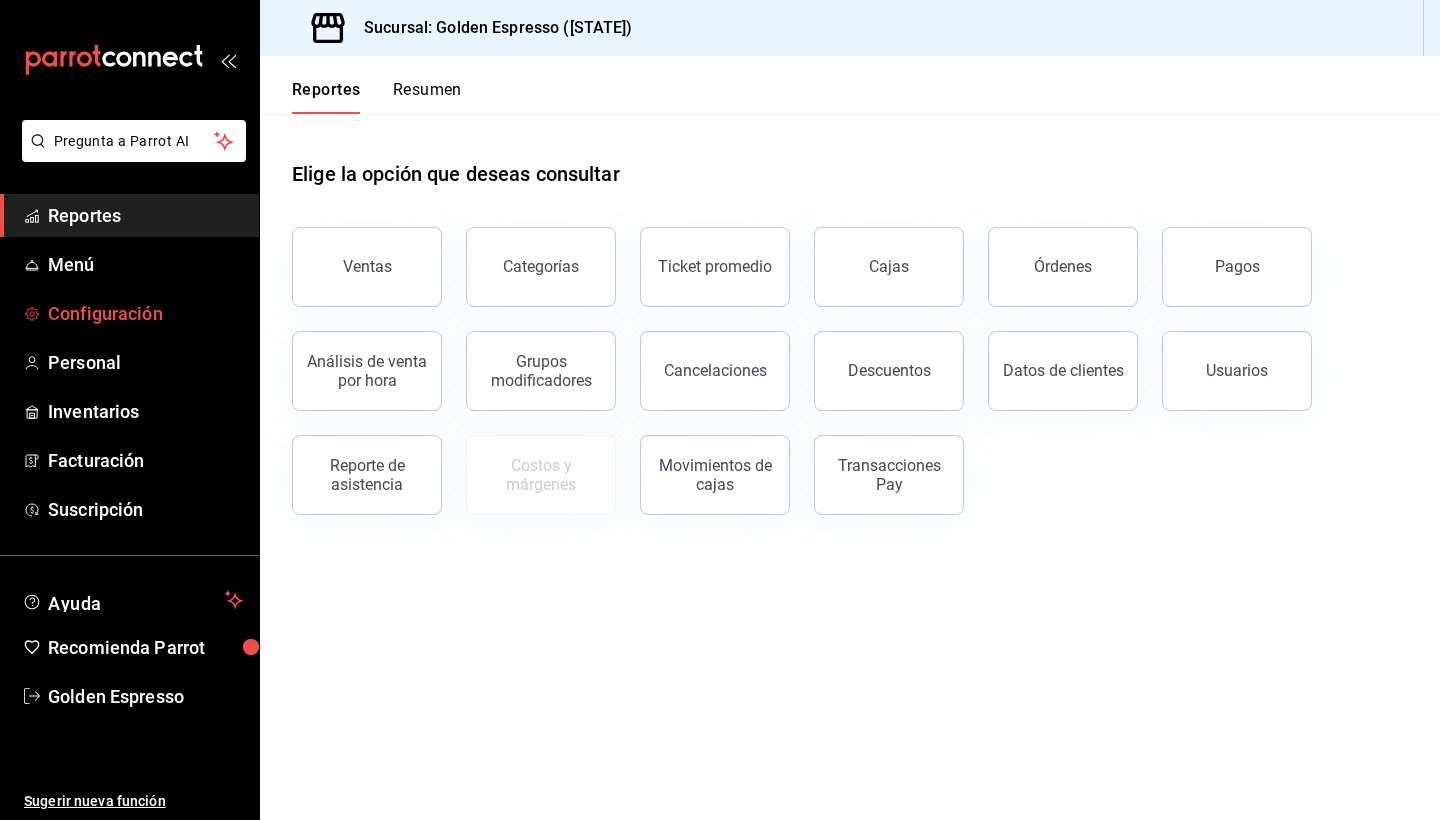 click on "Configuración" at bounding box center [145, 313] 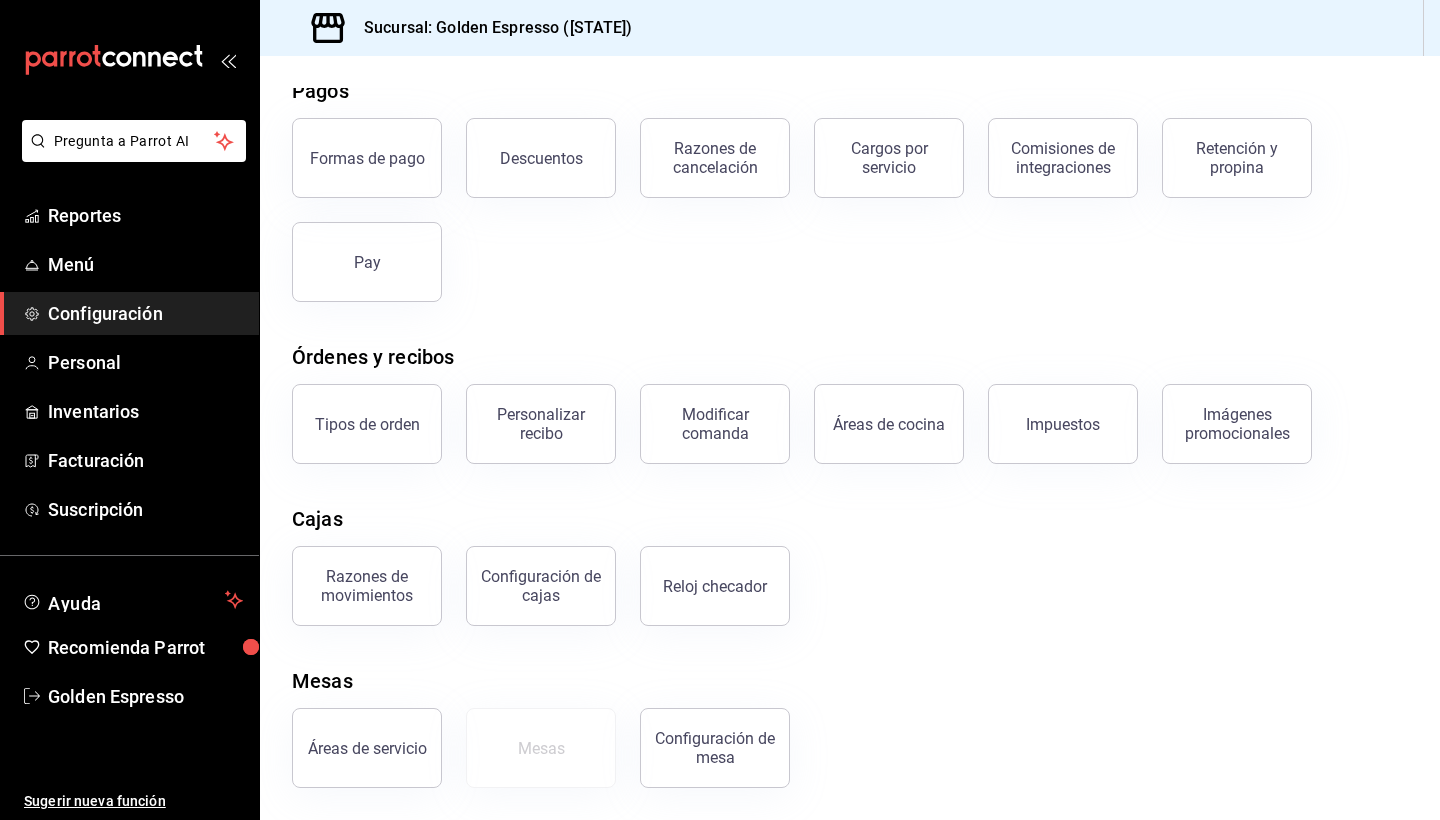 scroll, scrollTop: 90, scrollLeft: 0, axis: vertical 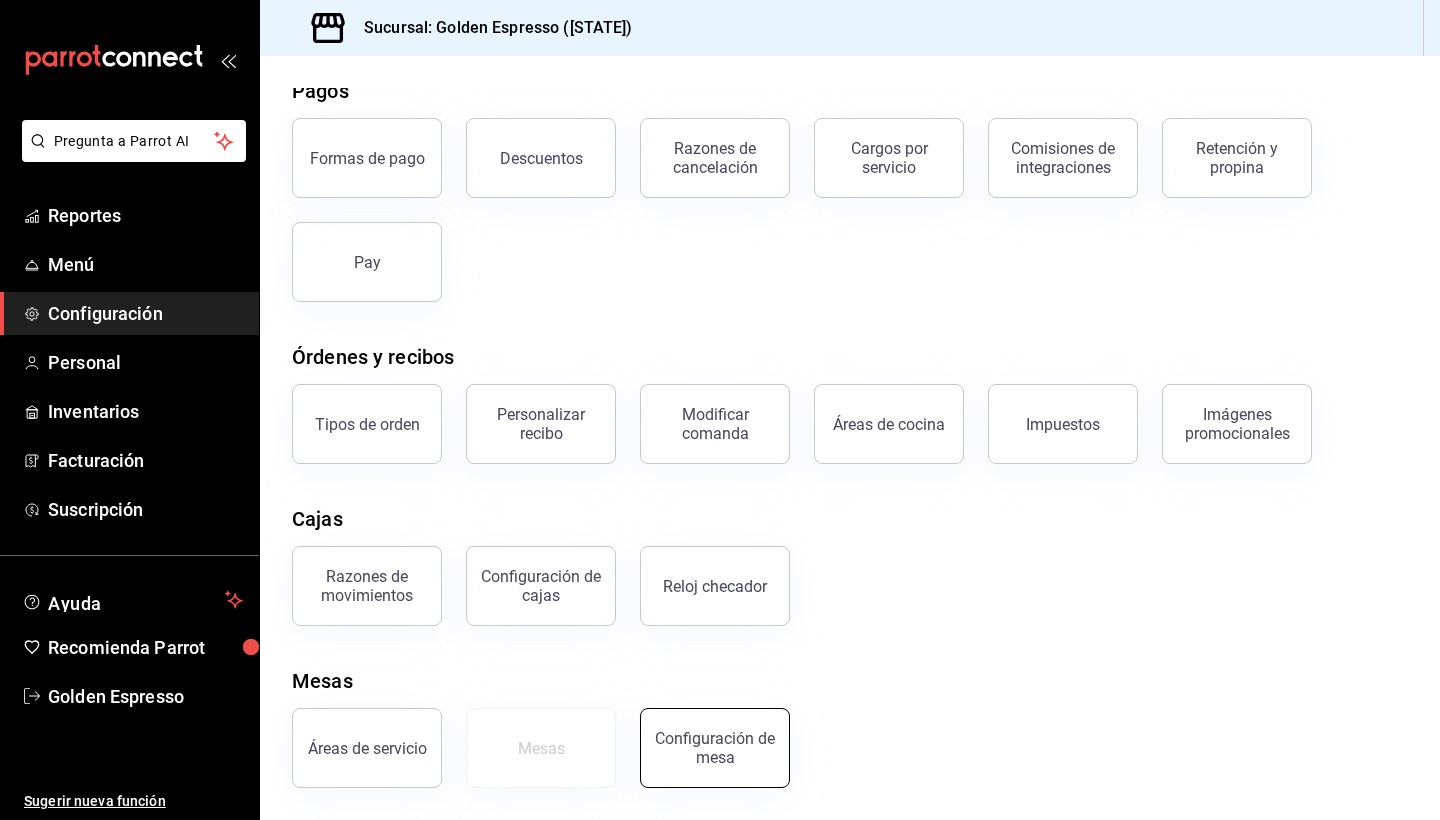 click on "Configuración de mesa" at bounding box center (715, 748) 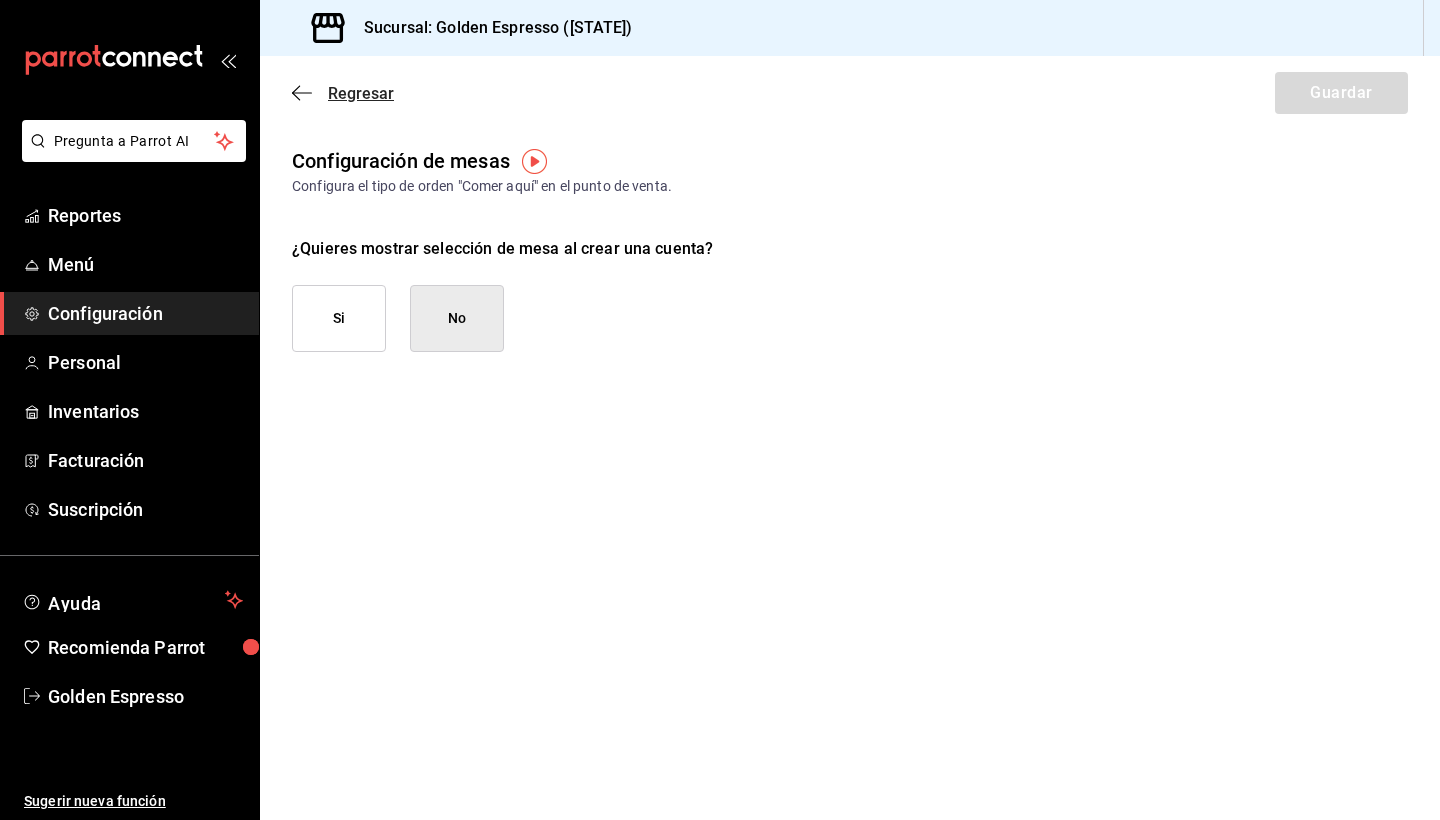 click 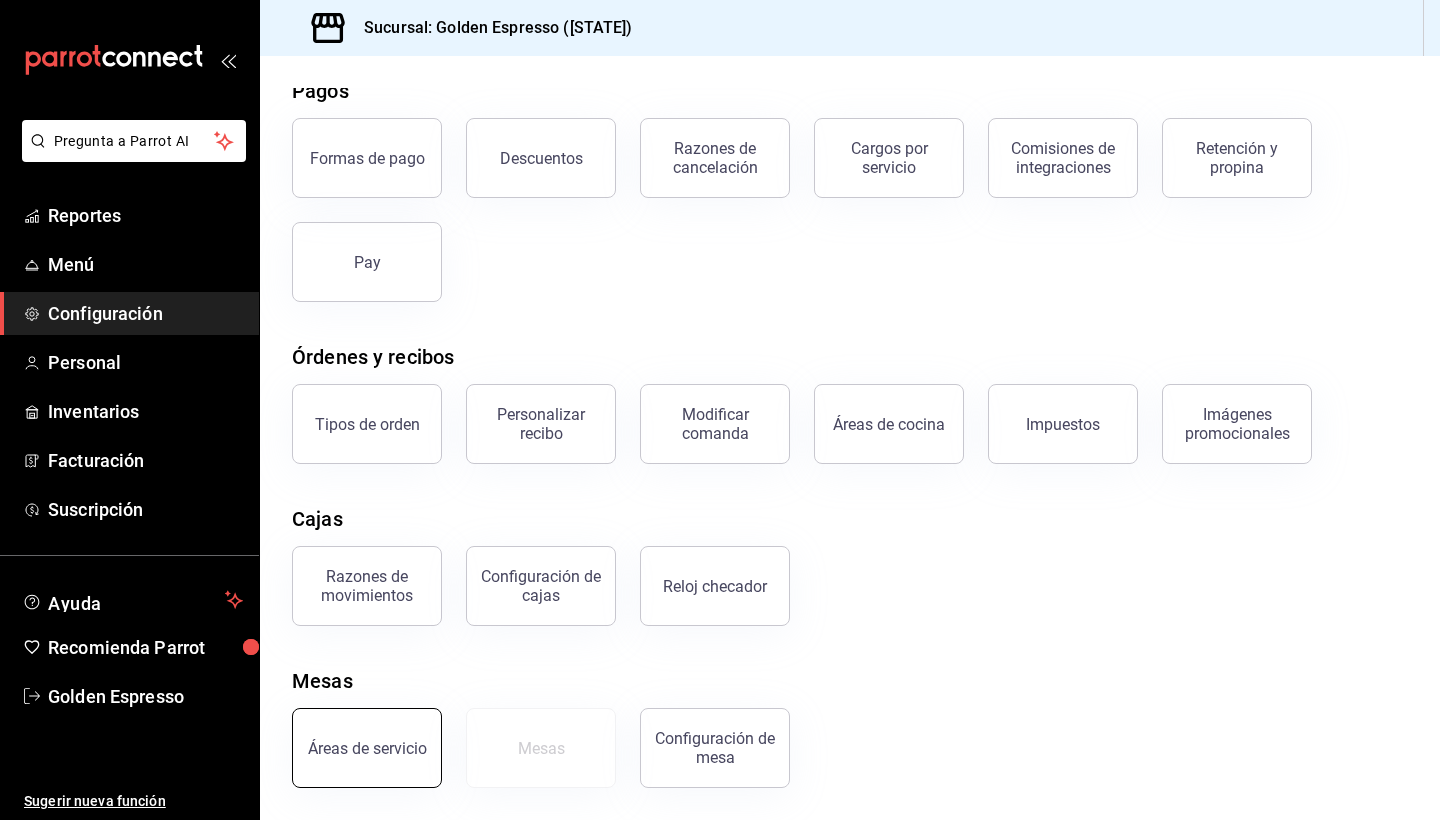 scroll, scrollTop: 90, scrollLeft: 0, axis: vertical 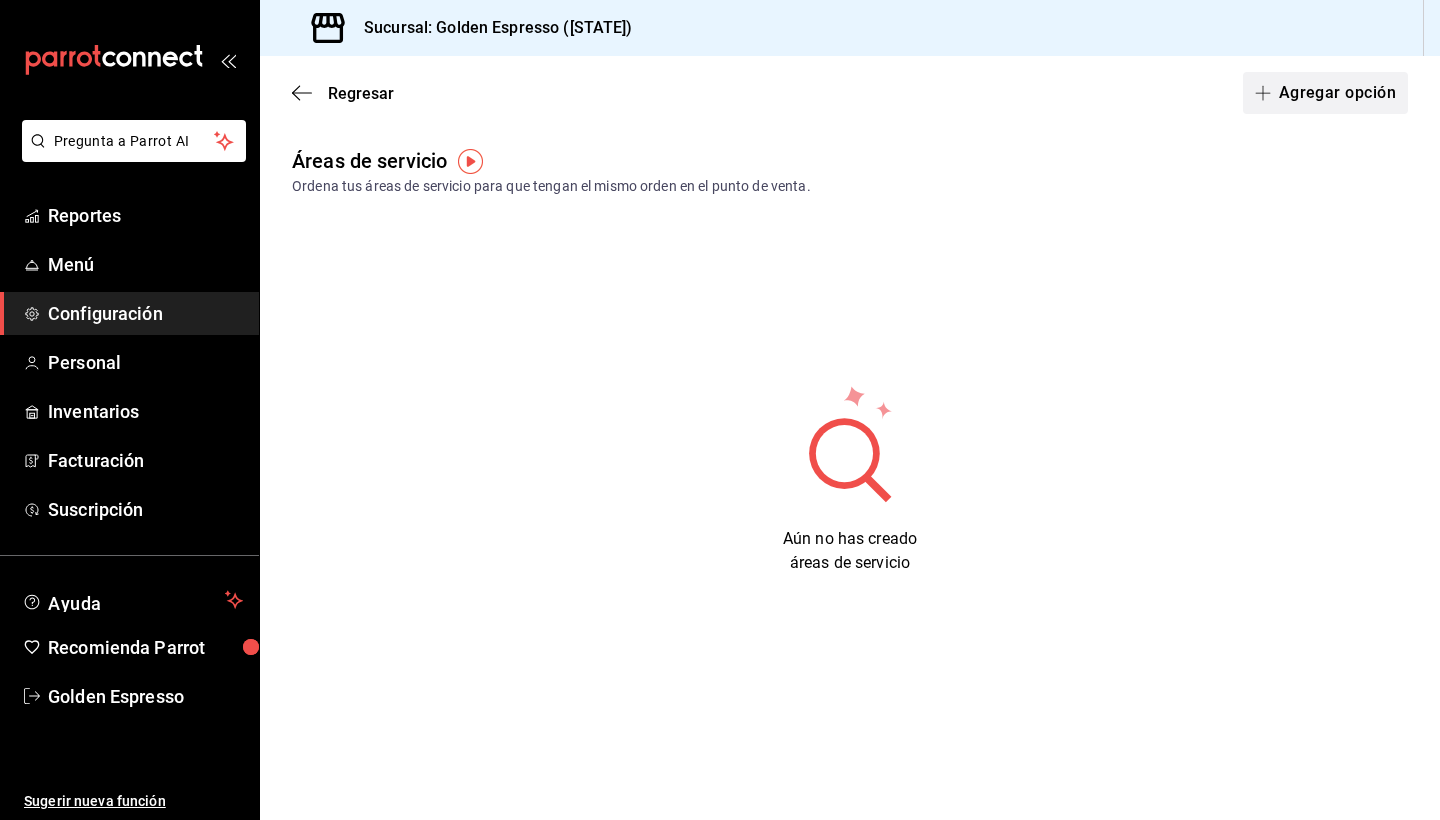 click on "Agregar opción" at bounding box center [1325, 93] 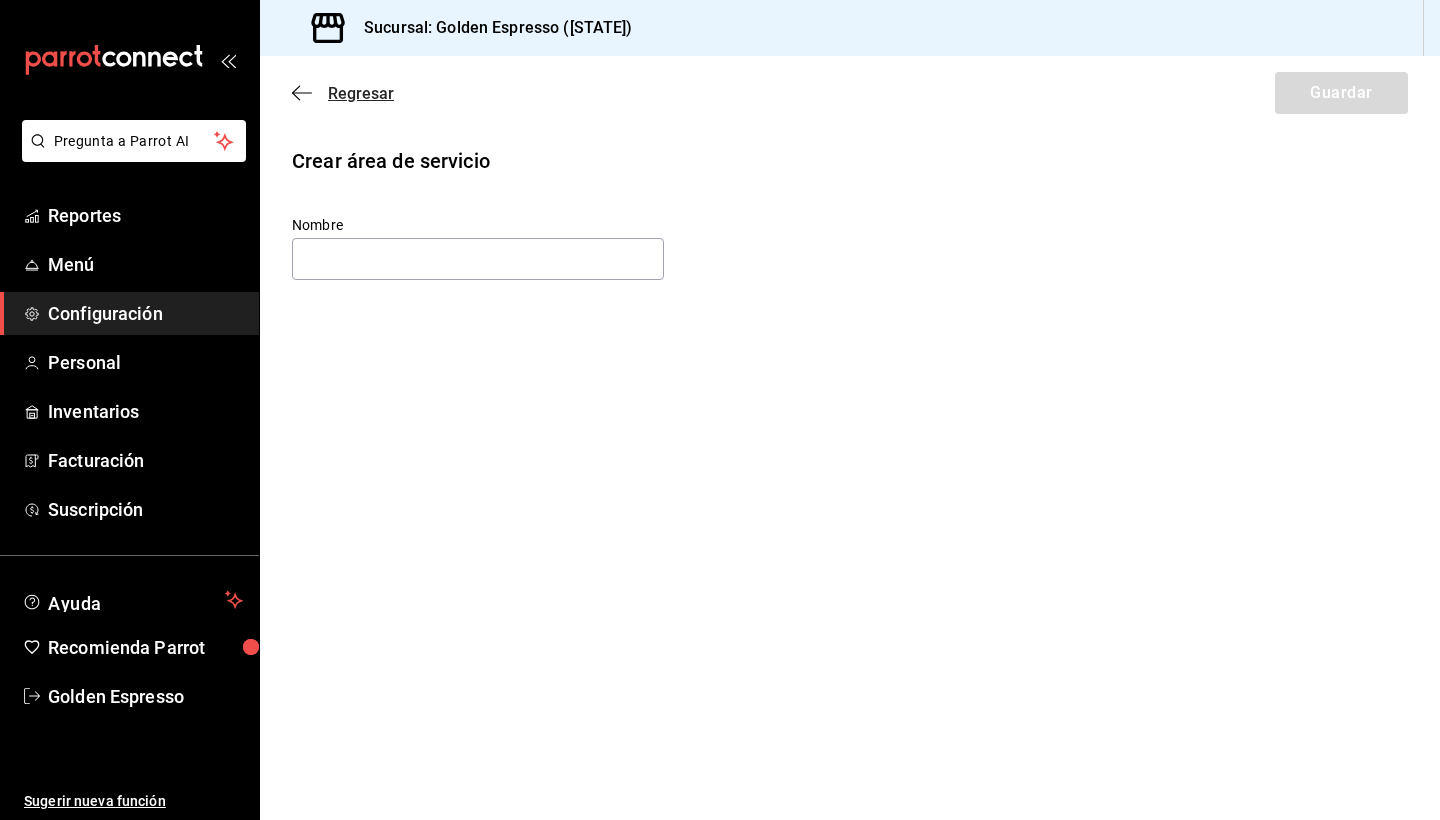click 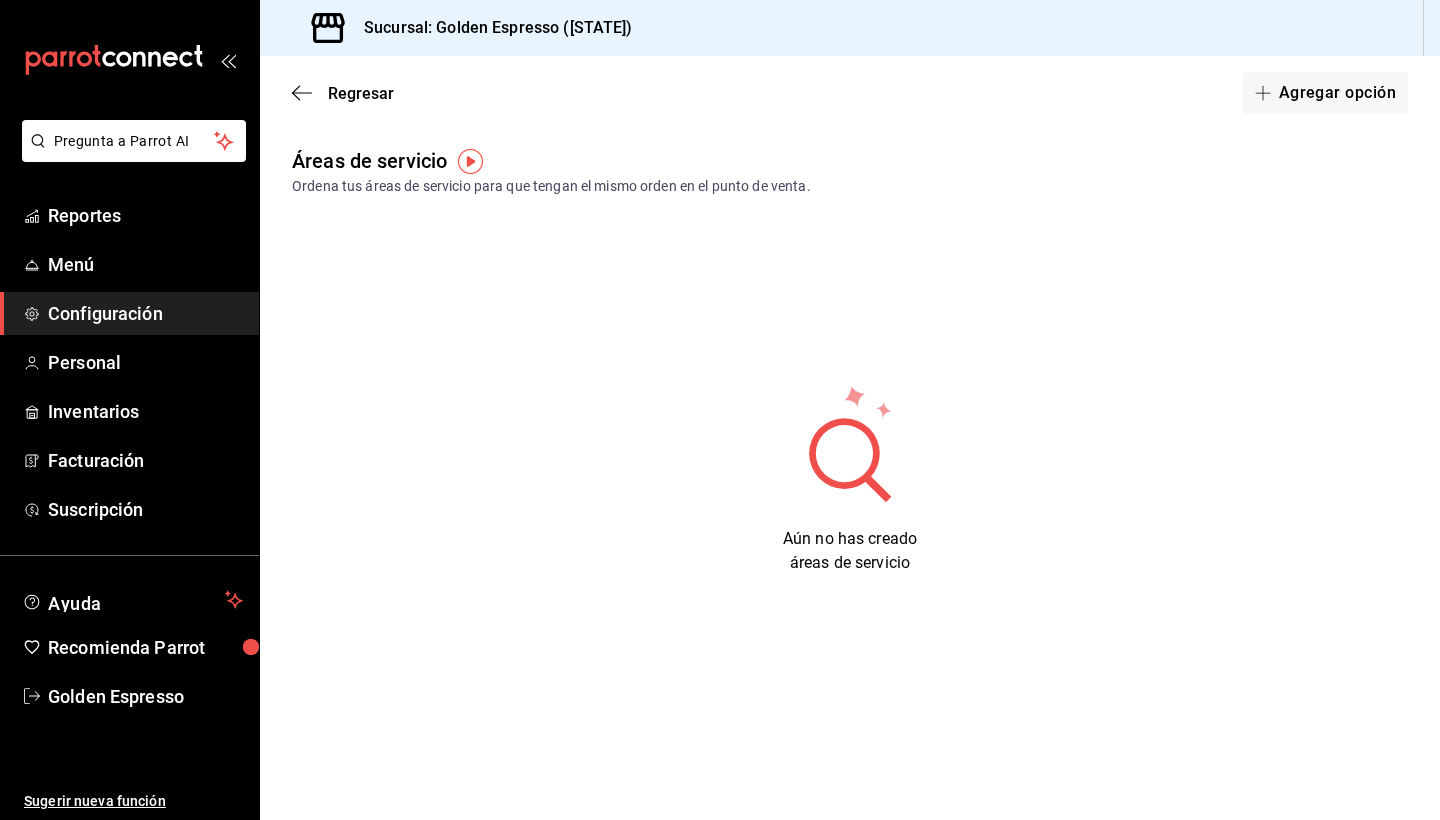 click on "Configuración" at bounding box center (129, 313) 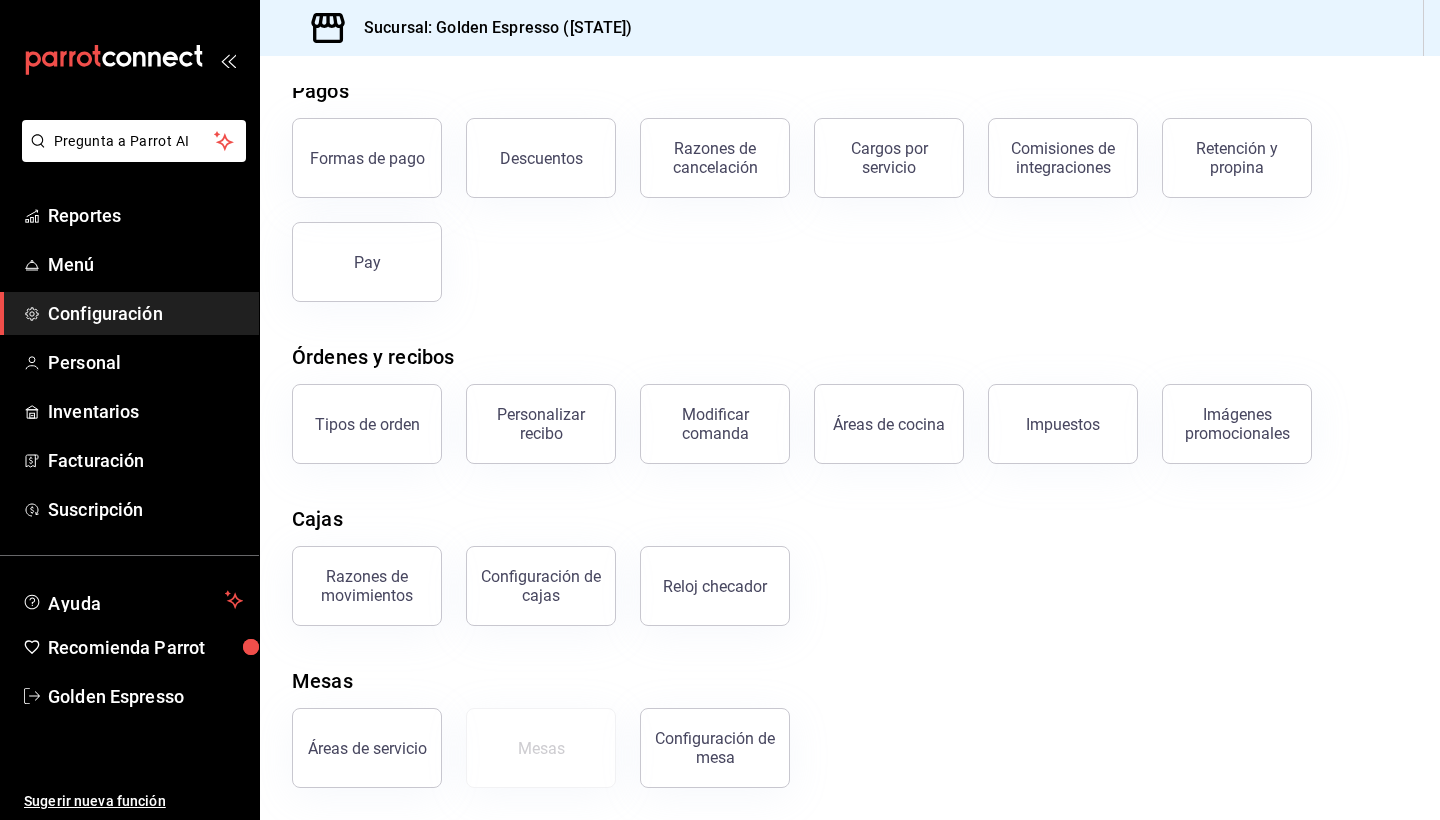 scroll, scrollTop: 90, scrollLeft: 0, axis: vertical 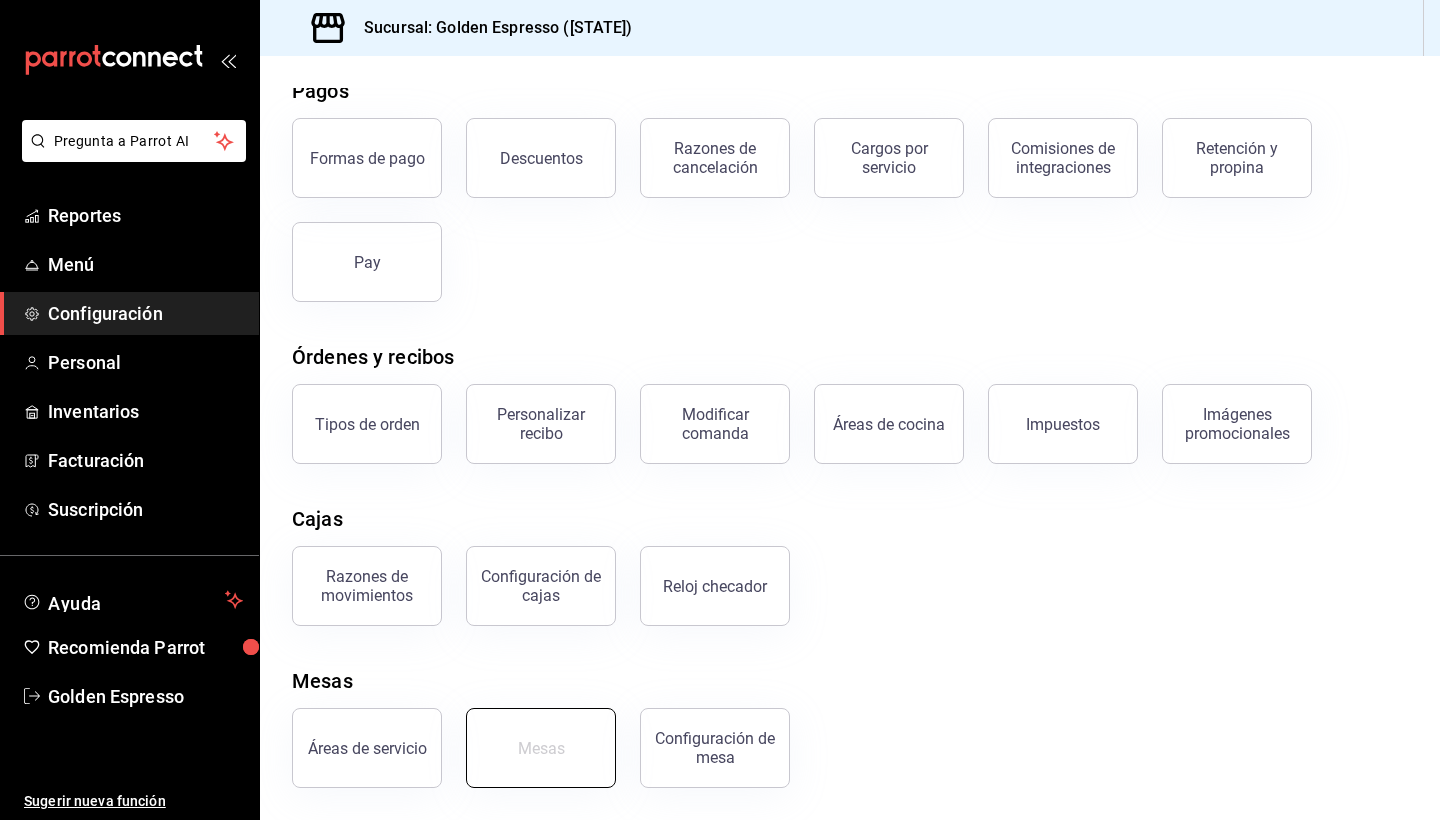 click on "Mesas" at bounding box center (541, 748) 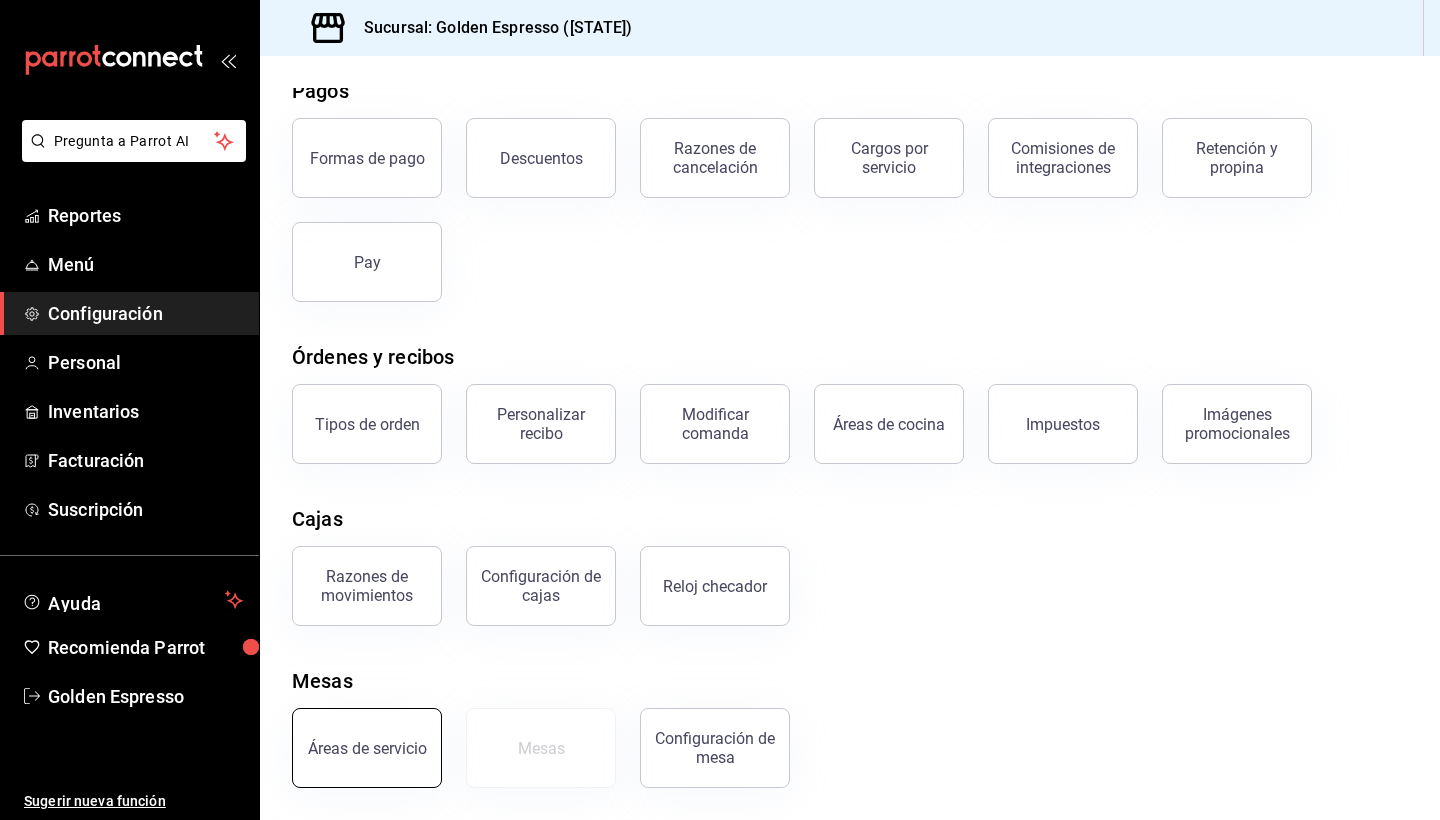 click on "Áreas de servicio" at bounding box center [367, 748] 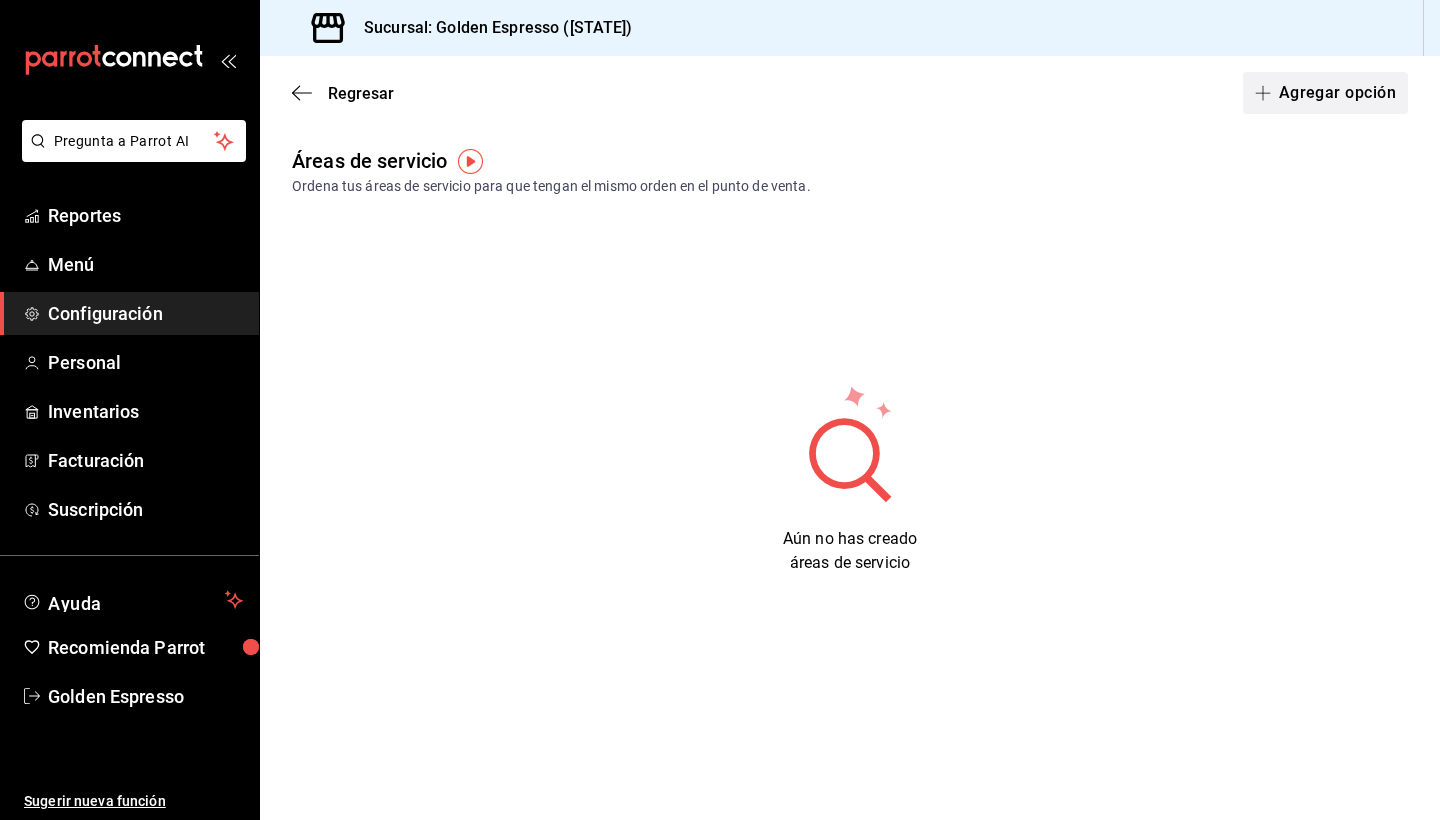 click on "Agregar opción" at bounding box center (1325, 93) 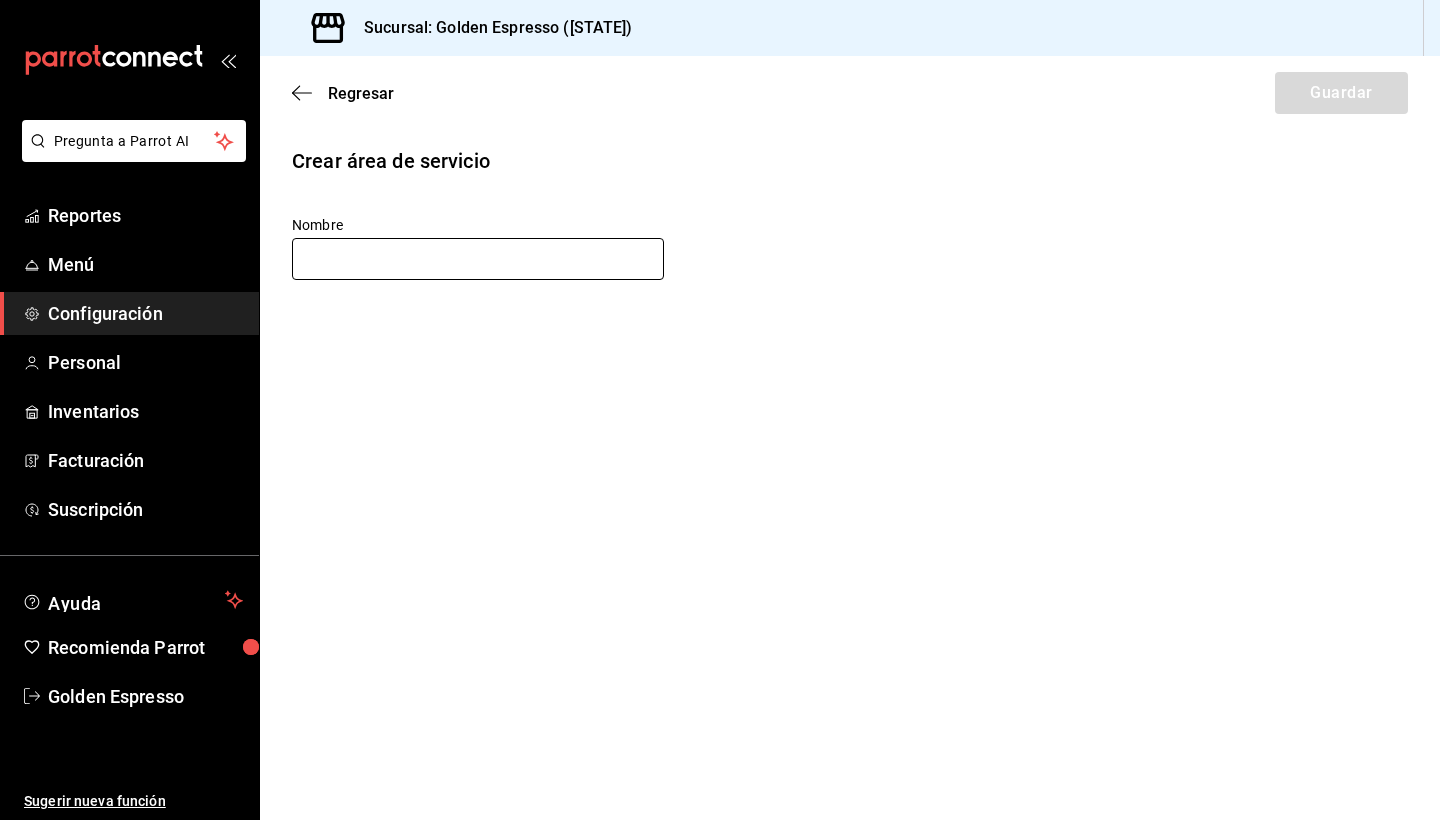 click at bounding box center (478, 259) 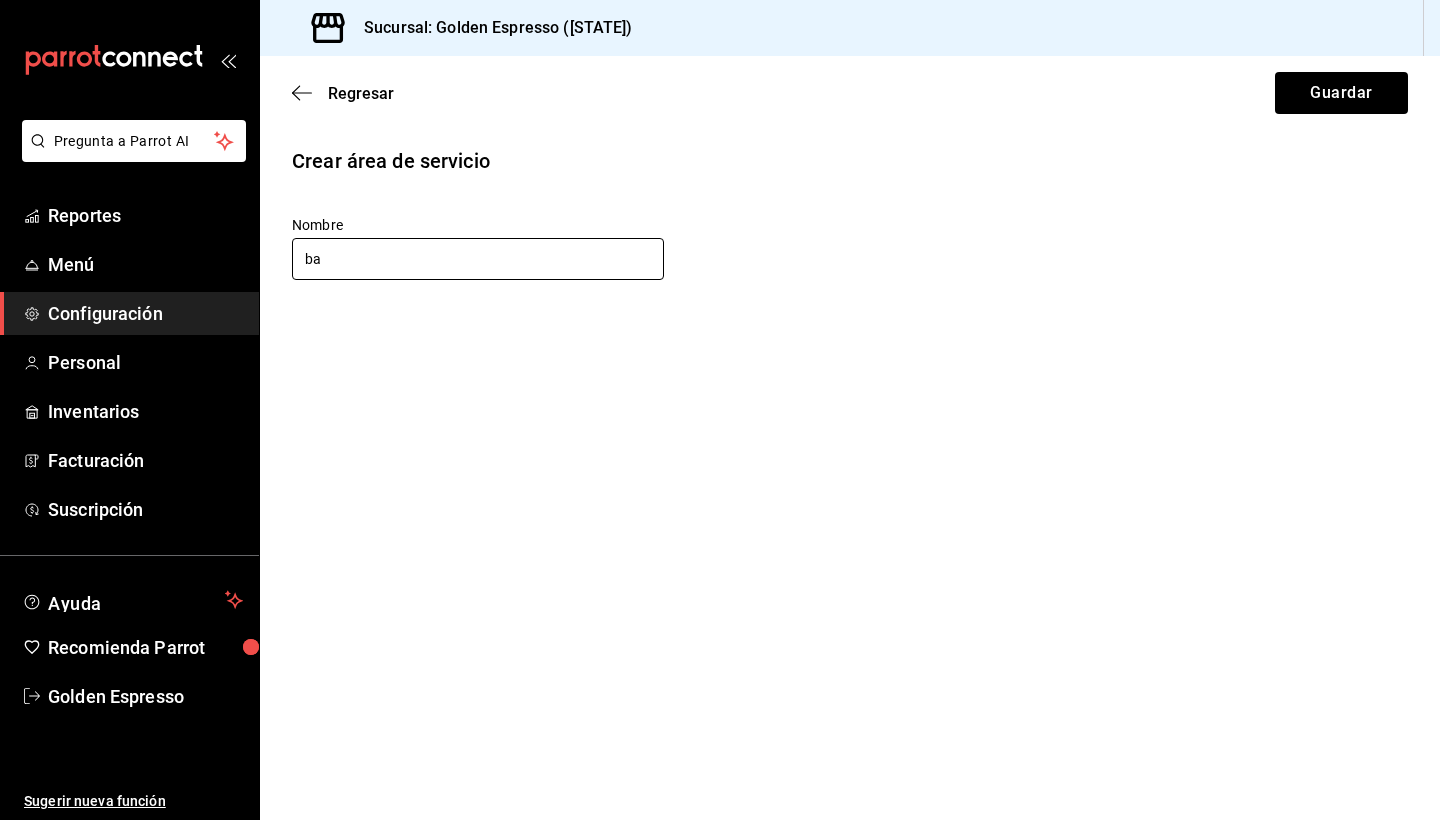 type on "b" 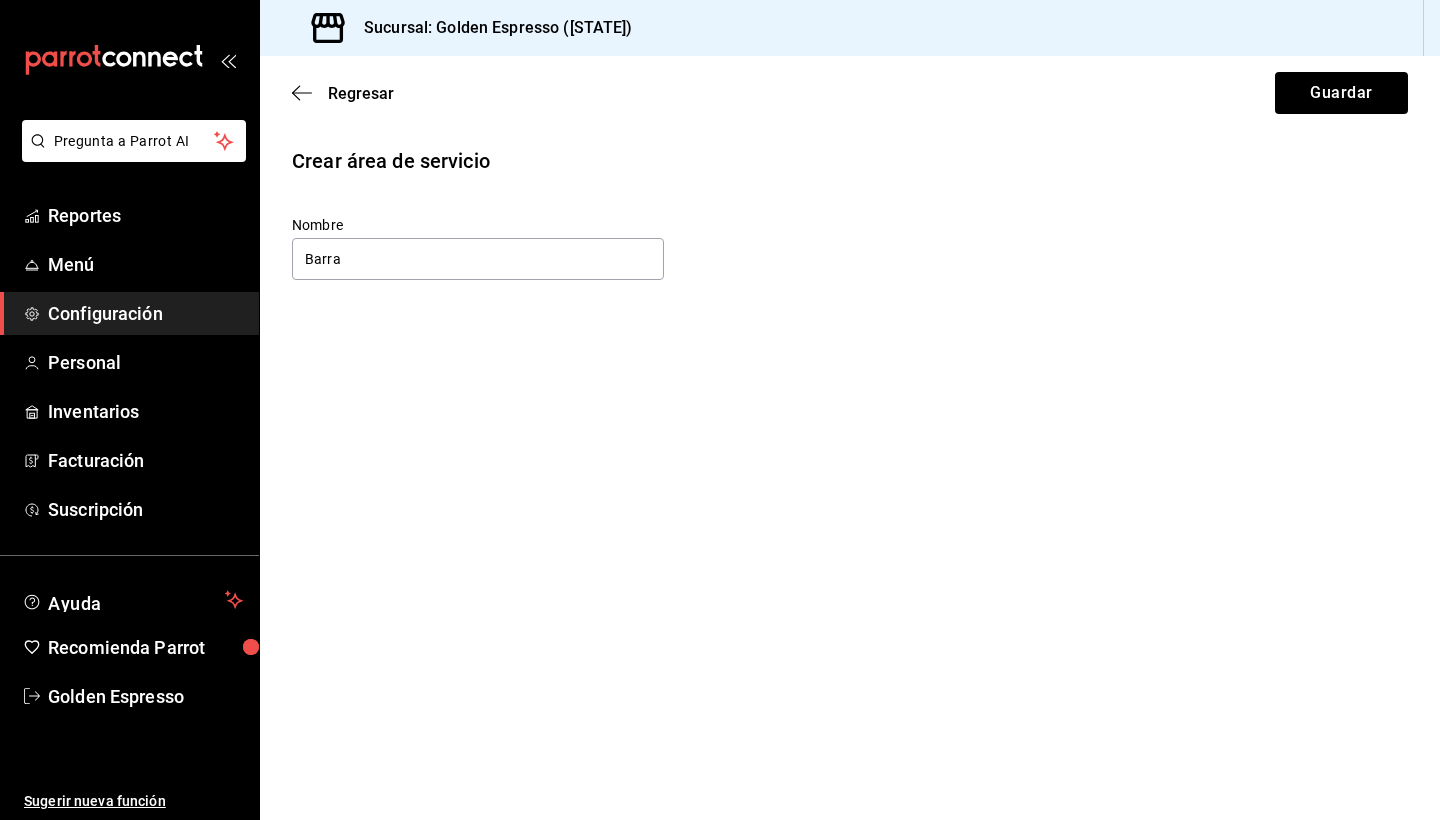 type on "Barra" 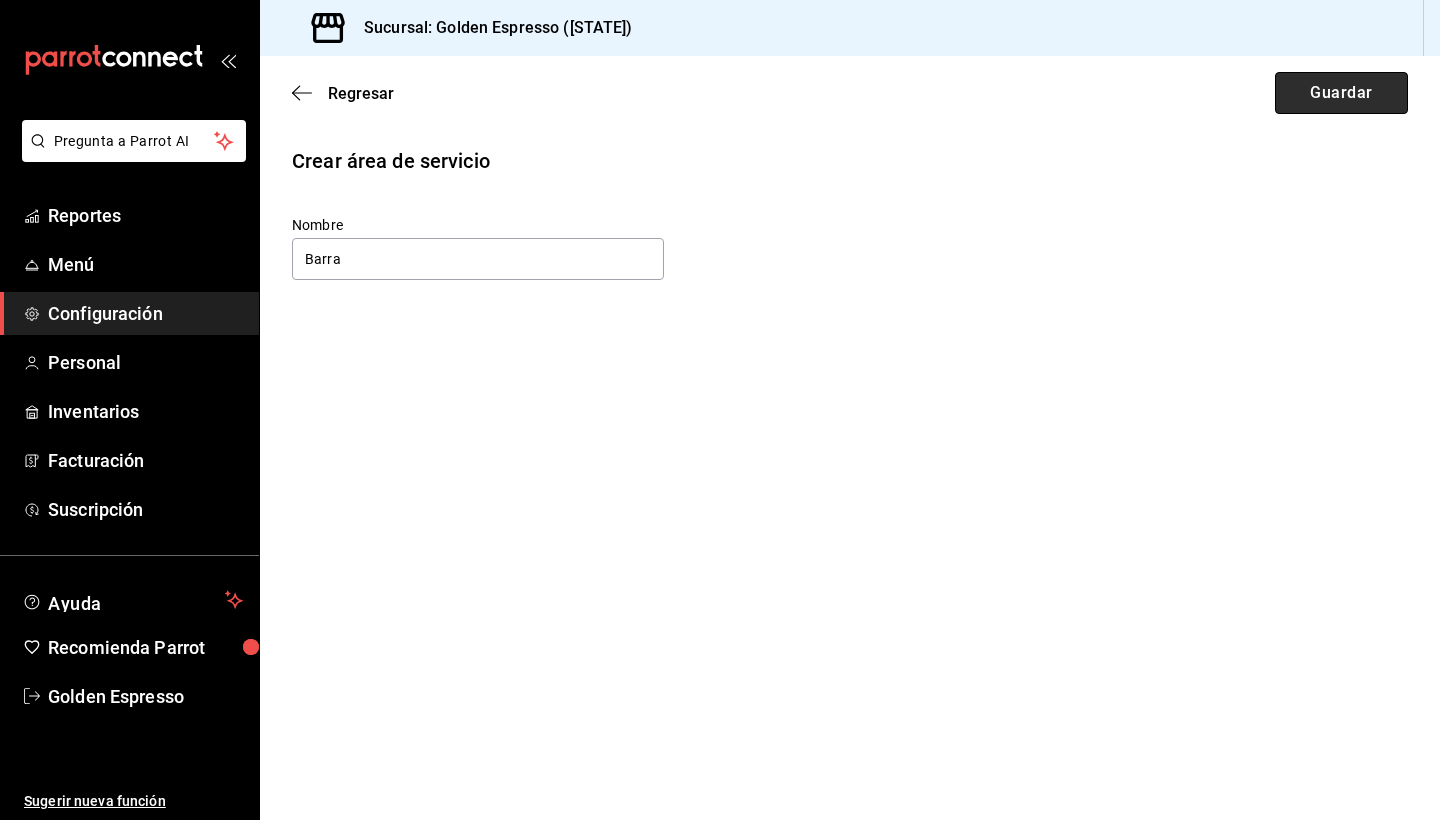 click on "Guardar" at bounding box center [1341, 93] 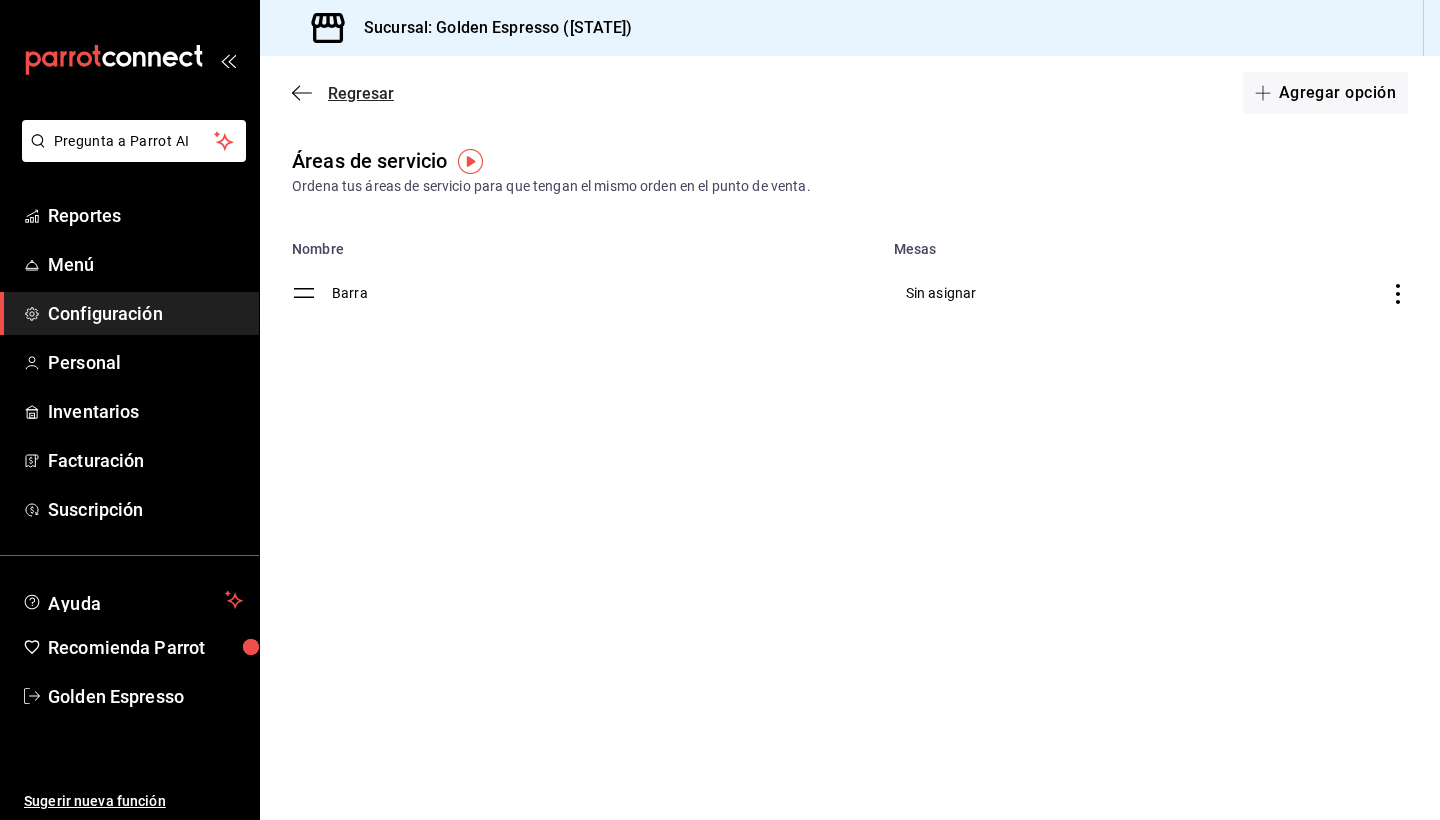 click 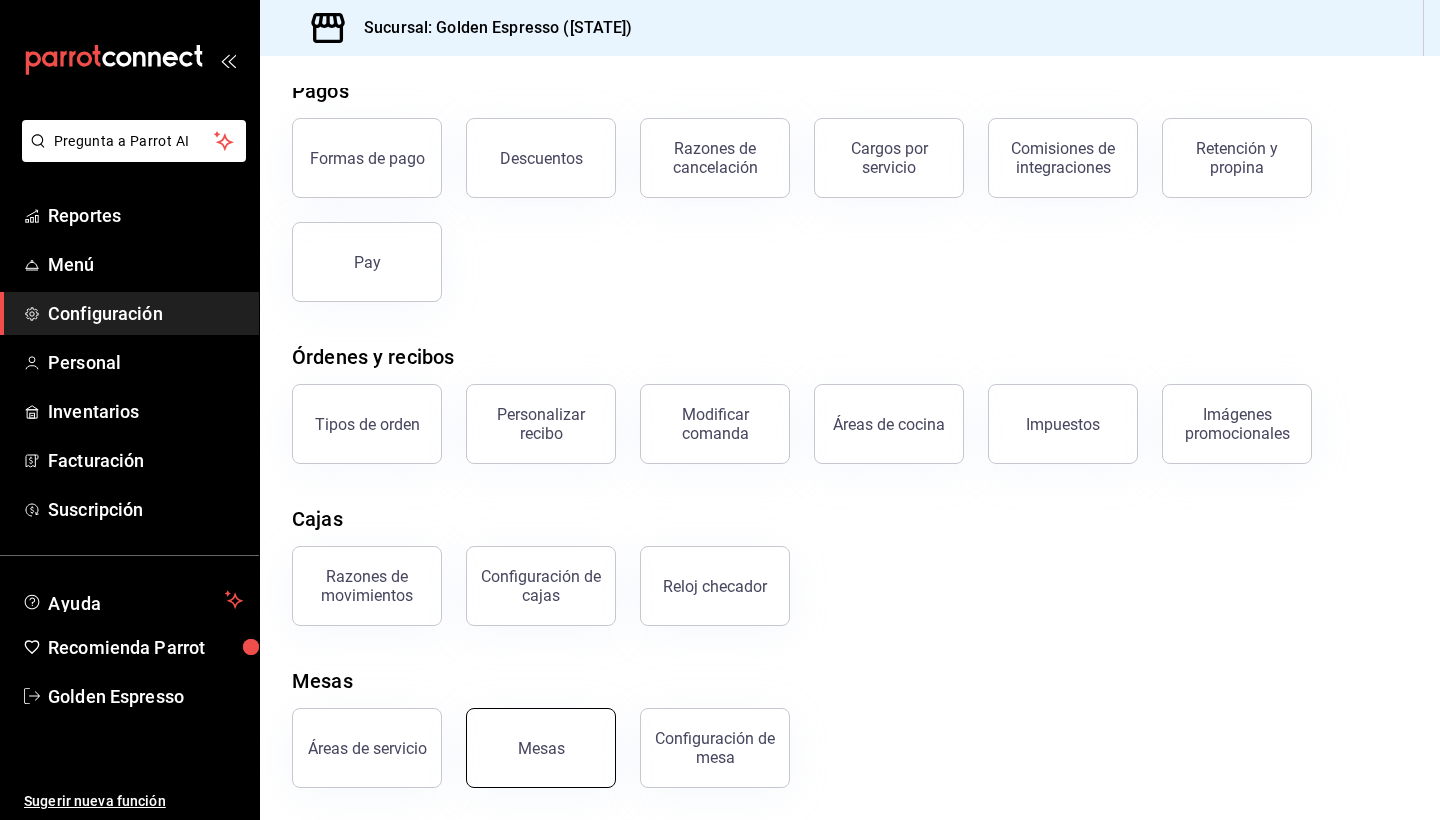 scroll, scrollTop: 90, scrollLeft: 0, axis: vertical 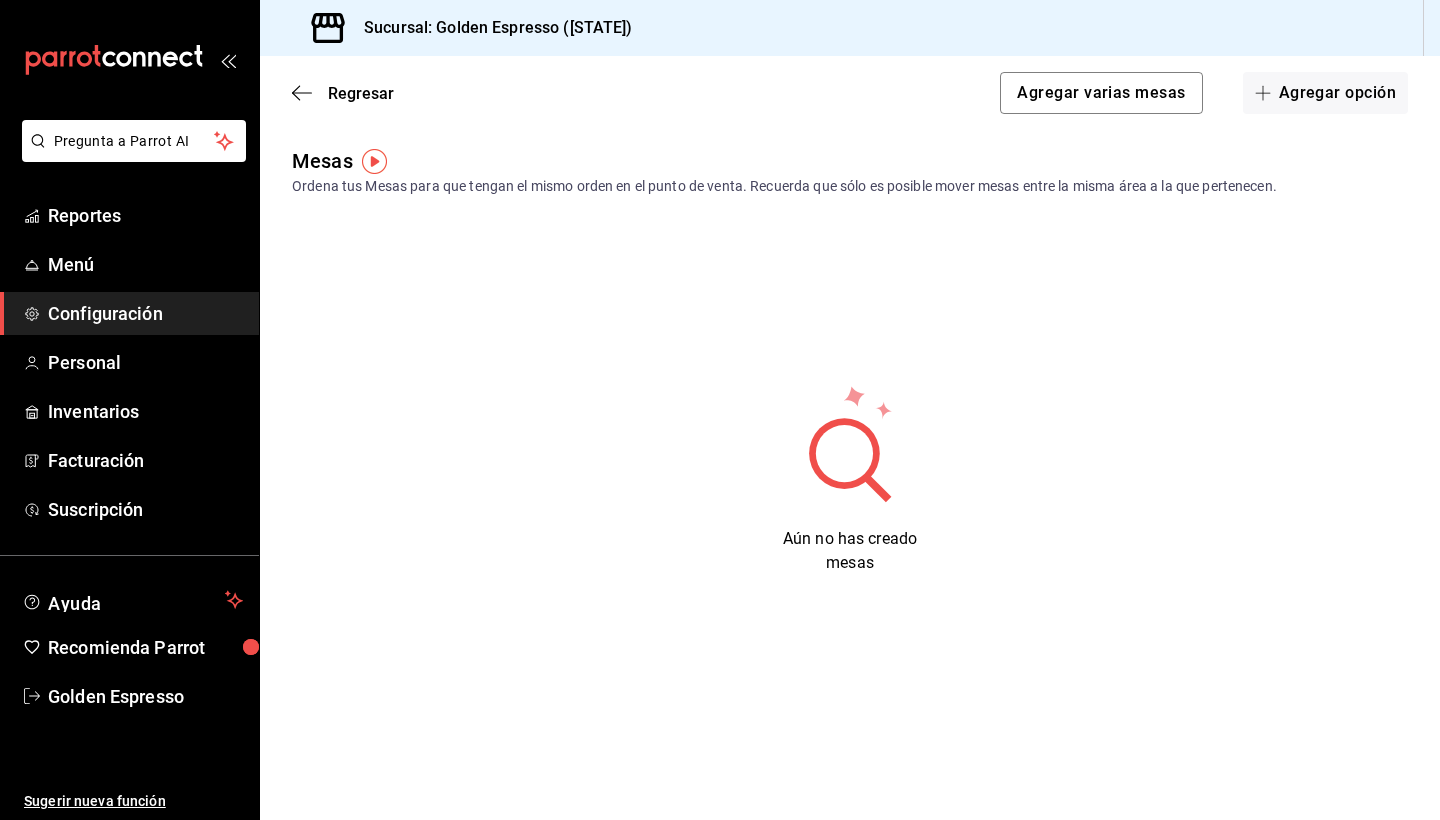 click on "Mesas" at bounding box center (322, 161) 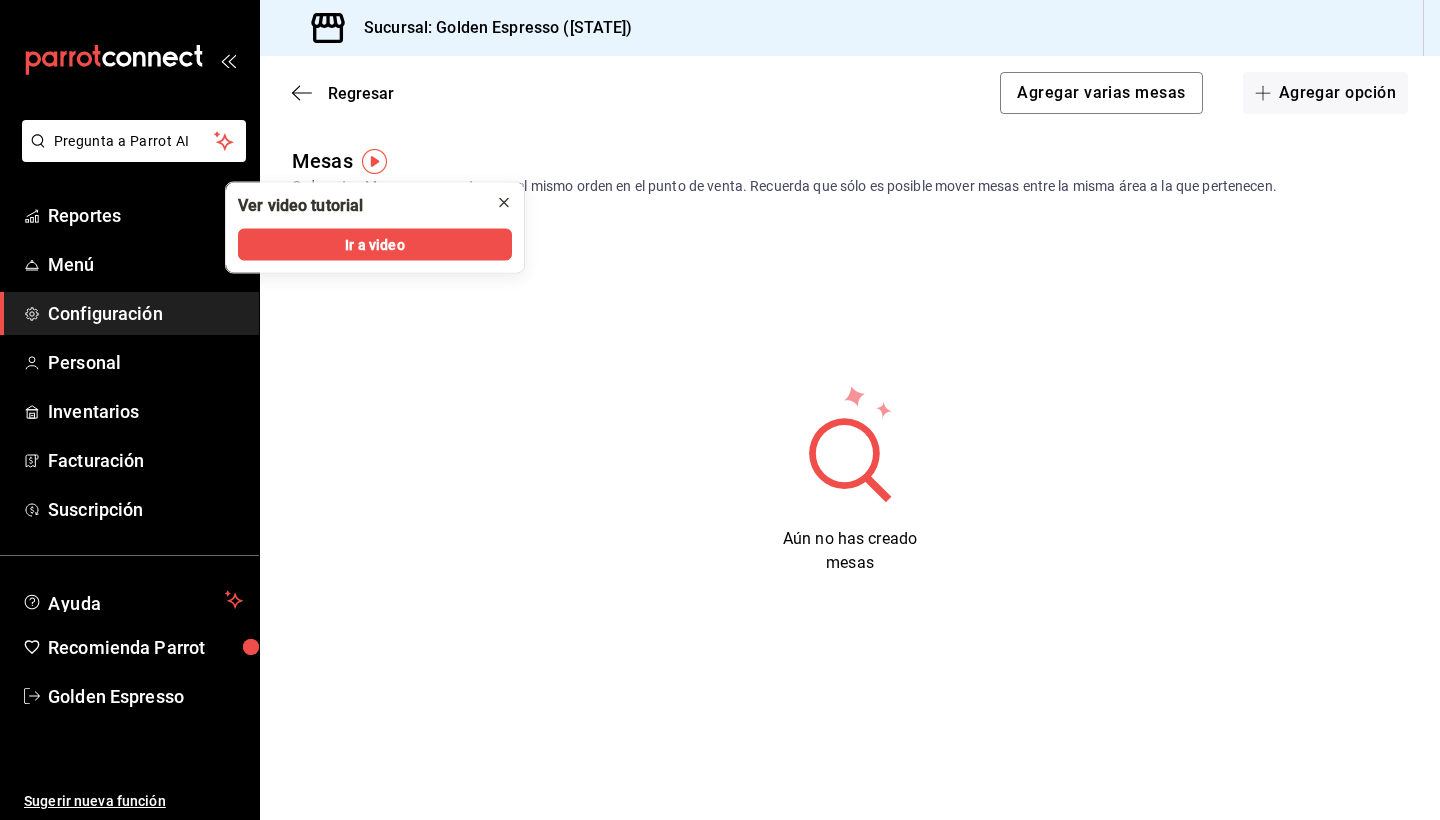 click 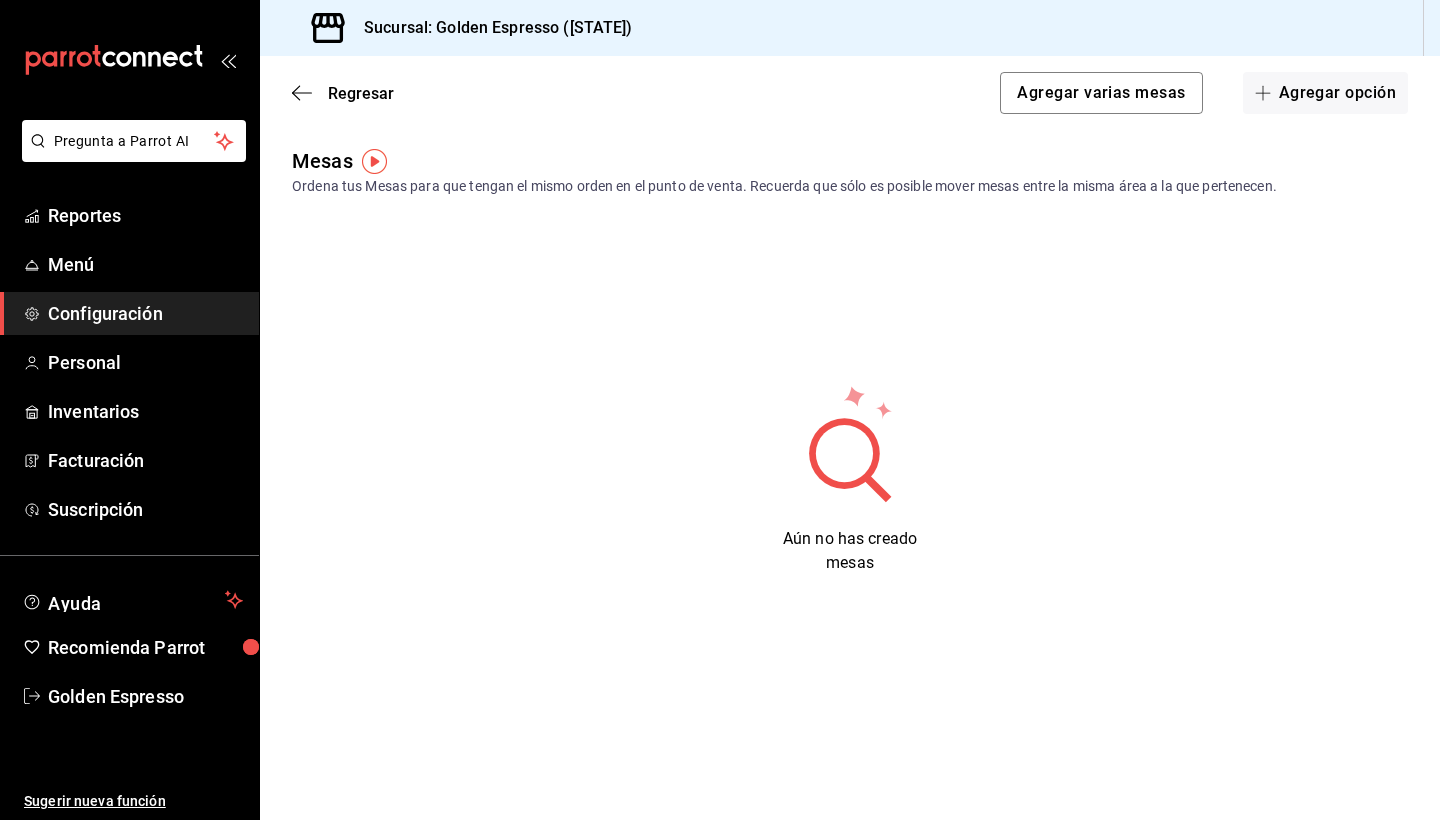 click on "Aún no has creado mesas" at bounding box center [850, 479] 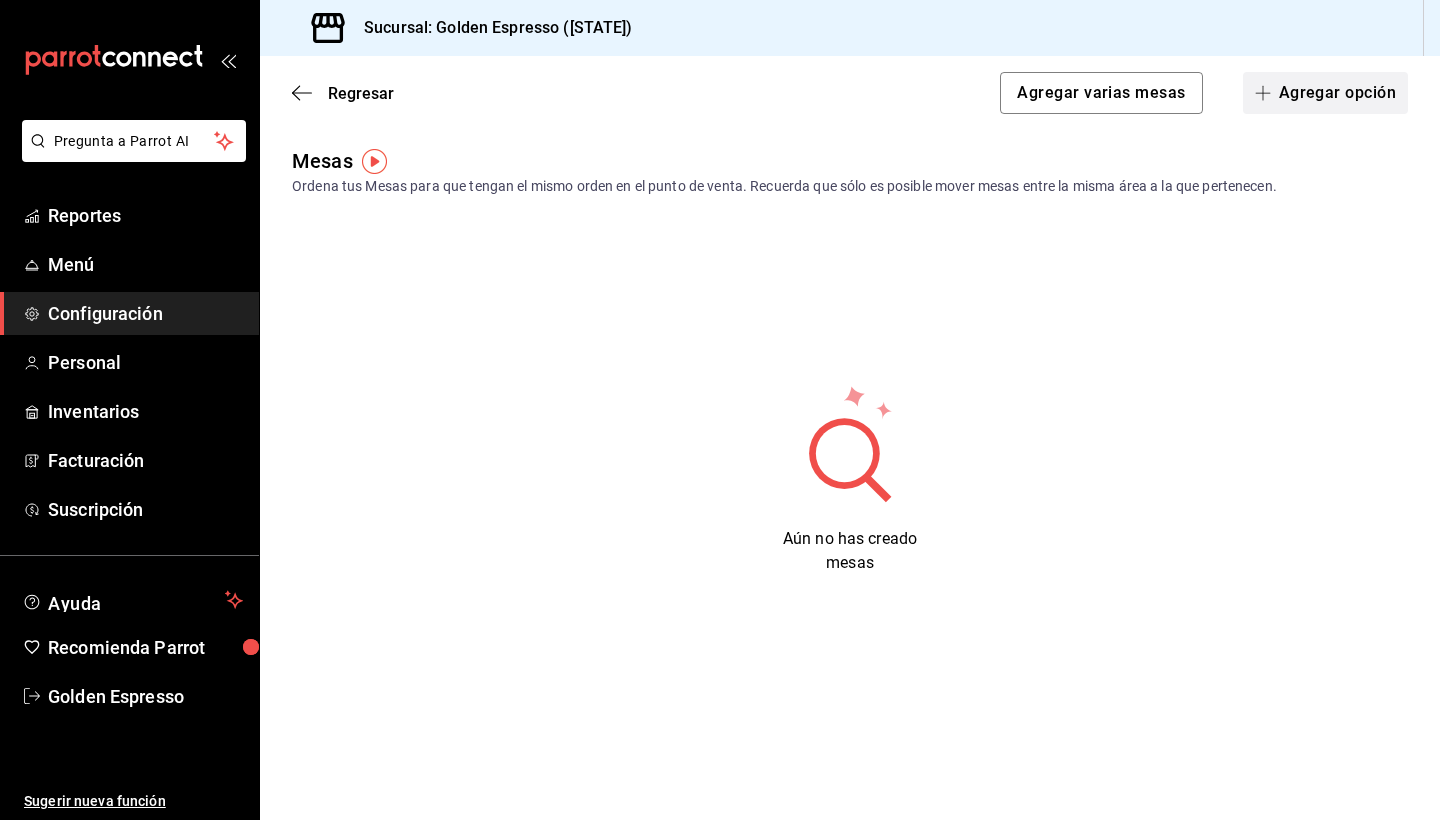 click on "Agregar opción" at bounding box center (1325, 93) 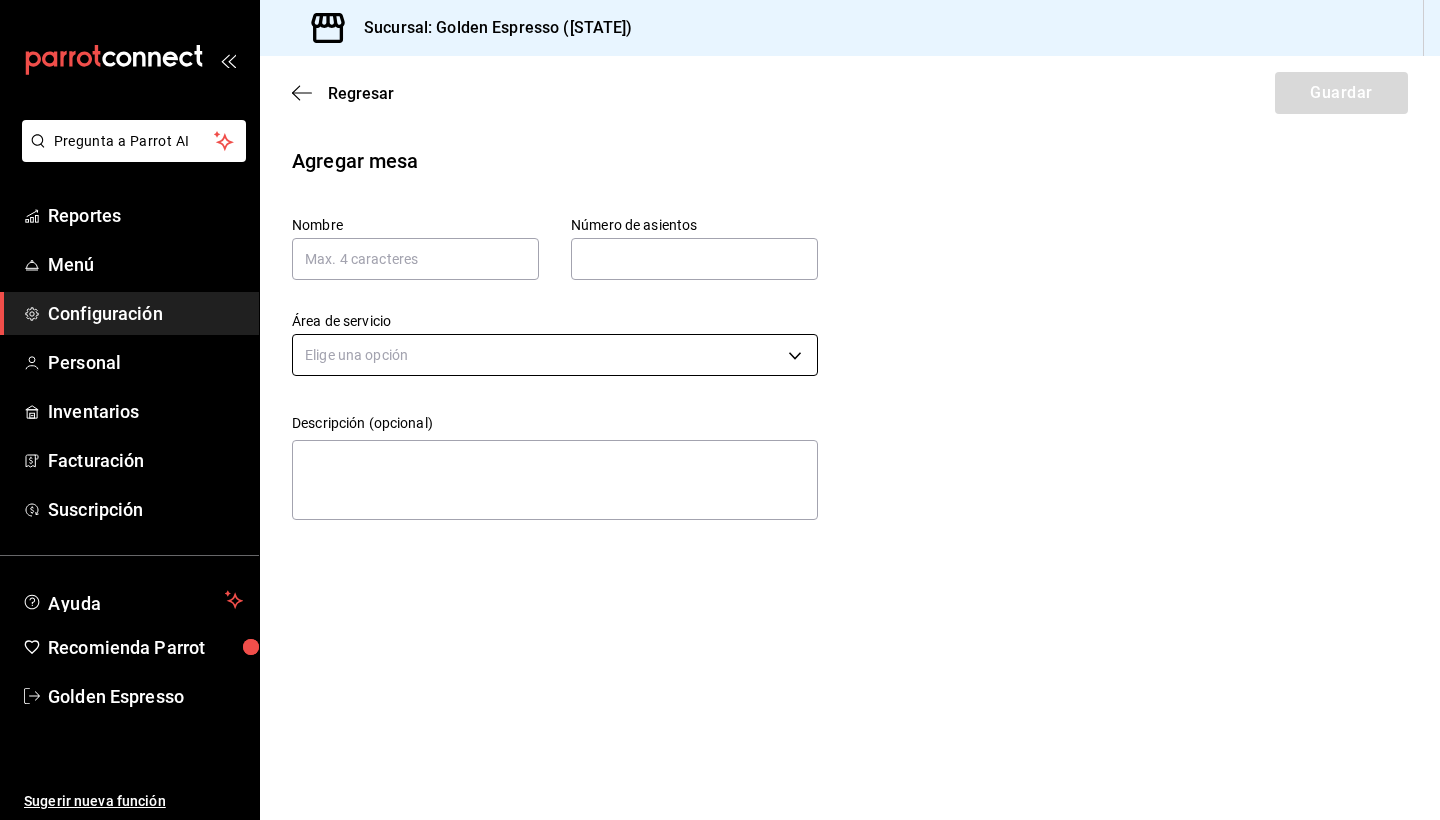 click on "Pregunta a Parrot AI Reportes   Menú   Configuración   Personal   Inventarios   Facturación   Suscripción   Ayuda Recomienda Parrot   Golden Espresso   Sugerir nueva función   Sucursal: Golden Espresso ([STATE]) Regresar Guardar Agregar mesa Nombre Número de asientos Número de asientos Área de servicio Elige una opción Descripción (opcional) x GANA 1 MES GRATIS EN TU SUSCRIPCIÓN AQUÍ ¿Recuerdas cómo empezó tu restaurante?
Hoy puedes ayudar a un colega a tener el mismo cambio que tú viviste.
Recomienda Parrot directamente desde tu Portal Administrador.
Es fácil y rápido.
🎁 Por cada restaurante que se una, ganas 1 mes gratis. Ver video tutorial Ir a video Pregunta a Parrot AI Reportes   Menú   Configuración   Personal   Inventarios   Facturación   Suscripción   Ayuda Recomienda Parrot   Golden Espresso   Sugerir nueva función   Visitar centro de ayuda ([PHONE]) soporte@parrotsoftware.io Visitar centro de ayuda ([PHONE]) soporte@parrotsoftware.io" at bounding box center [720, 410] 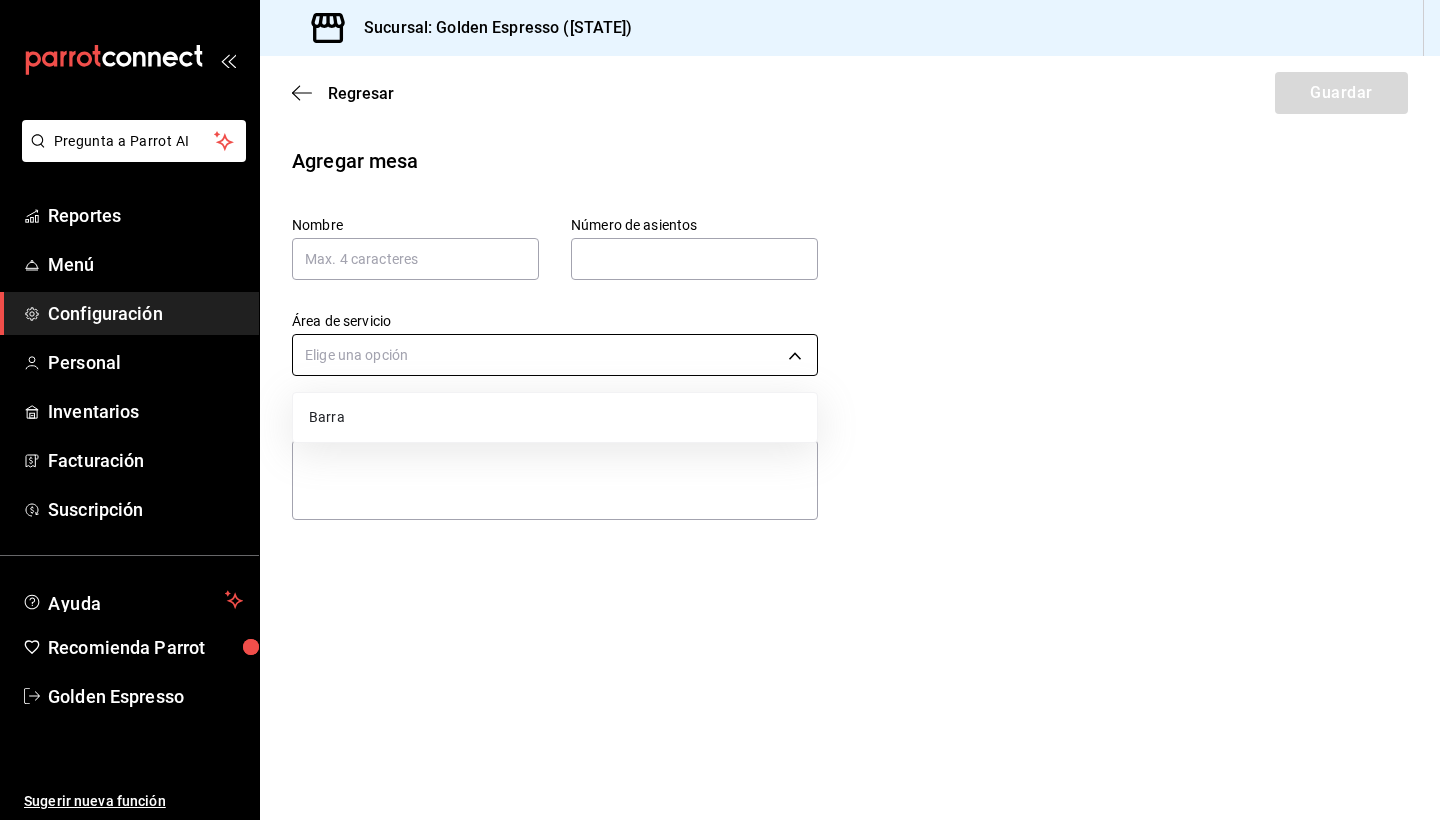 click at bounding box center (720, 410) 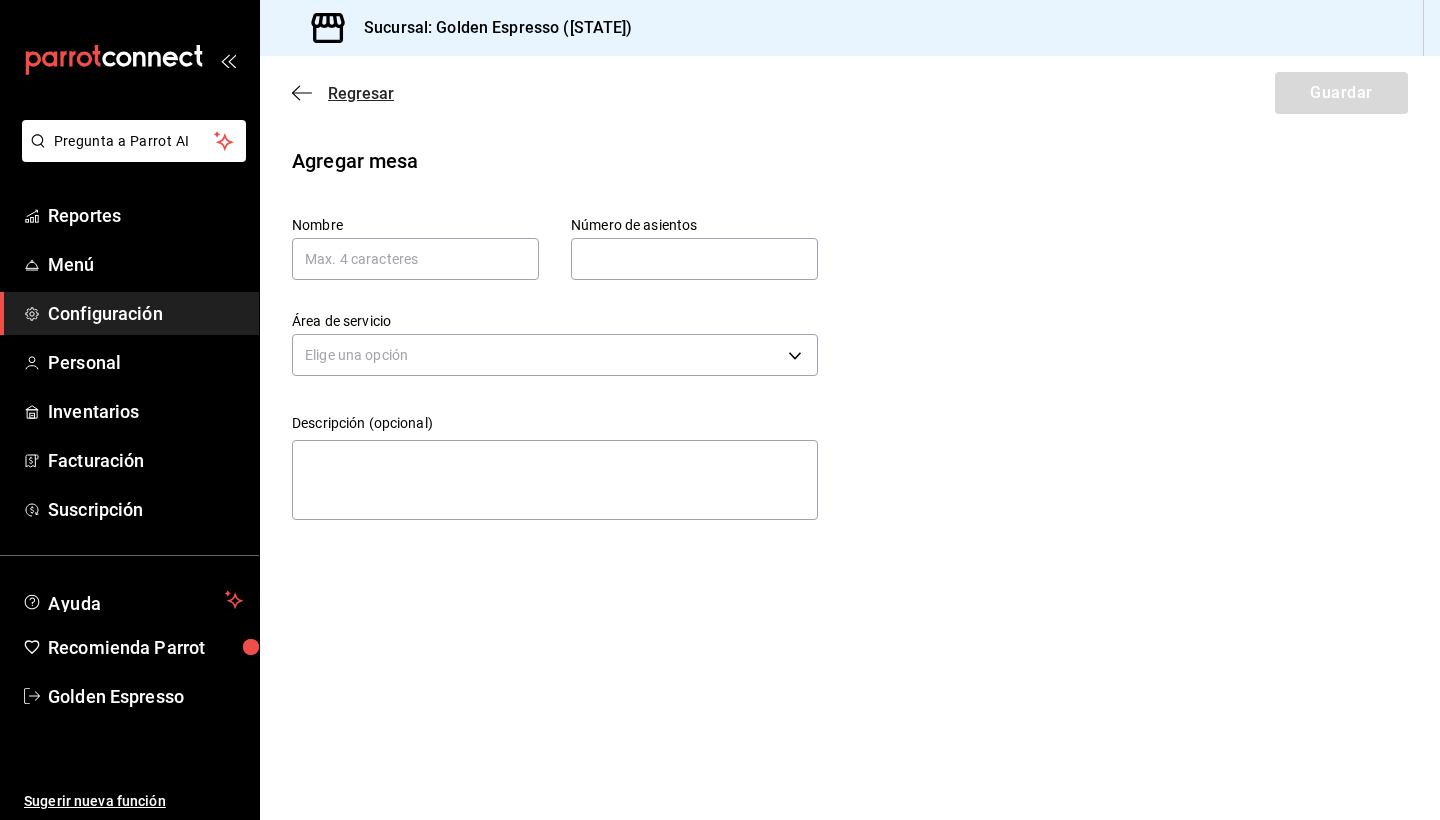 click 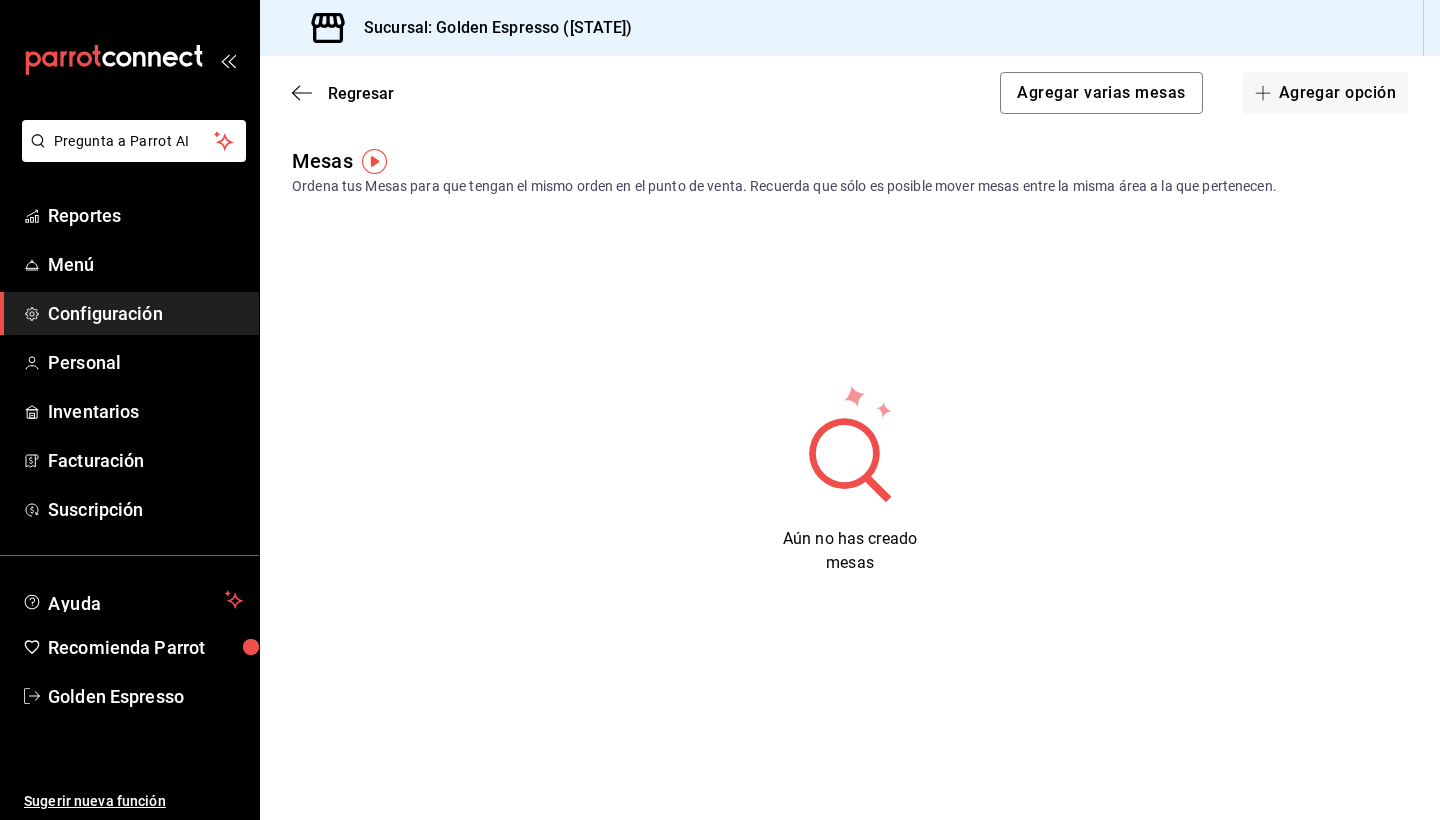 click on "Ordena tus Mesas para que tengan el mismo orden en el punto de venta.
Recuerda que sólo es posible mover mesas entre la misma área a la que pertenecen." at bounding box center (850, 186) 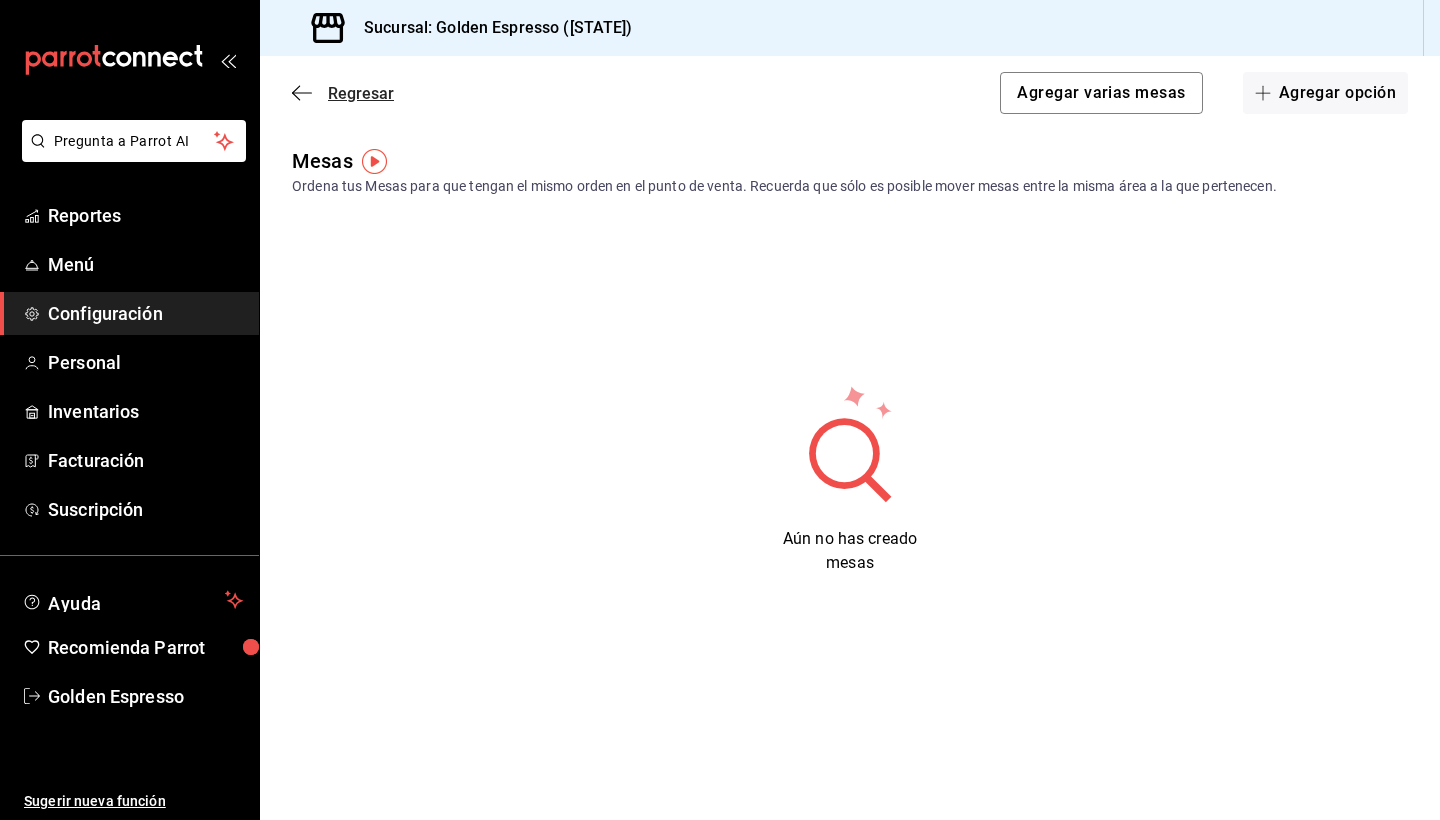 click 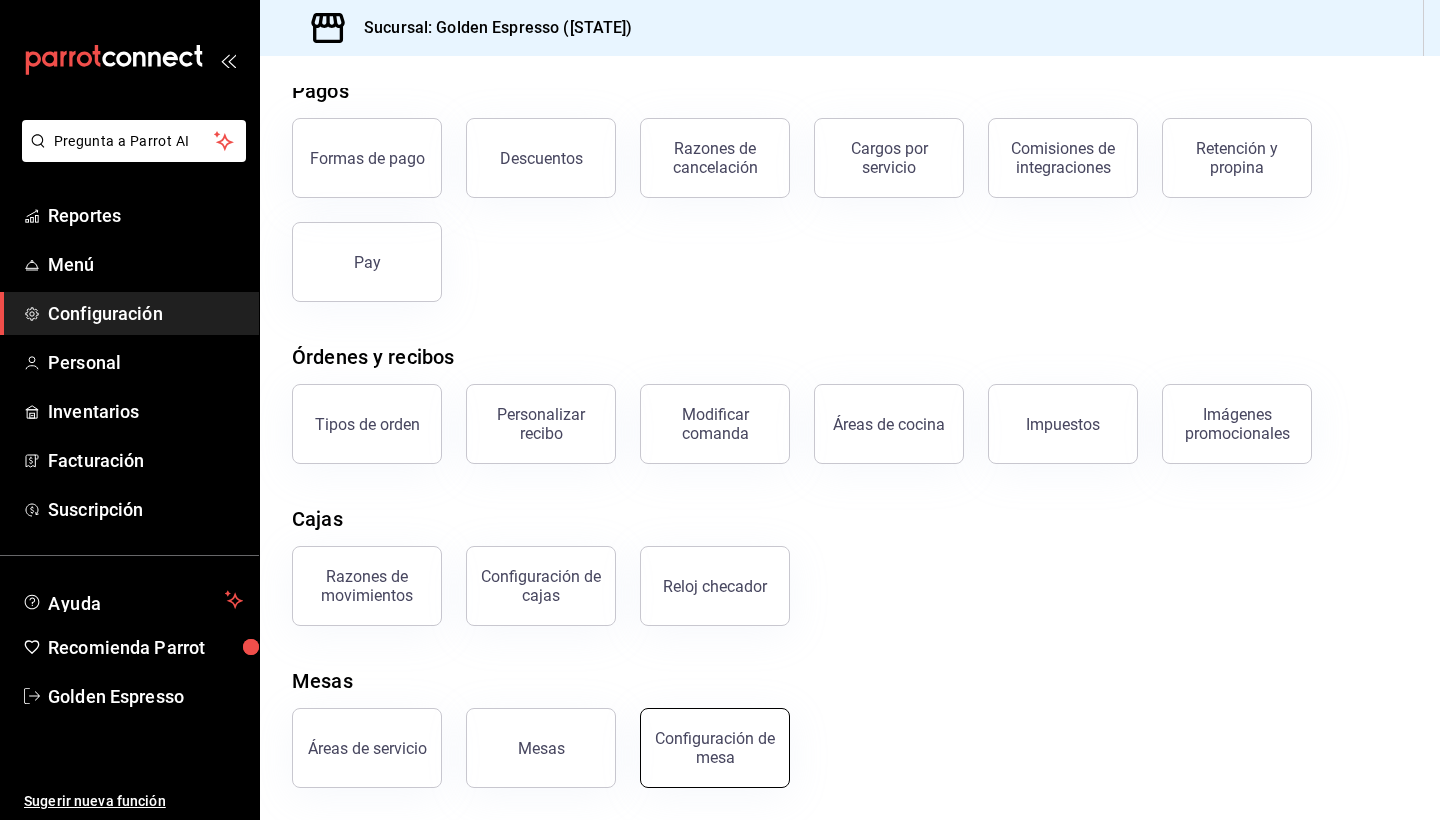 scroll, scrollTop: 90, scrollLeft: 0, axis: vertical 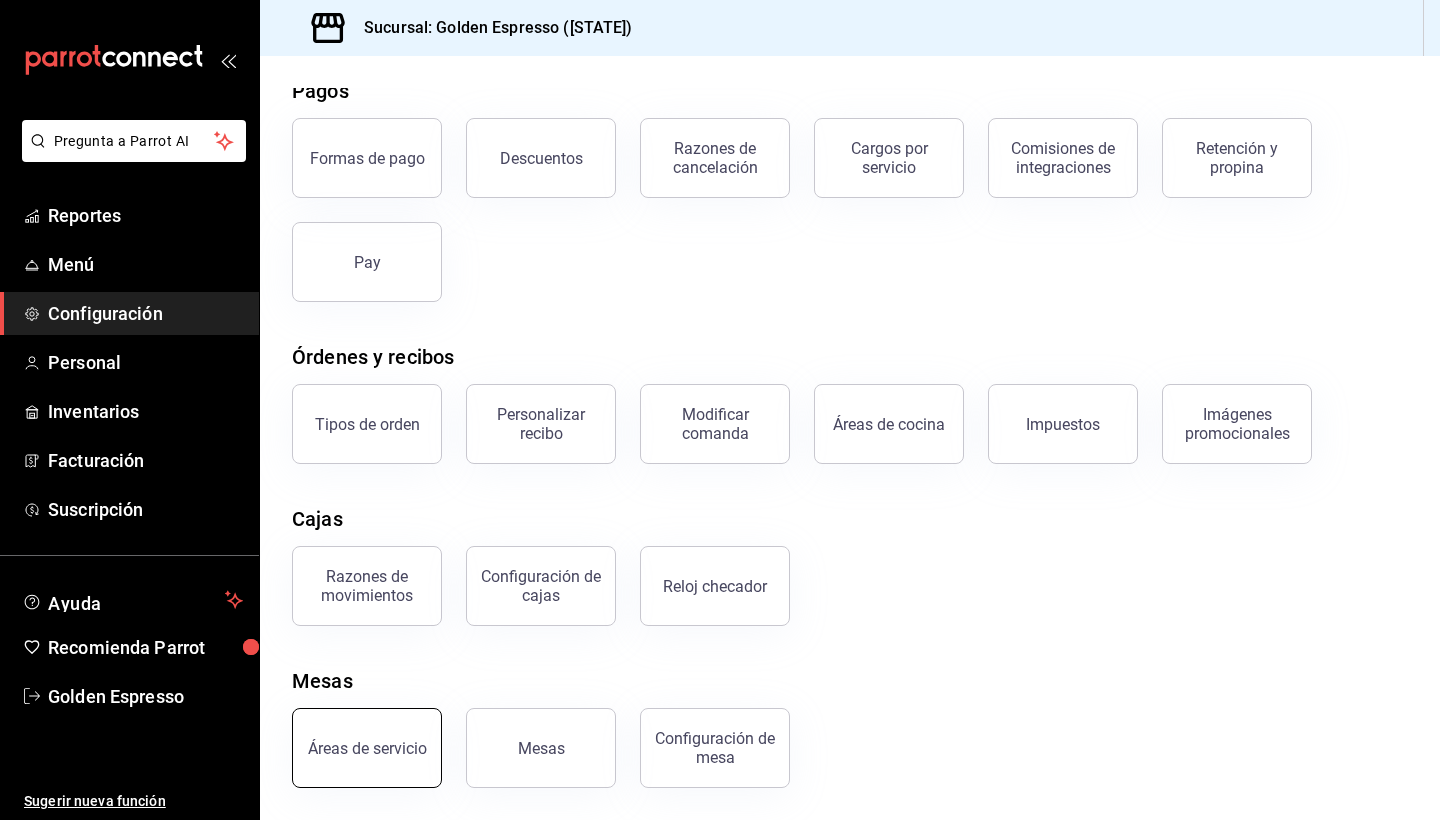 click on "Áreas de servicio" at bounding box center (367, 748) 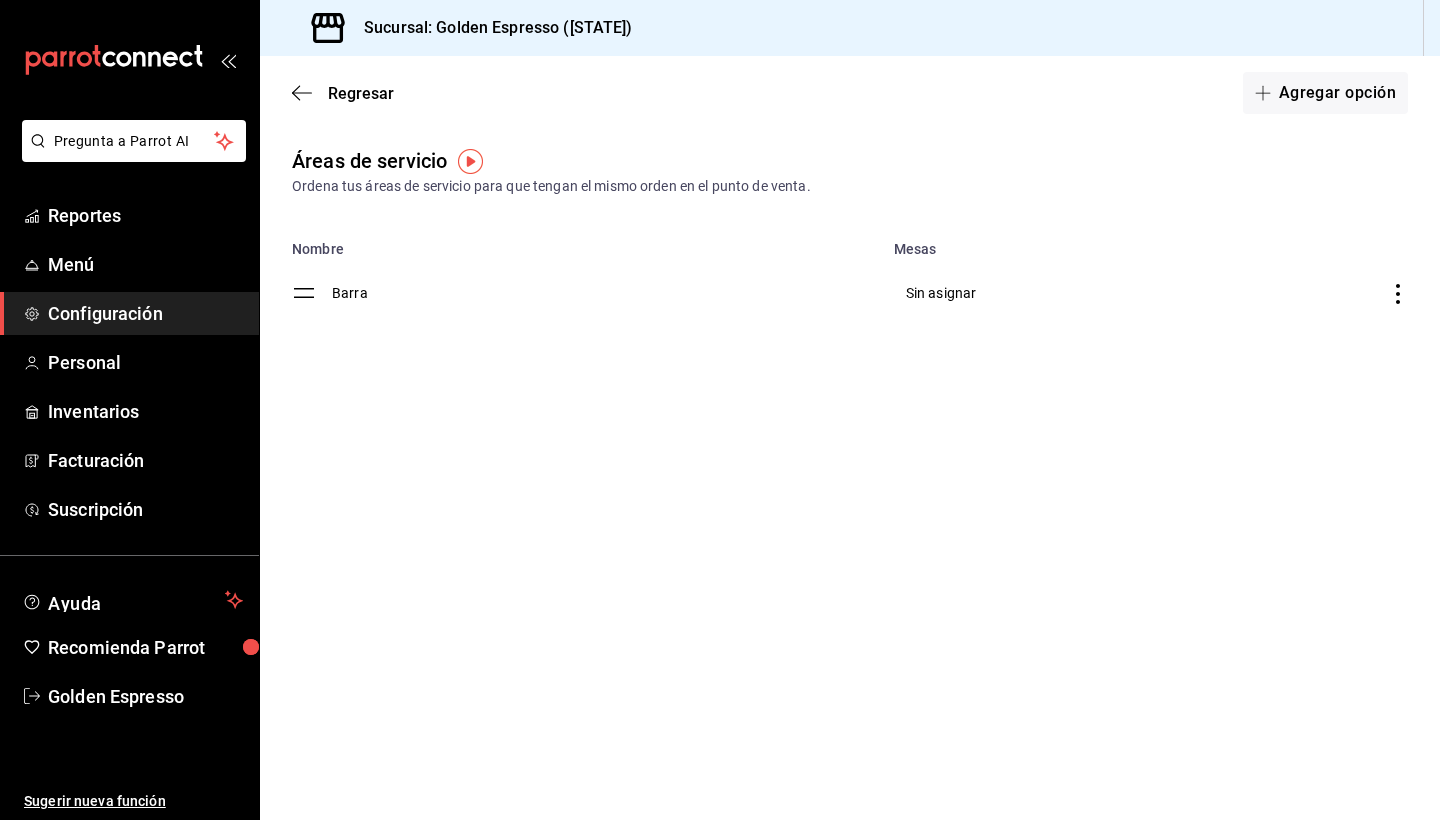 click on "Barra" at bounding box center [607, 293] 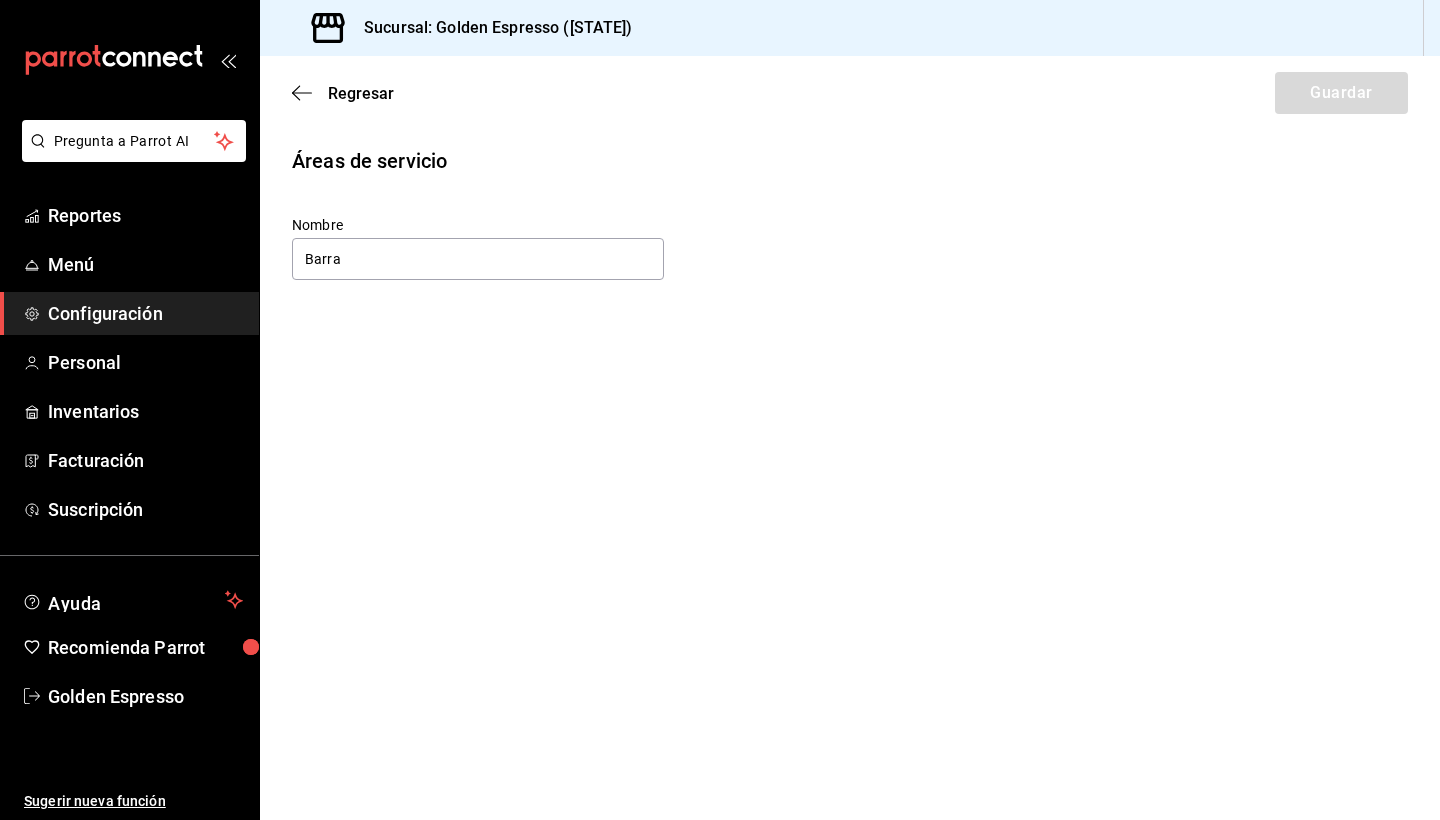 click on "Regresar Guardar" at bounding box center [850, 93] 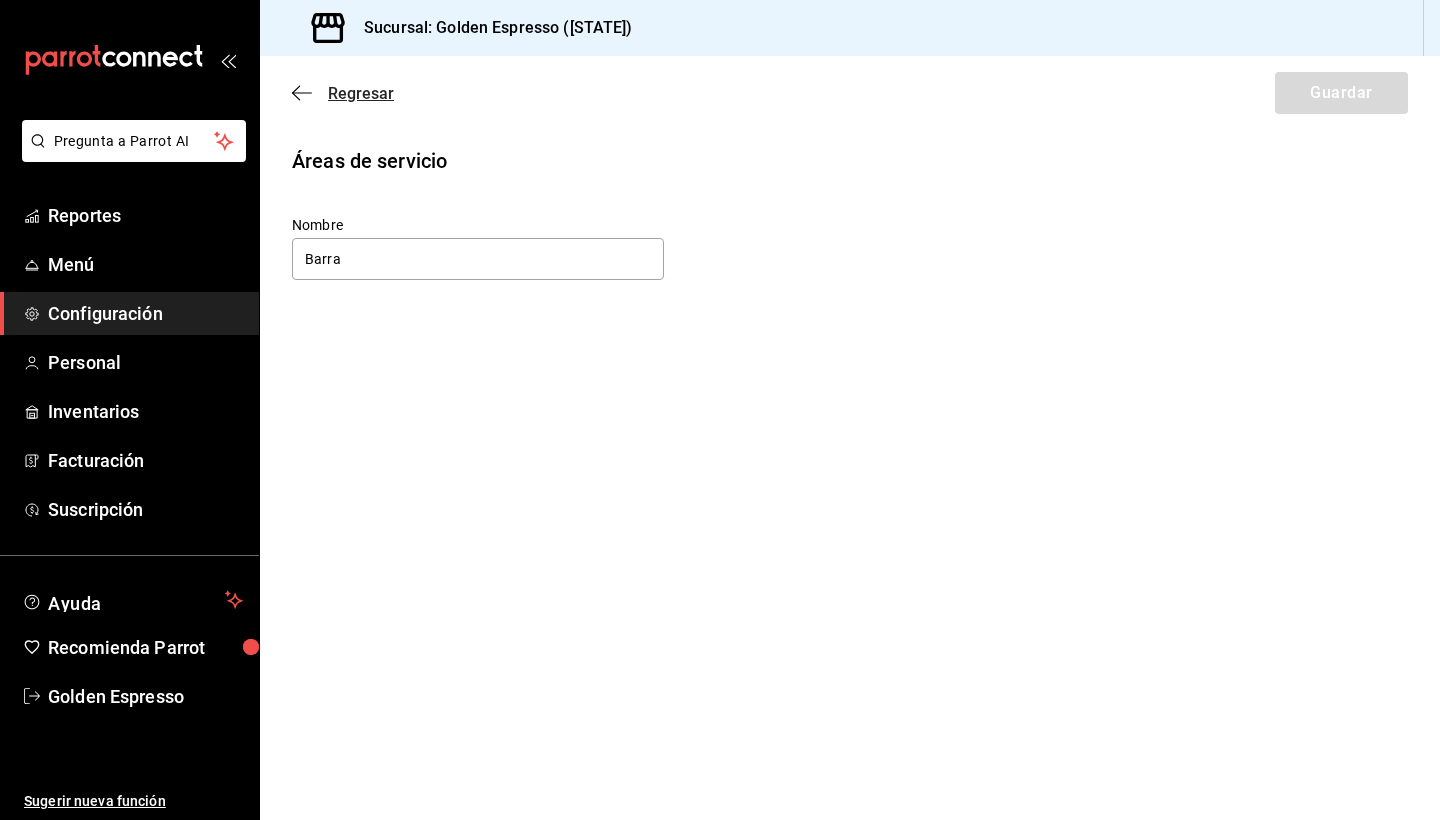 click 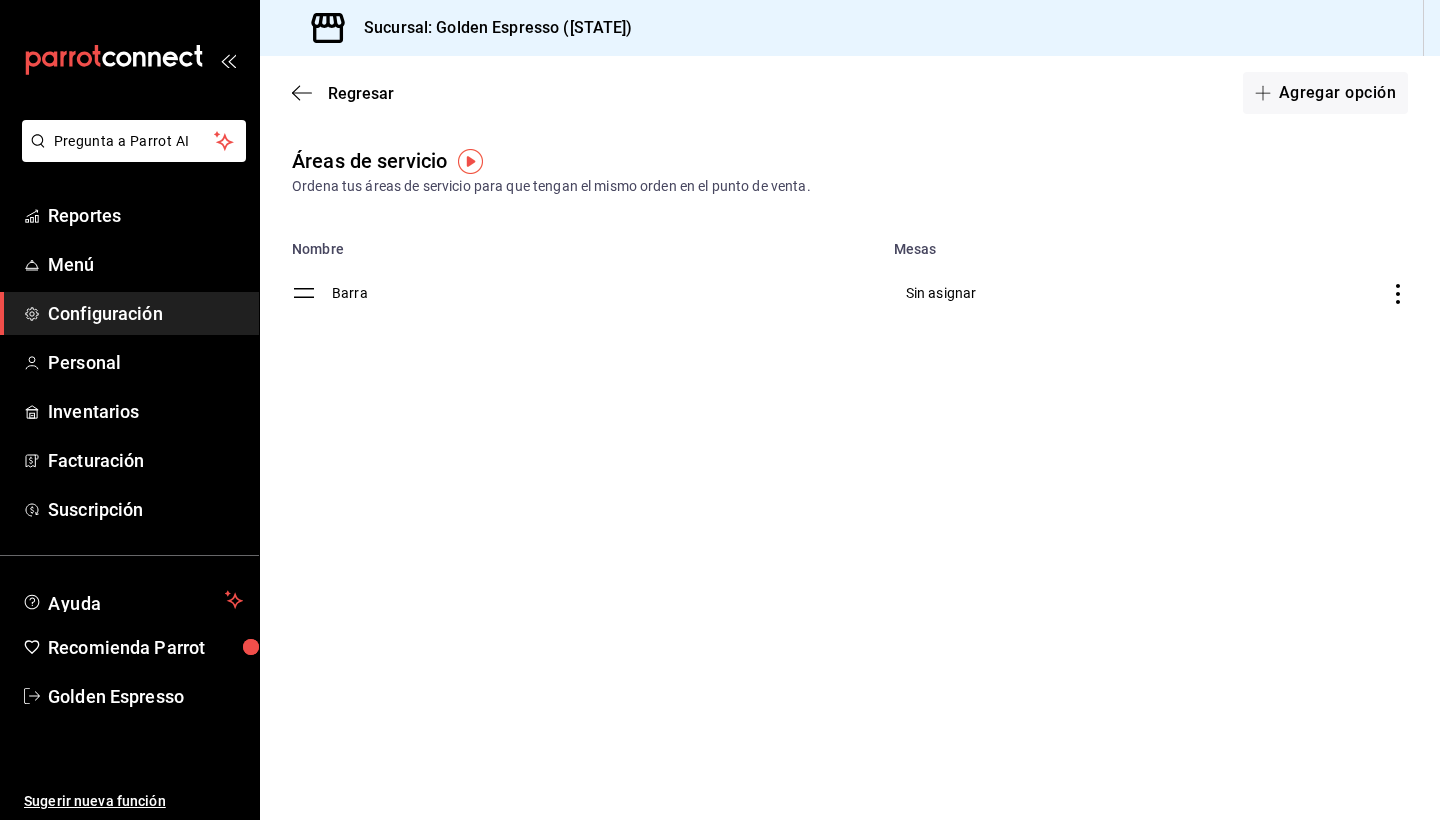 click 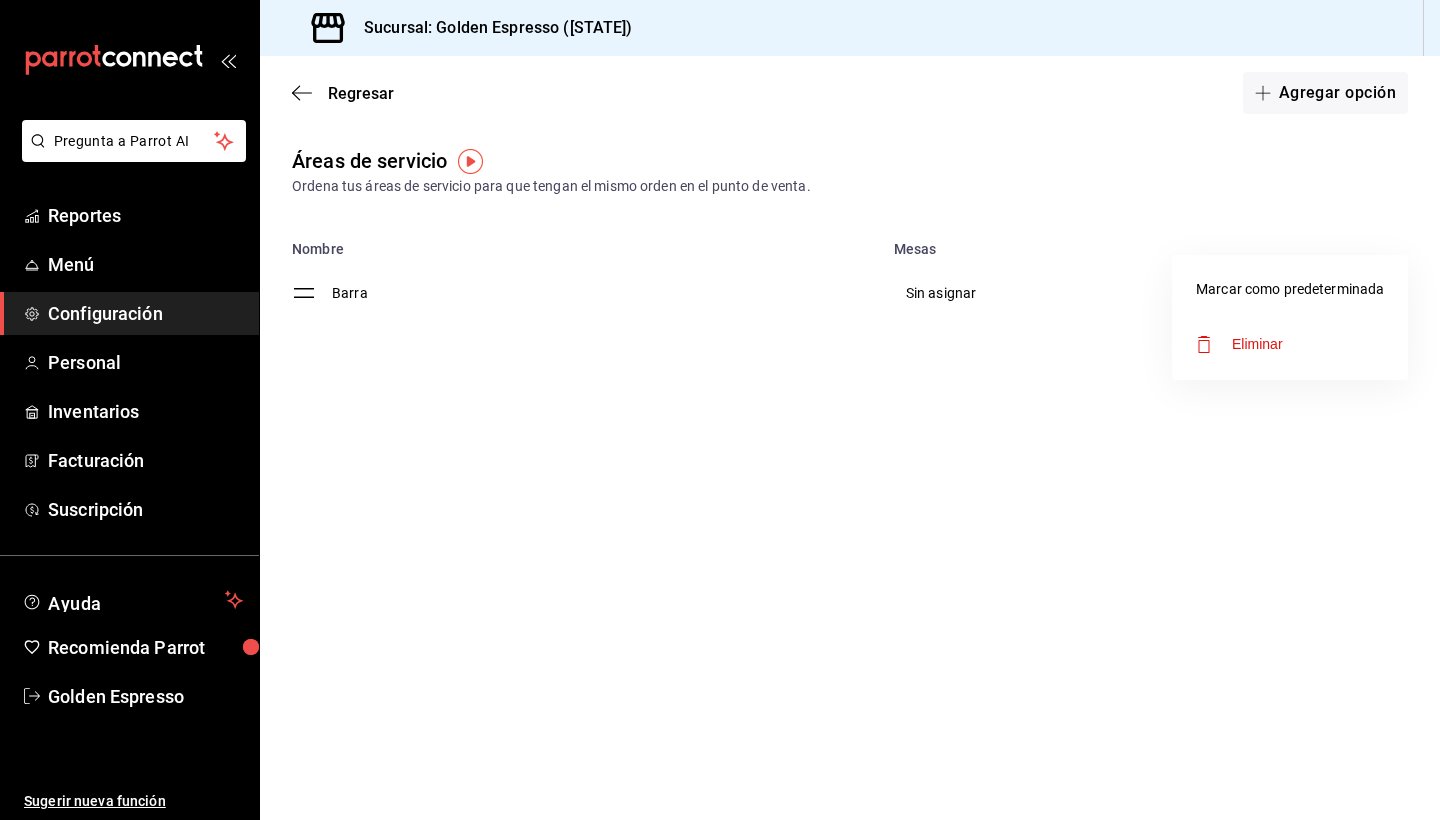 click at bounding box center (720, 410) 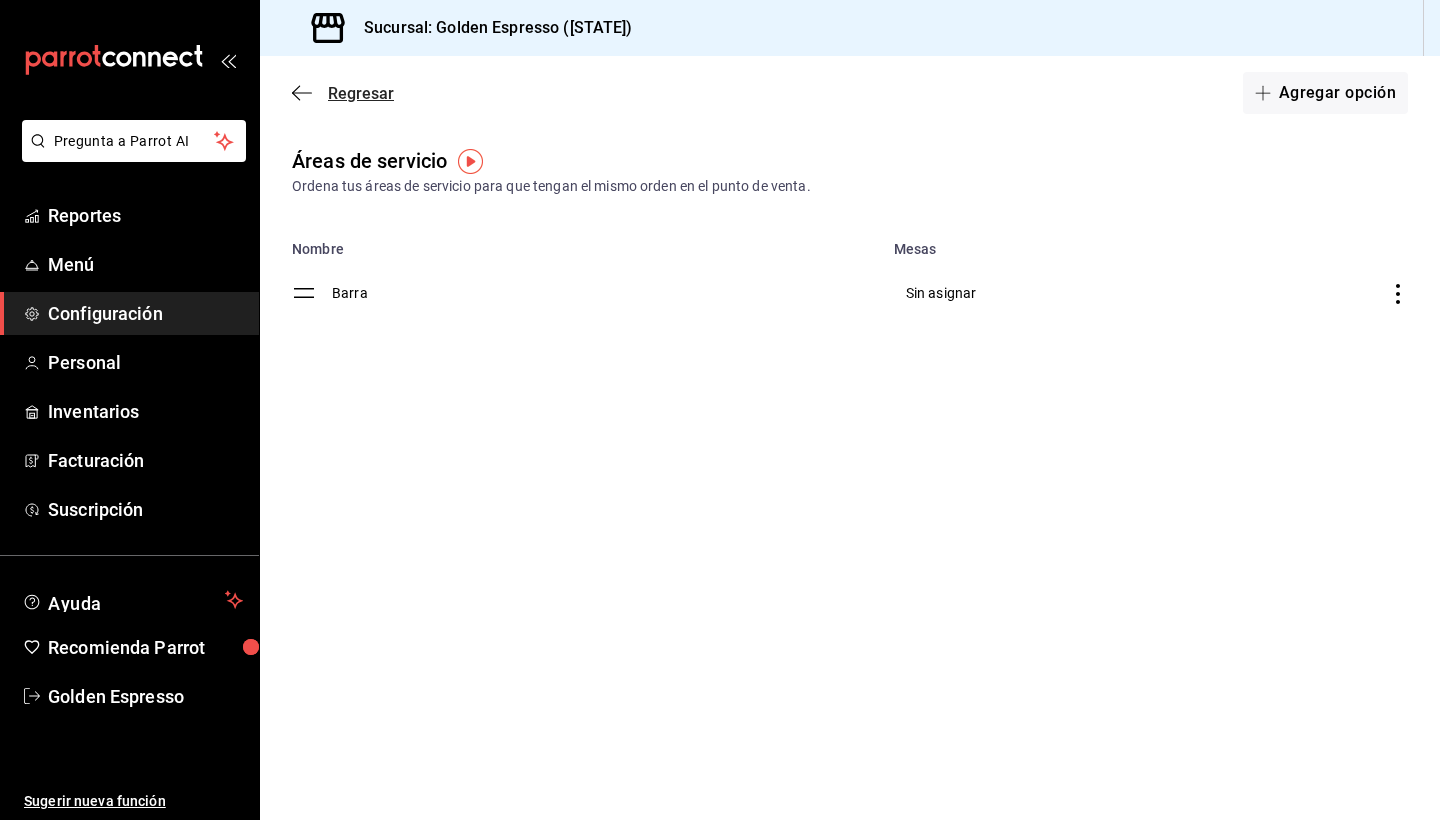 click 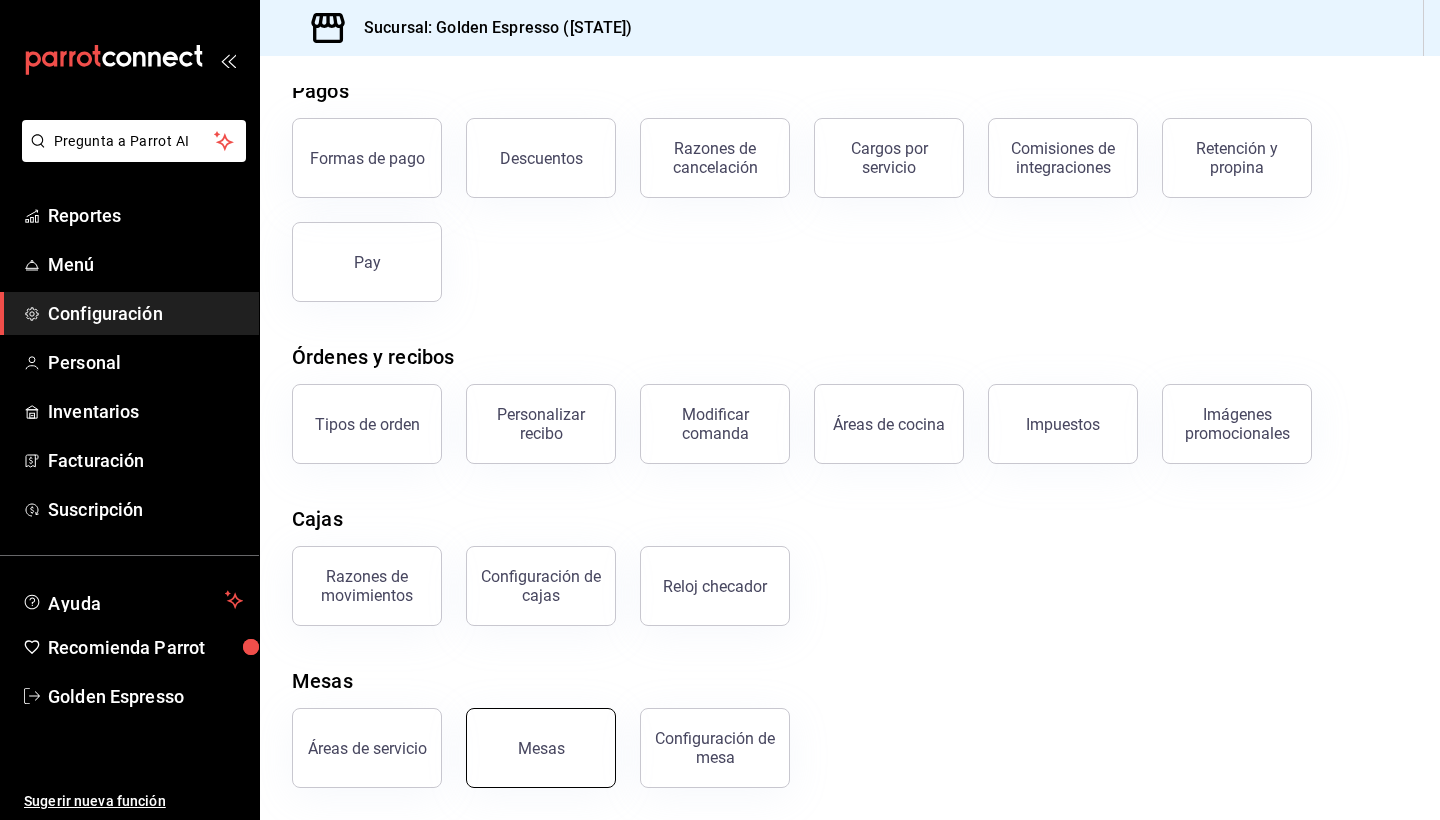 scroll, scrollTop: 90, scrollLeft: 0, axis: vertical 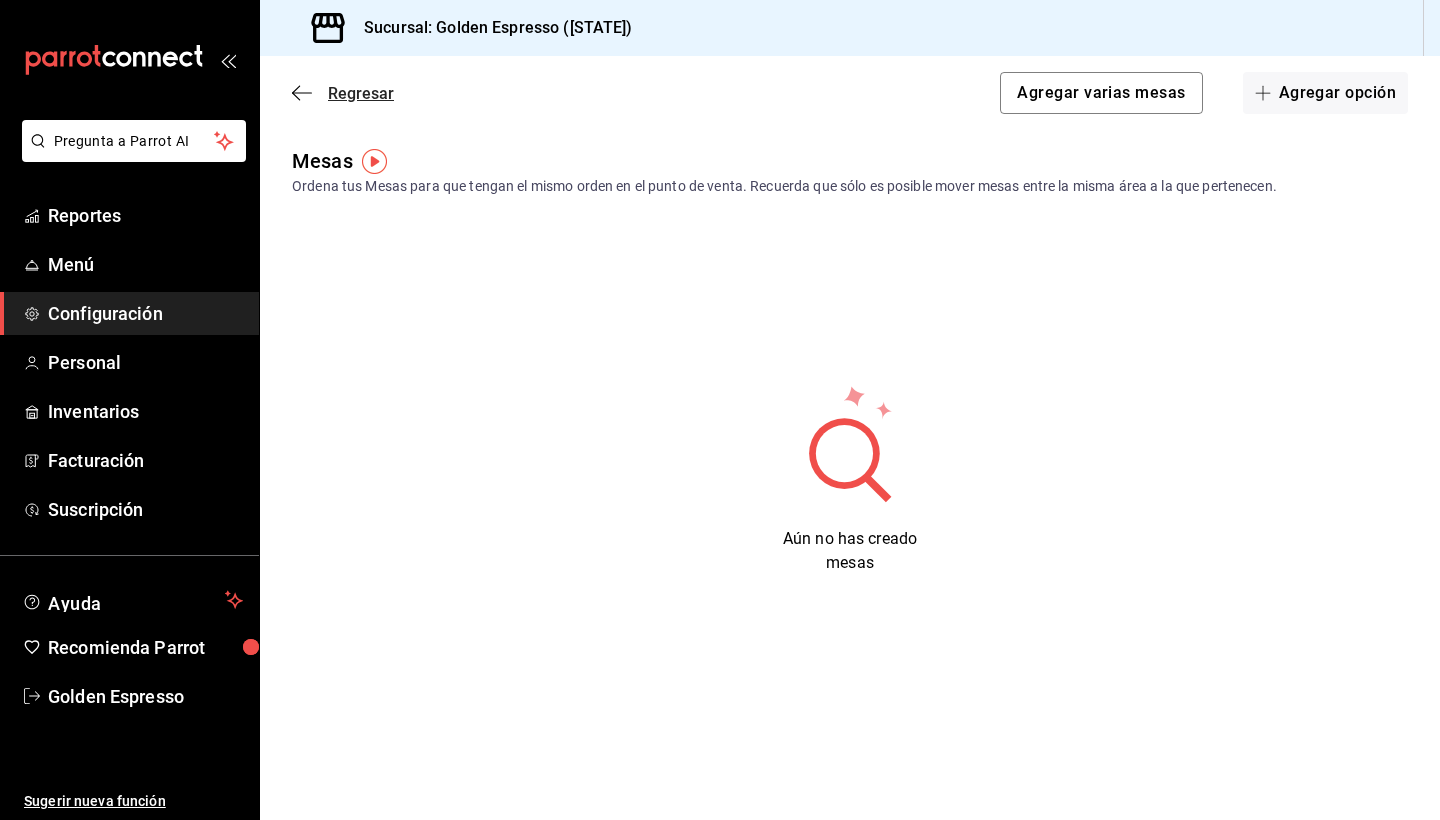 click 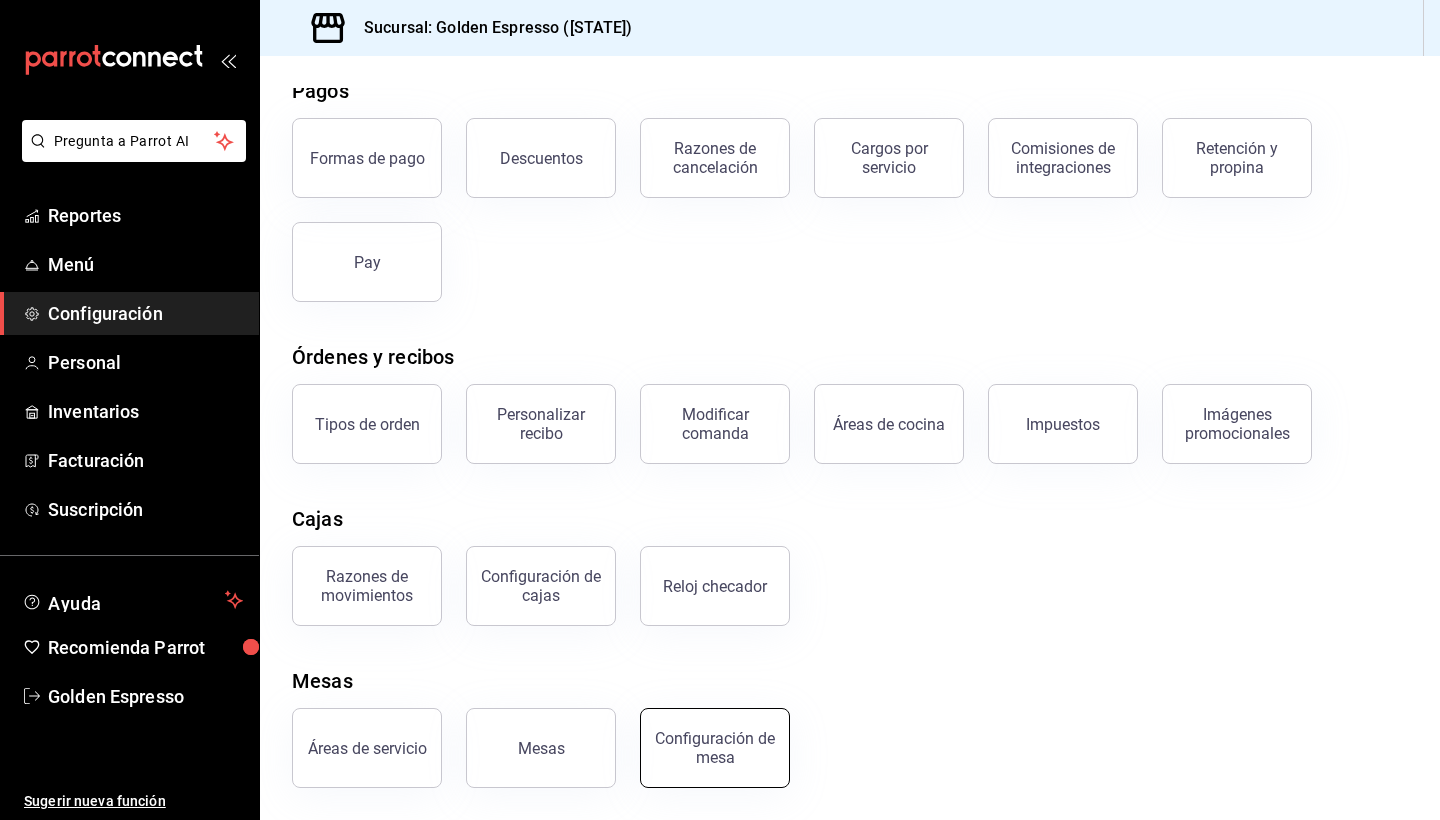 scroll, scrollTop: 90, scrollLeft: 0, axis: vertical 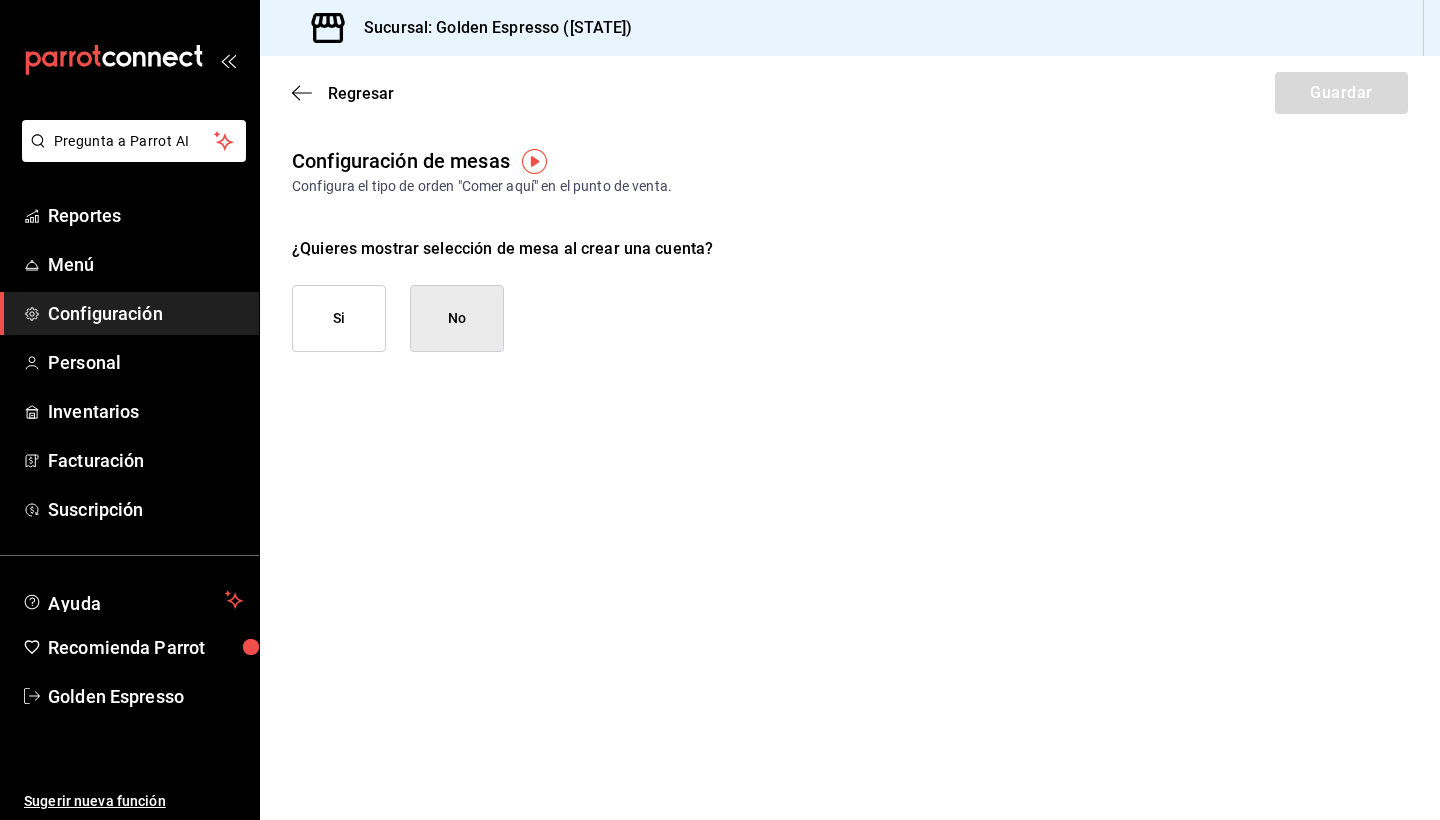 click on "Si" at bounding box center [339, 318] 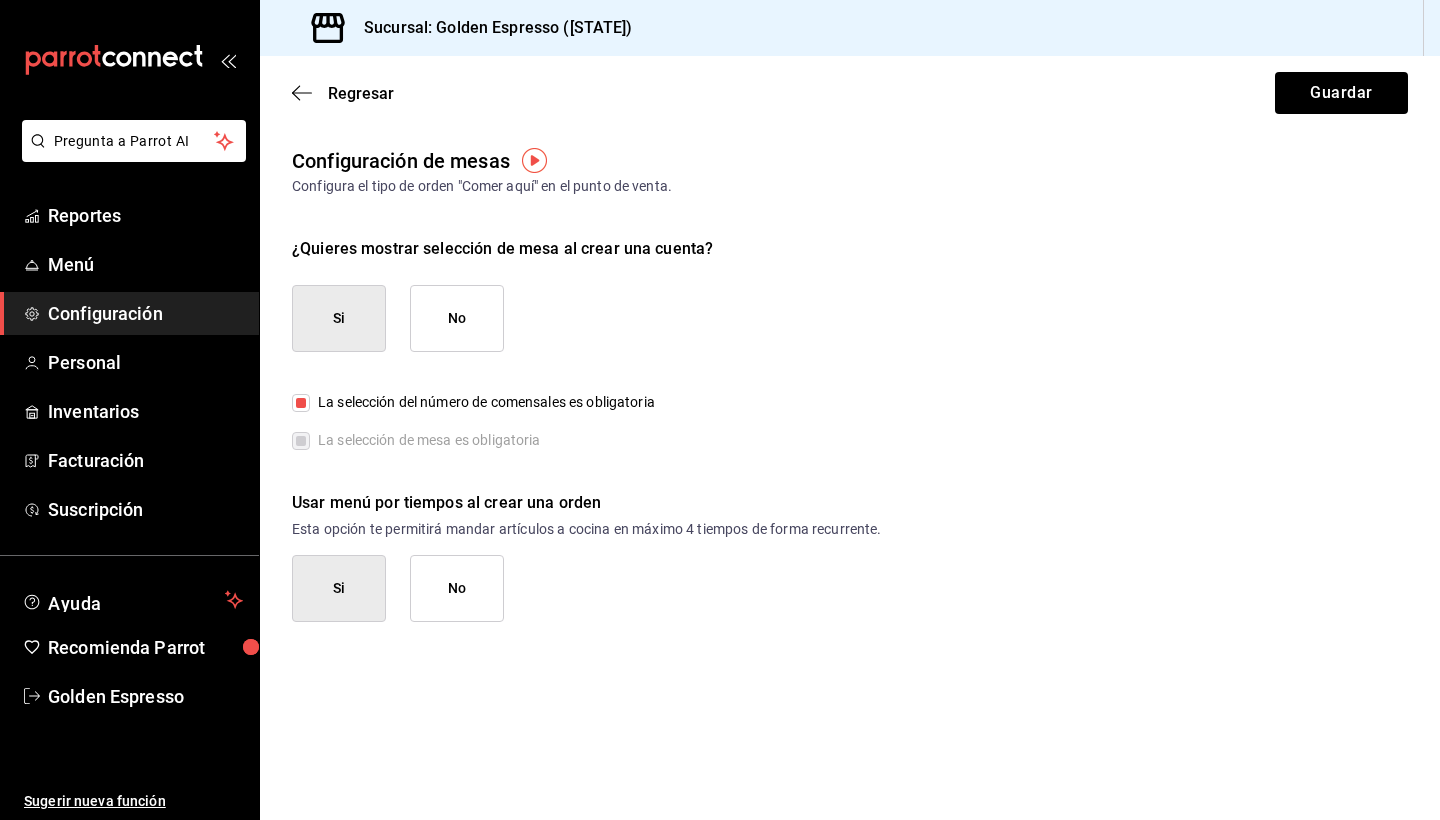 scroll, scrollTop: 0, scrollLeft: 0, axis: both 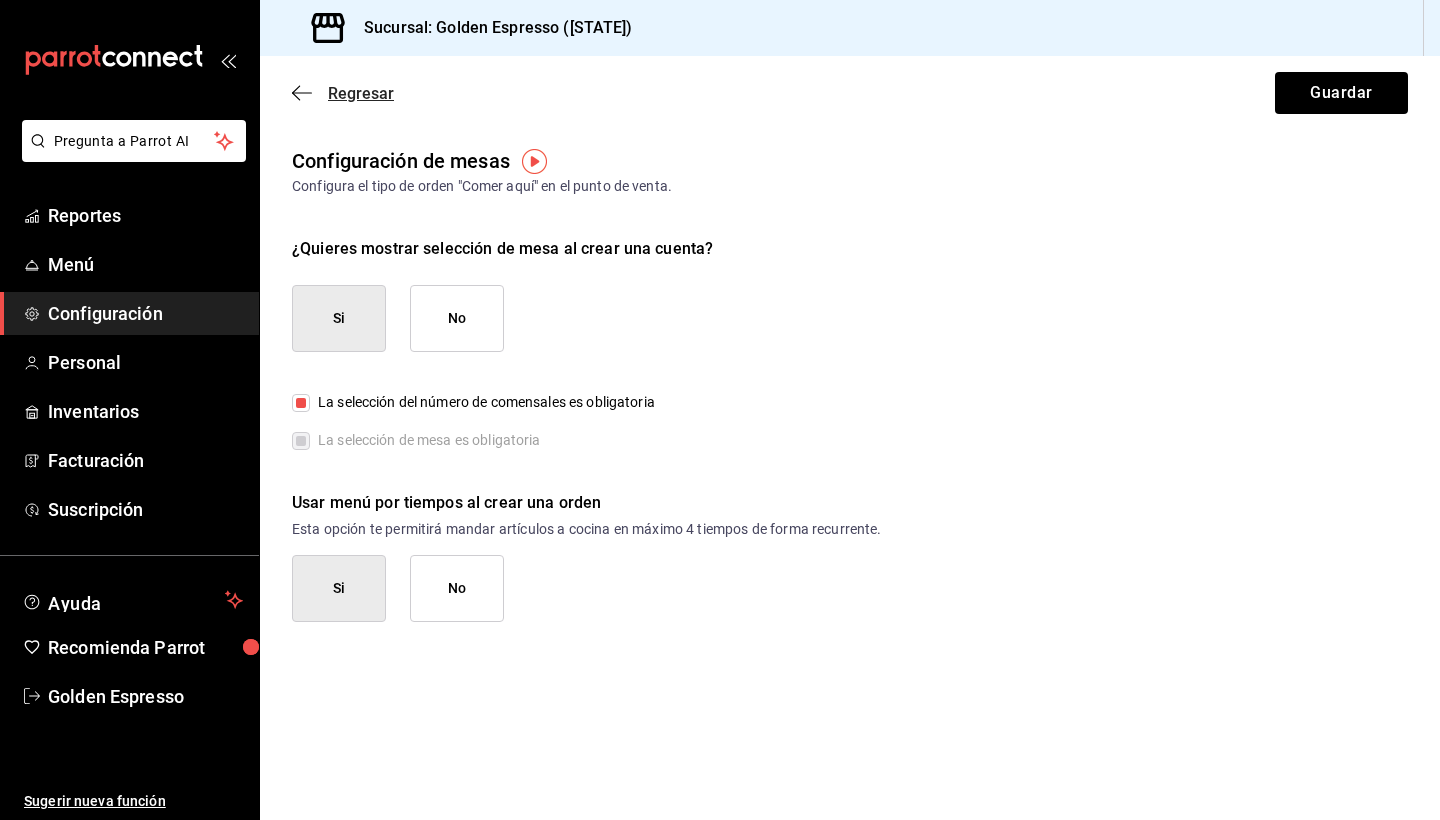 click 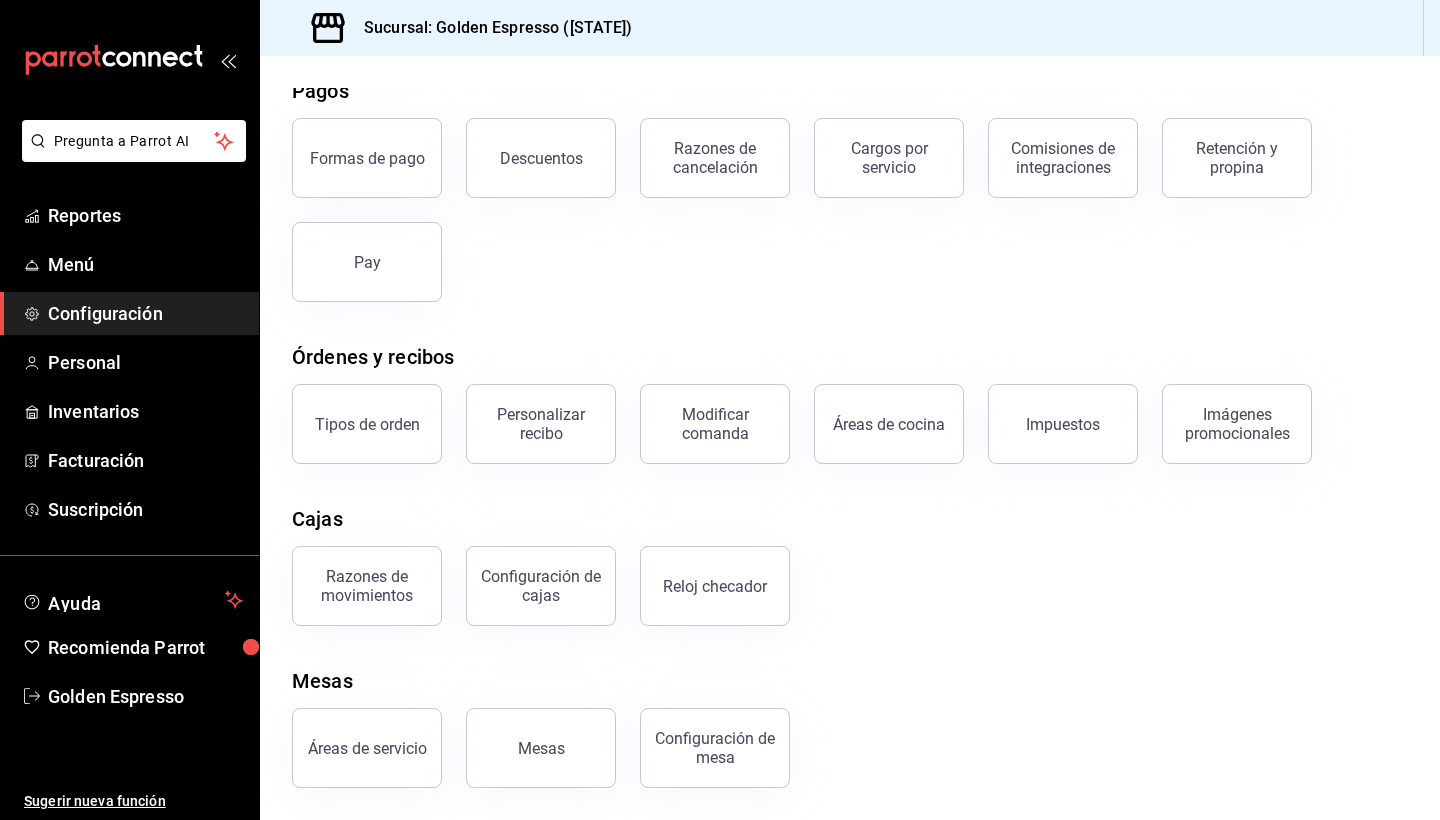 scroll, scrollTop: 90, scrollLeft: 0, axis: vertical 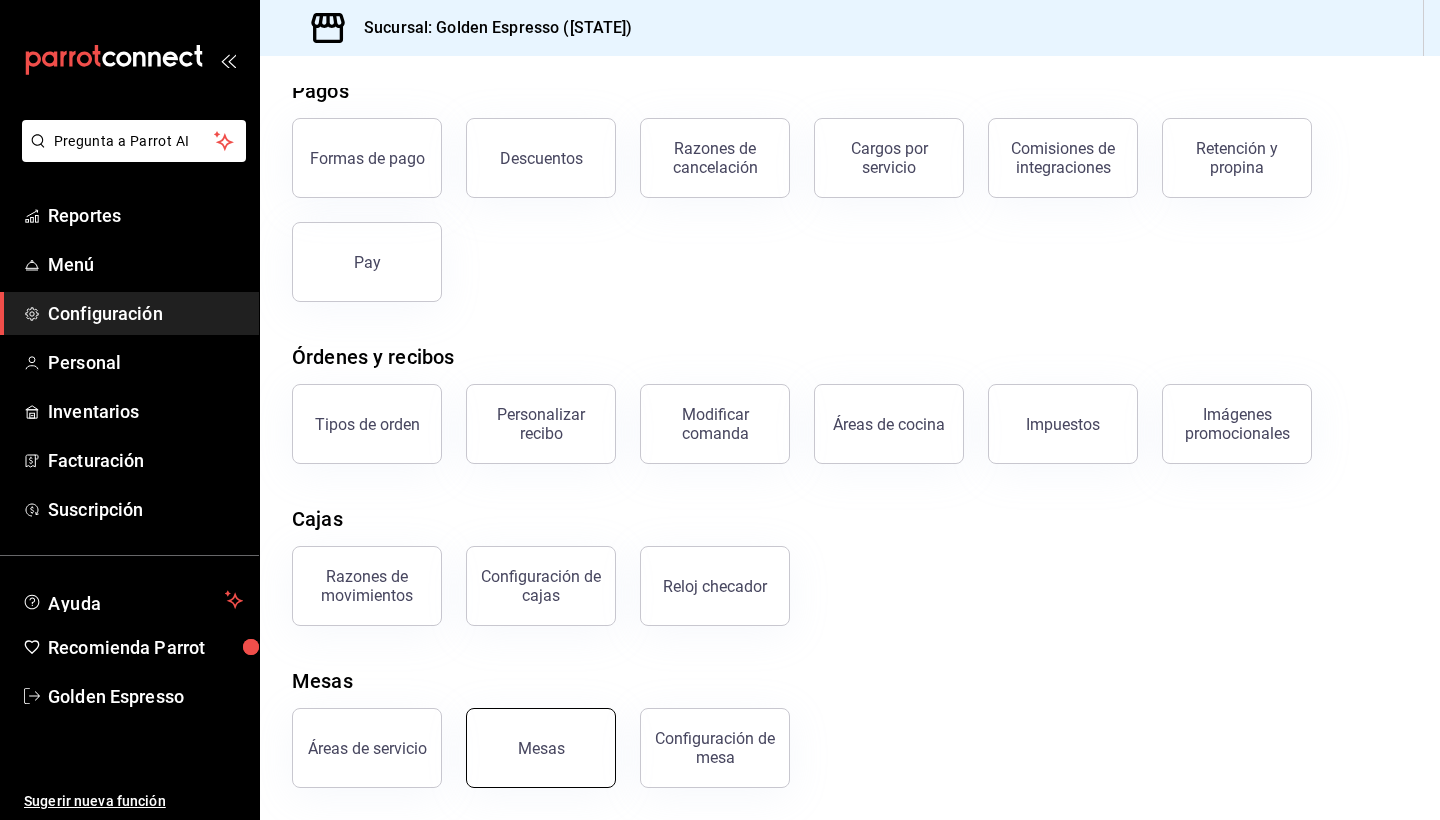 click on "Mesas" at bounding box center (541, 748) 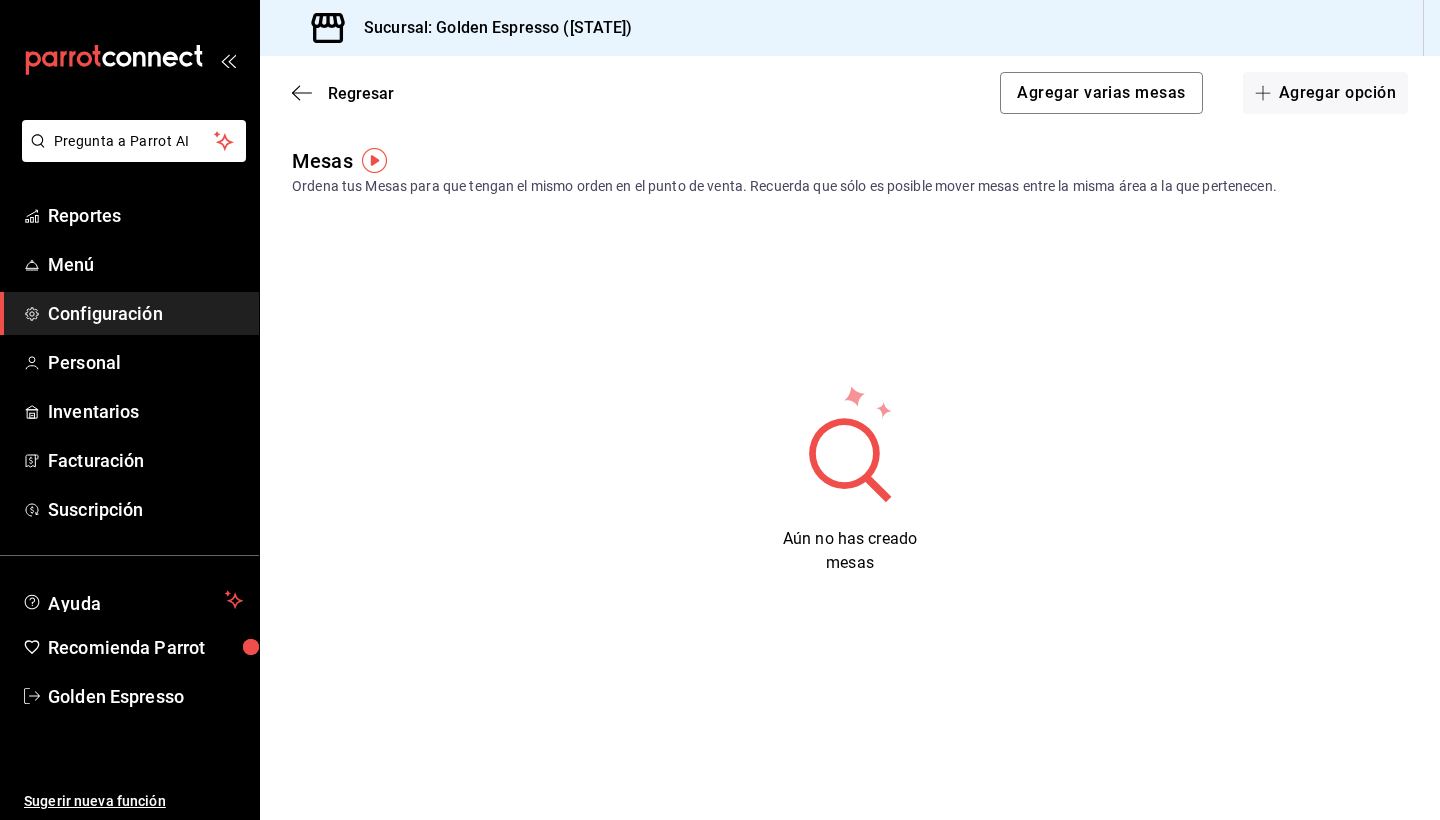 scroll, scrollTop: 0, scrollLeft: 0, axis: both 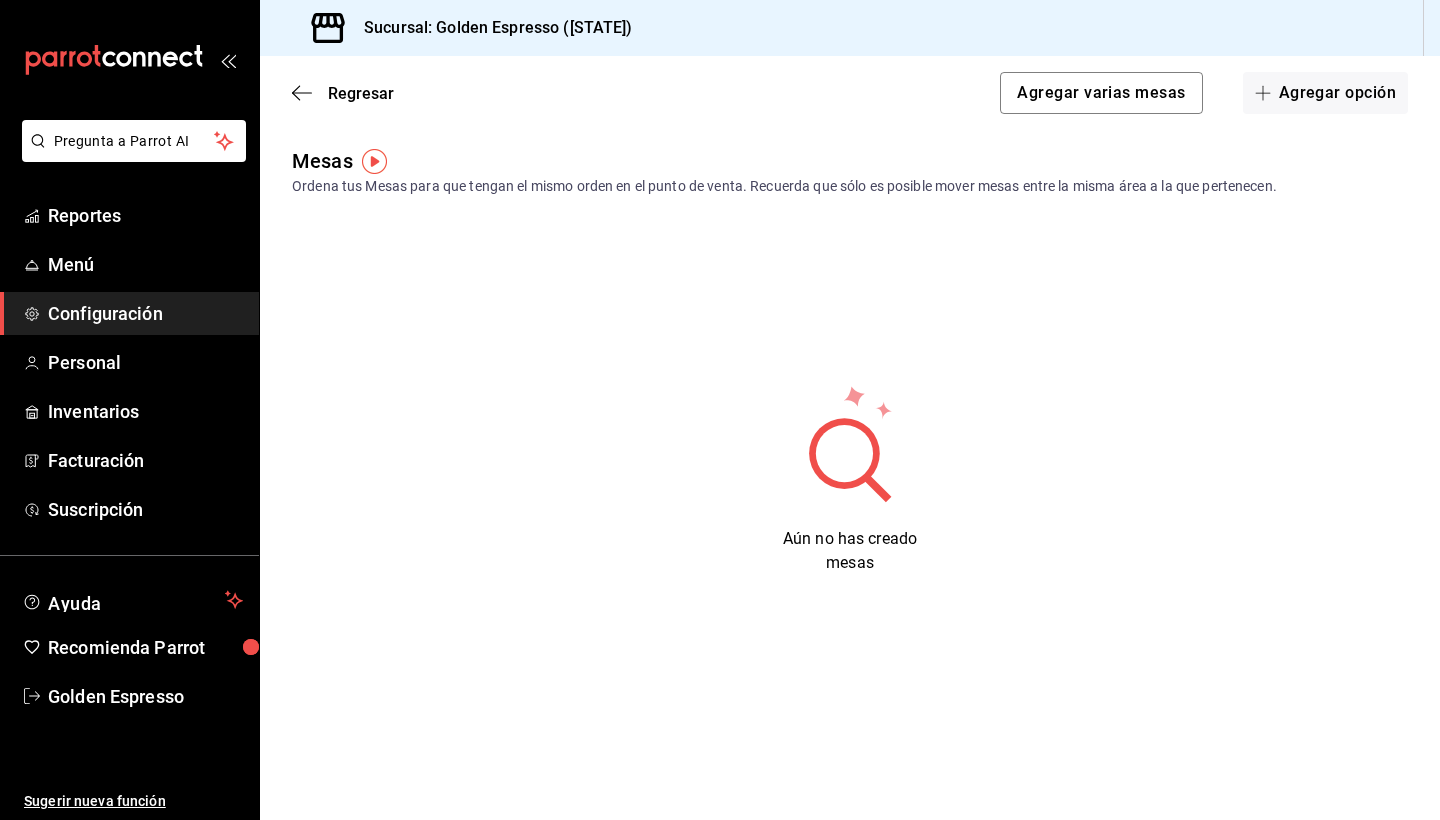click on "Regresar Agregar varias mesas Agregar opción" at bounding box center (850, 93) 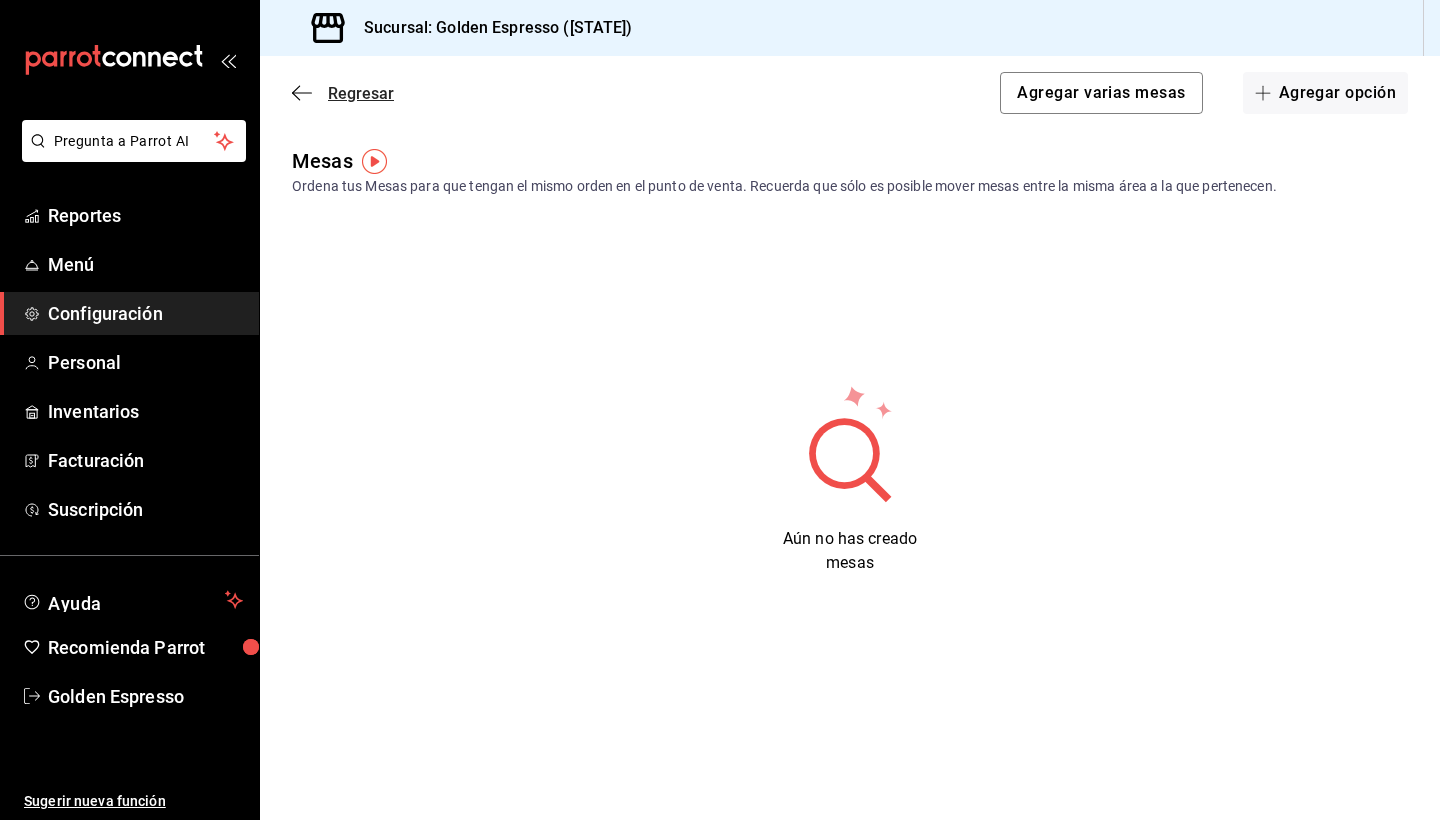 click 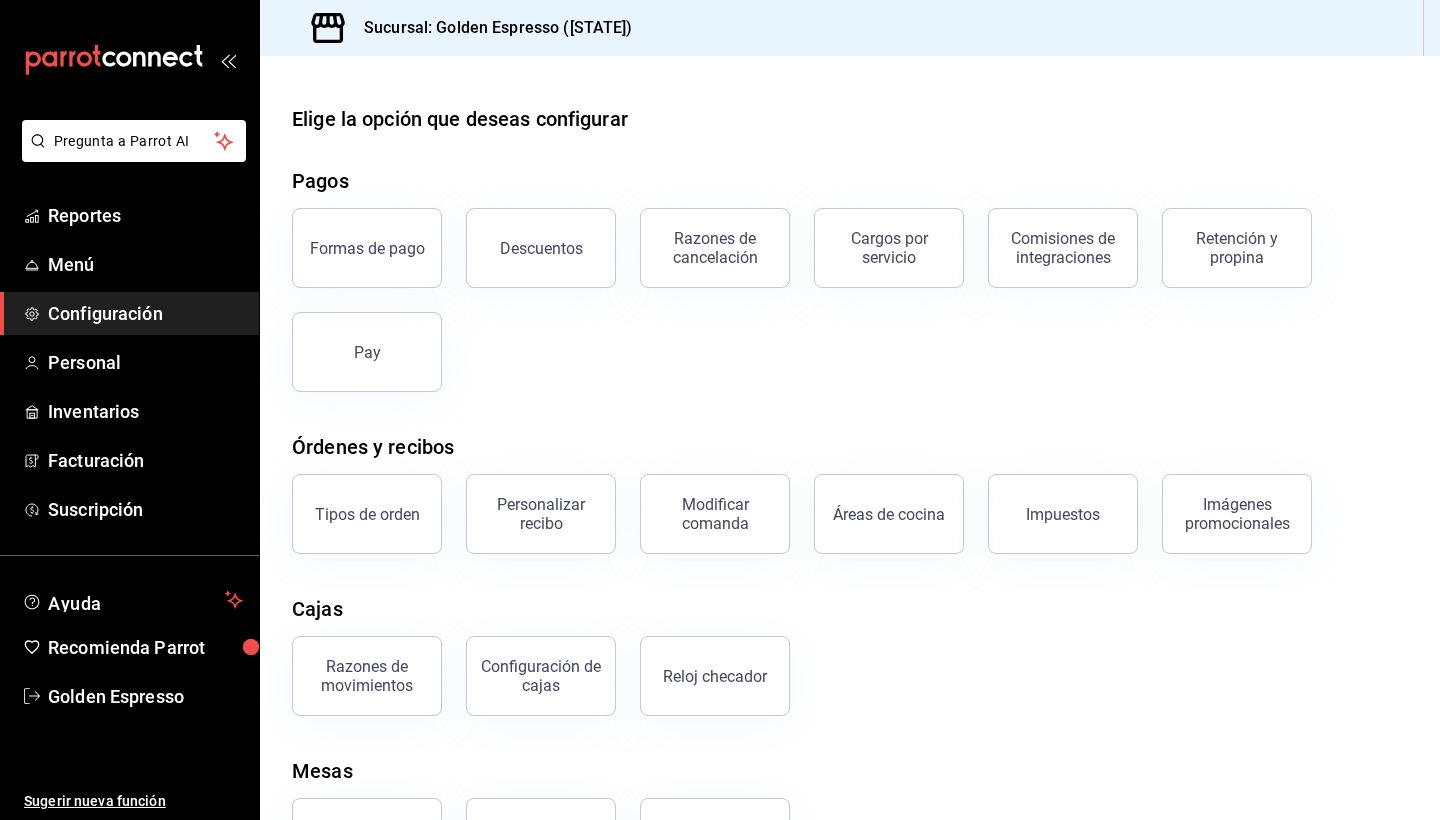 click 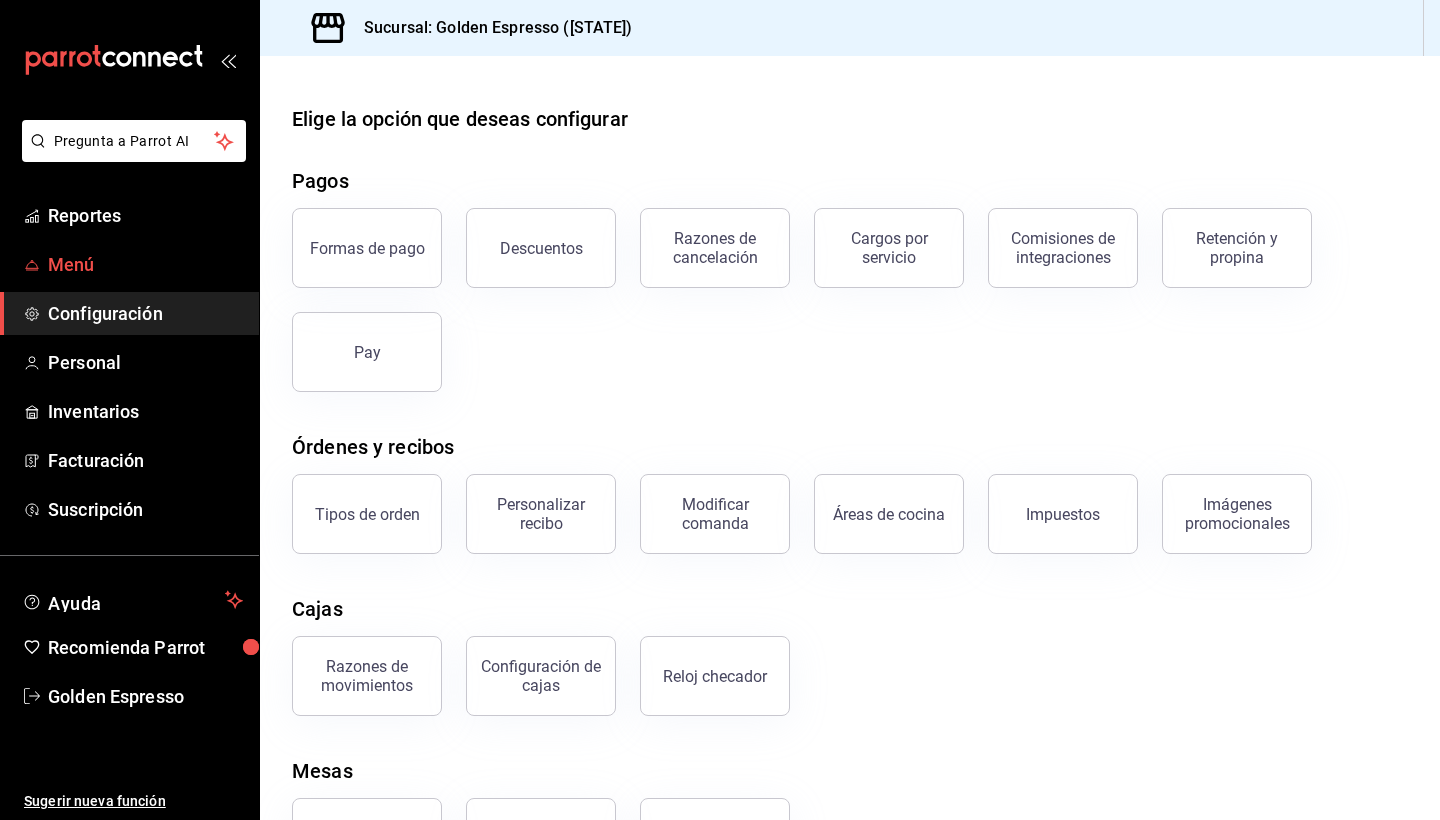click on "Menú" at bounding box center (145, 264) 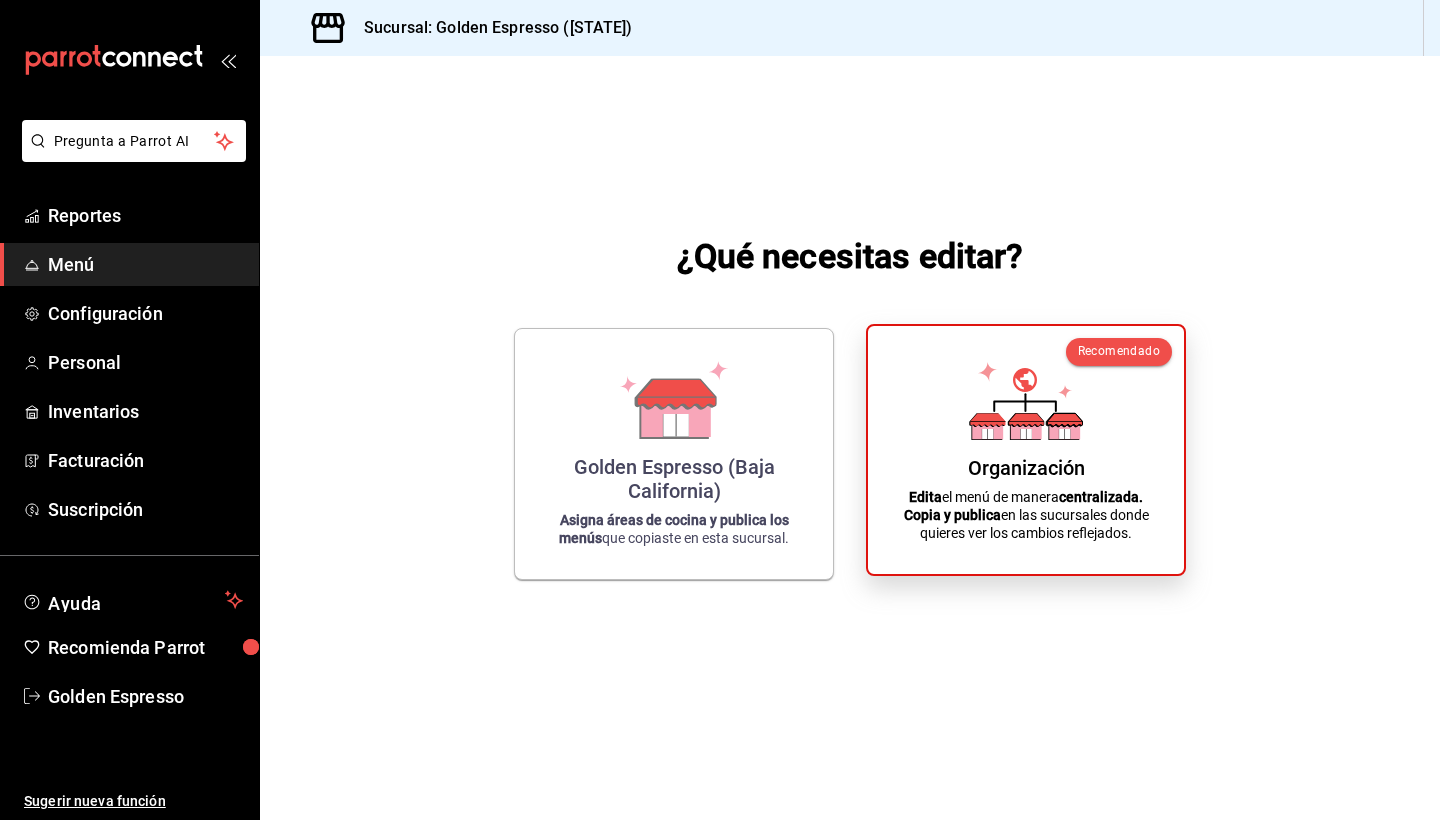 click on "Edita  el menú de manera  centralizada.     Copia y publica  en las sucursales donde quieres ver los cambios reflejados." at bounding box center [1026, 515] 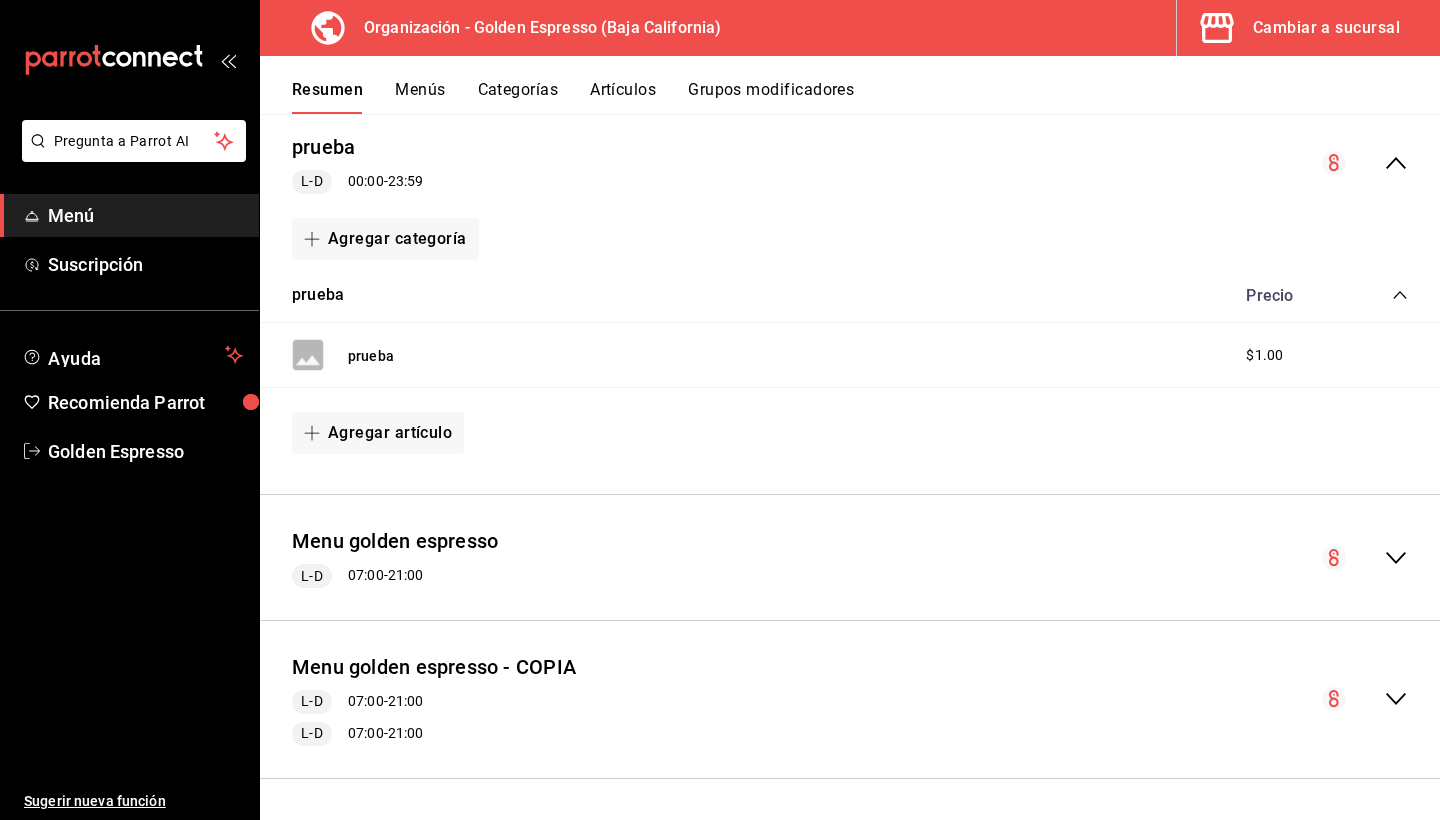 scroll, scrollTop: 183, scrollLeft: 0, axis: vertical 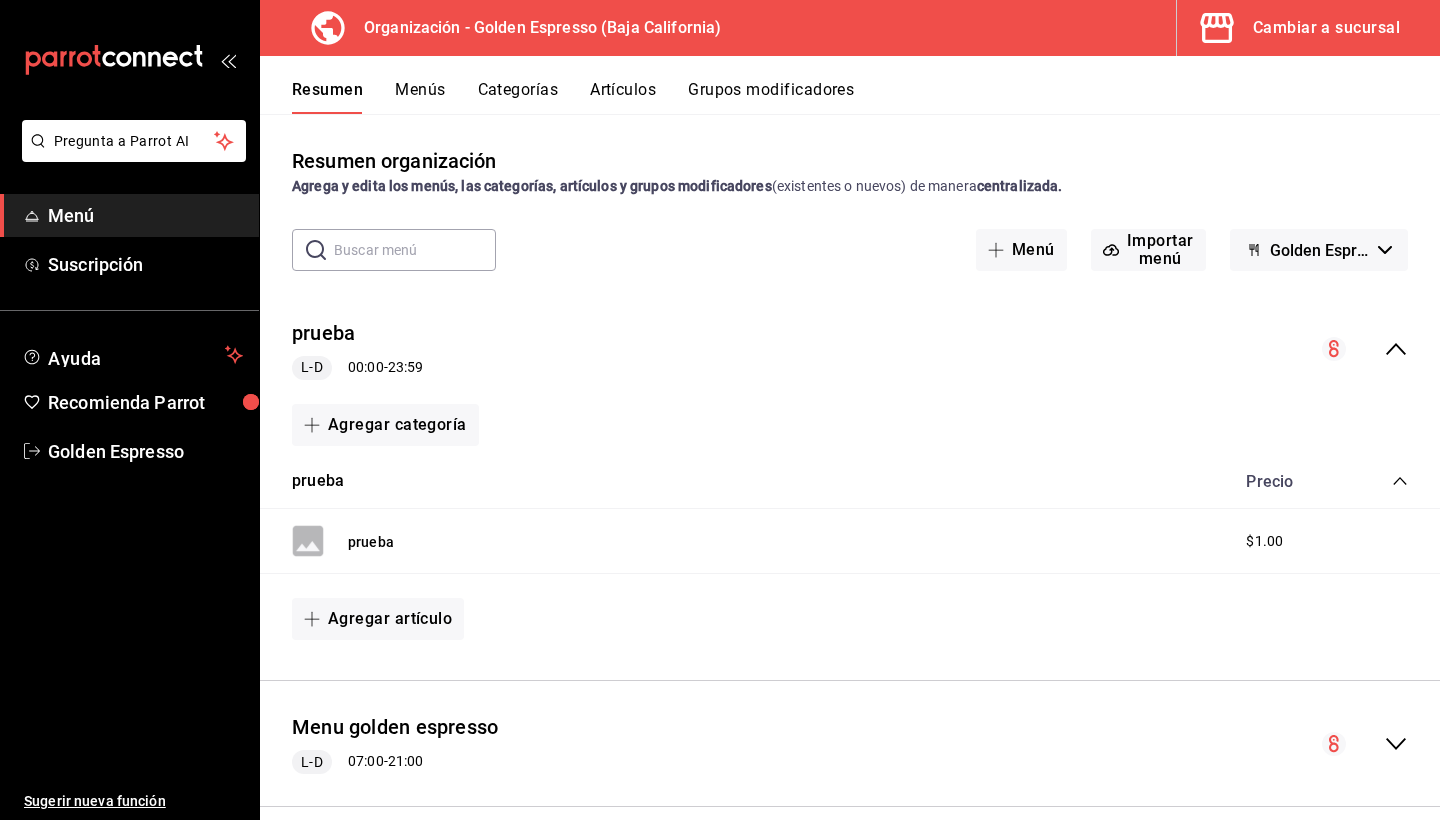 click on "Menús" at bounding box center (420, 97) 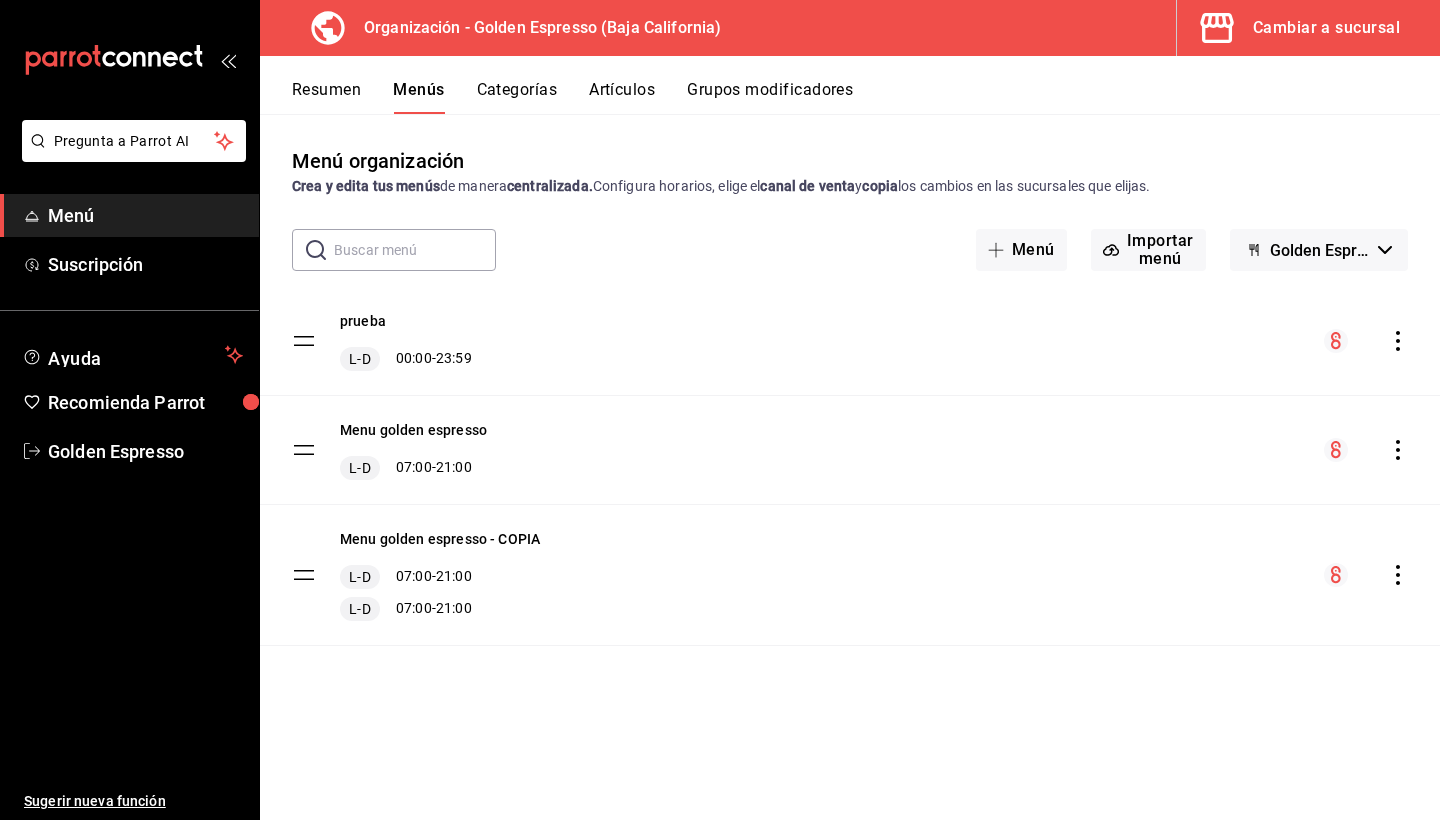click on "Categorías" at bounding box center (517, 97) 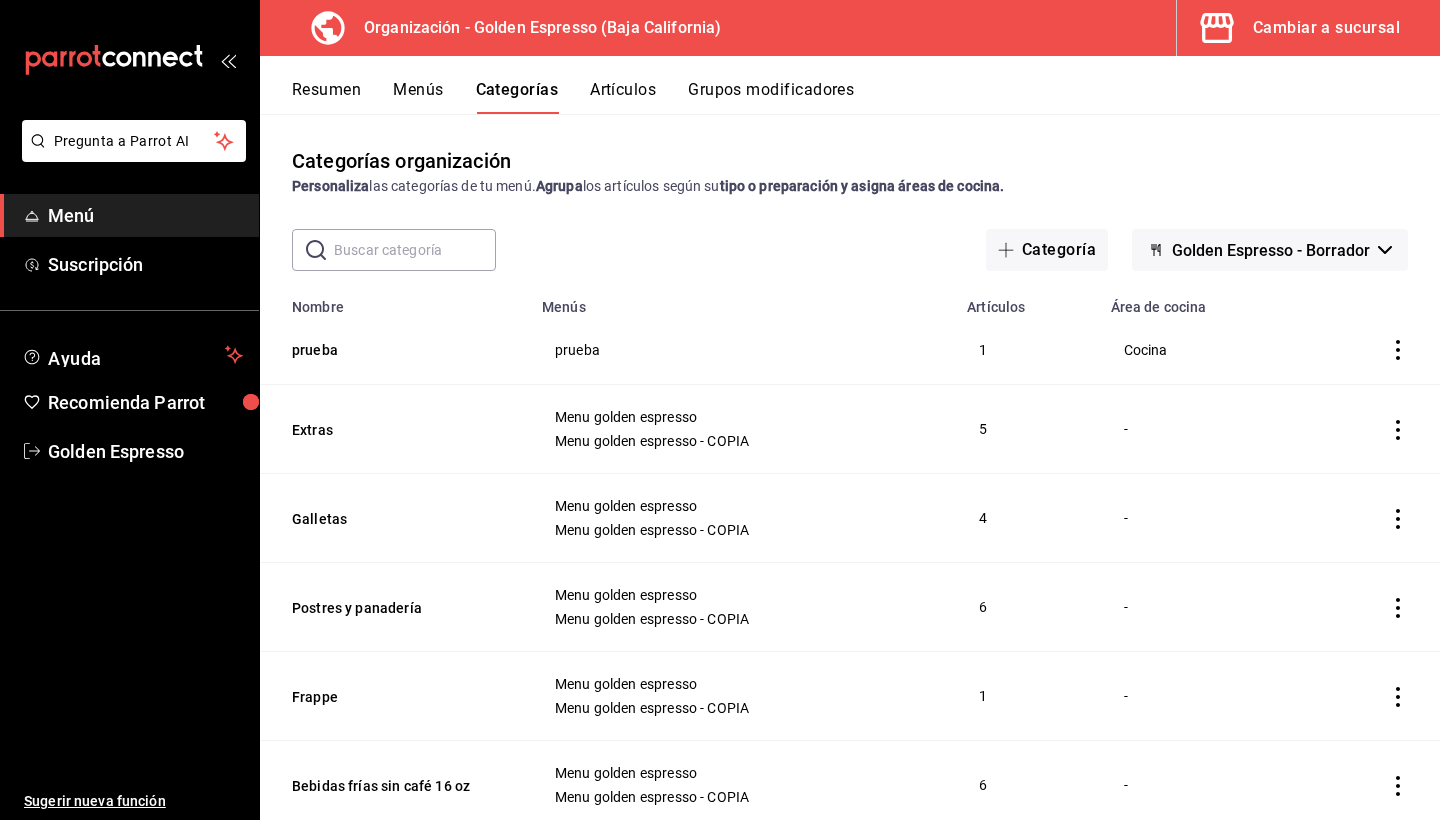 click on "Grupos modificadores" at bounding box center [771, 97] 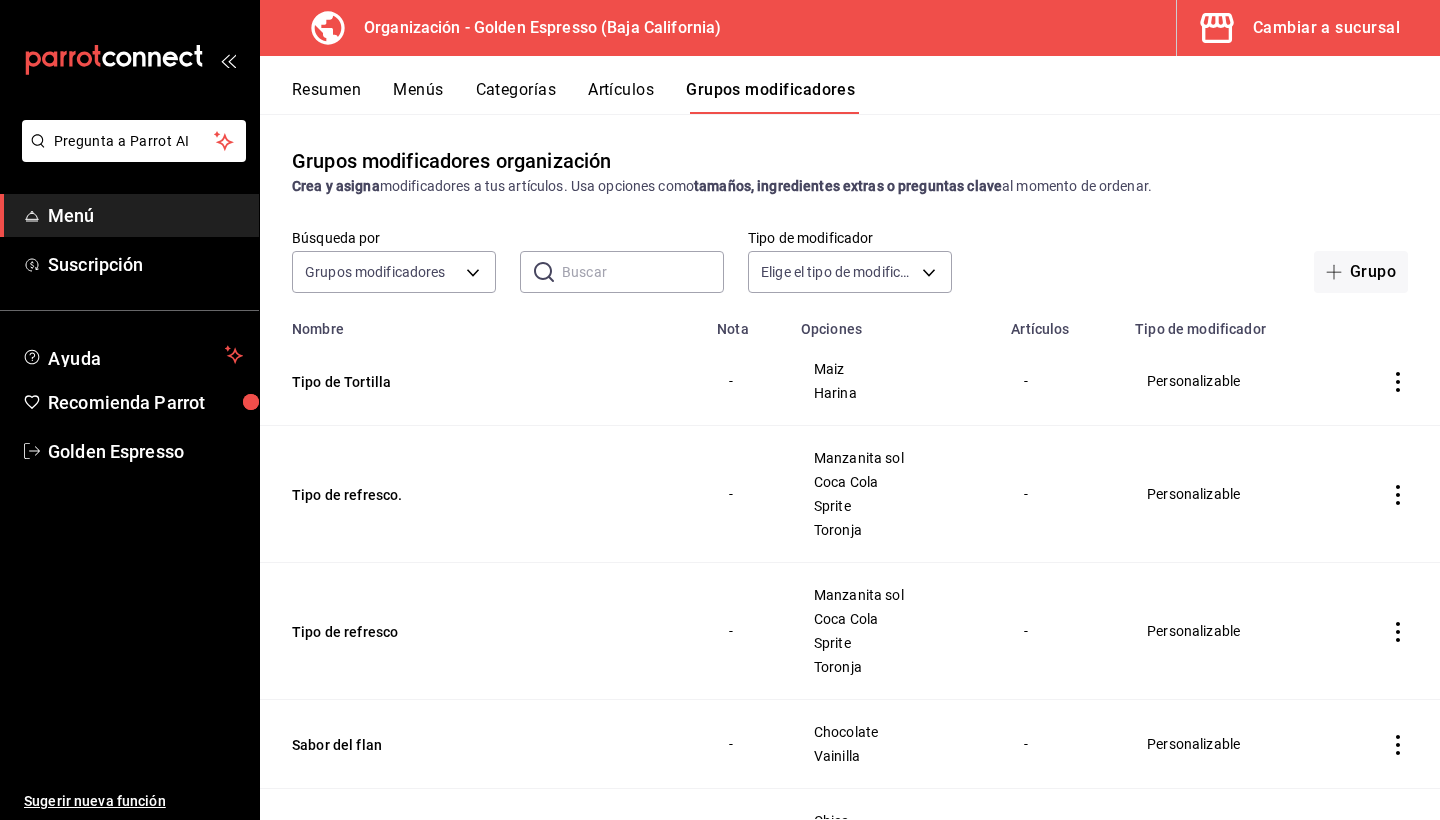 click on "Resumen" at bounding box center (326, 97) 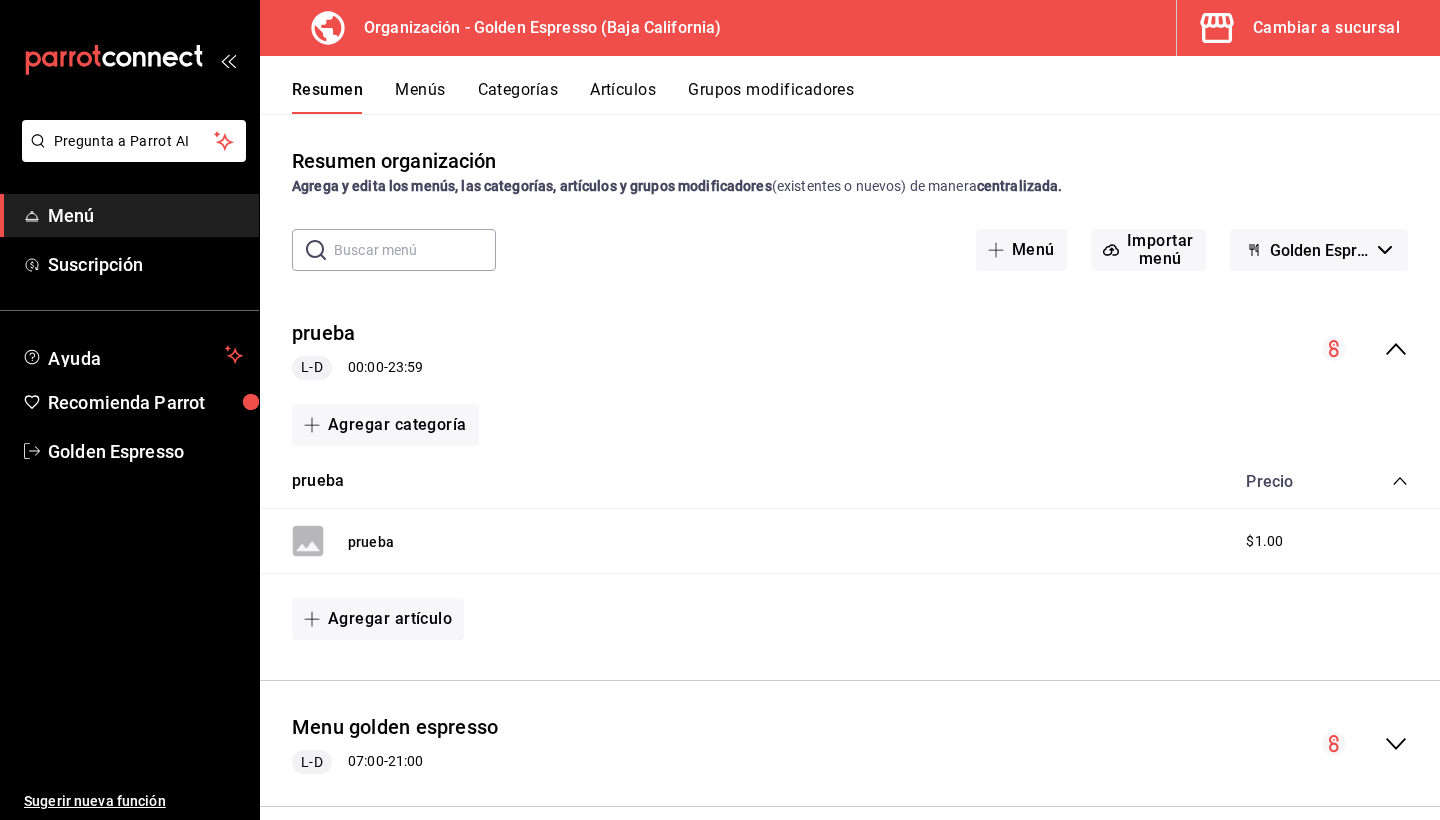 scroll, scrollTop: 0, scrollLeft: 0, axis: both 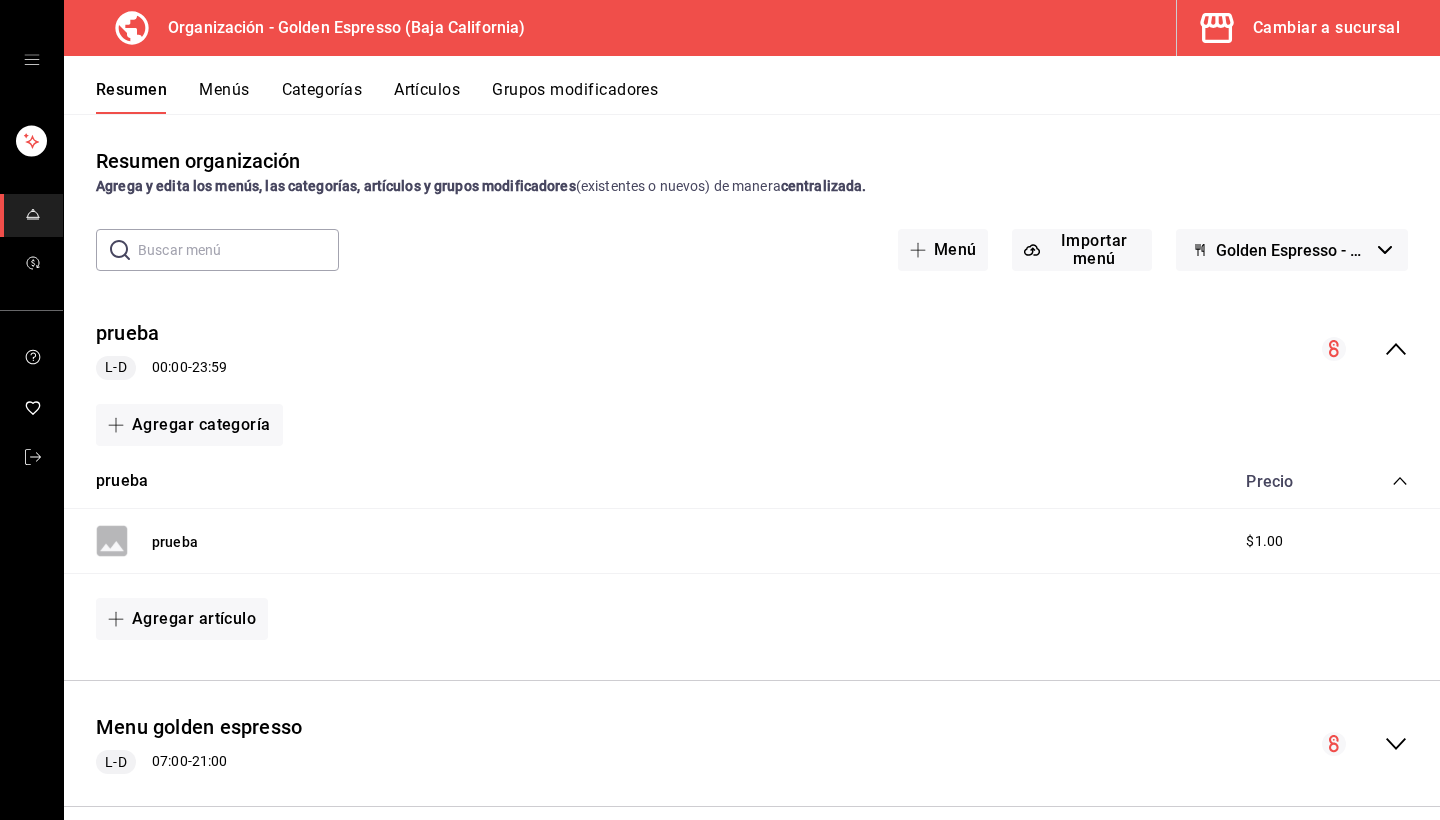 click 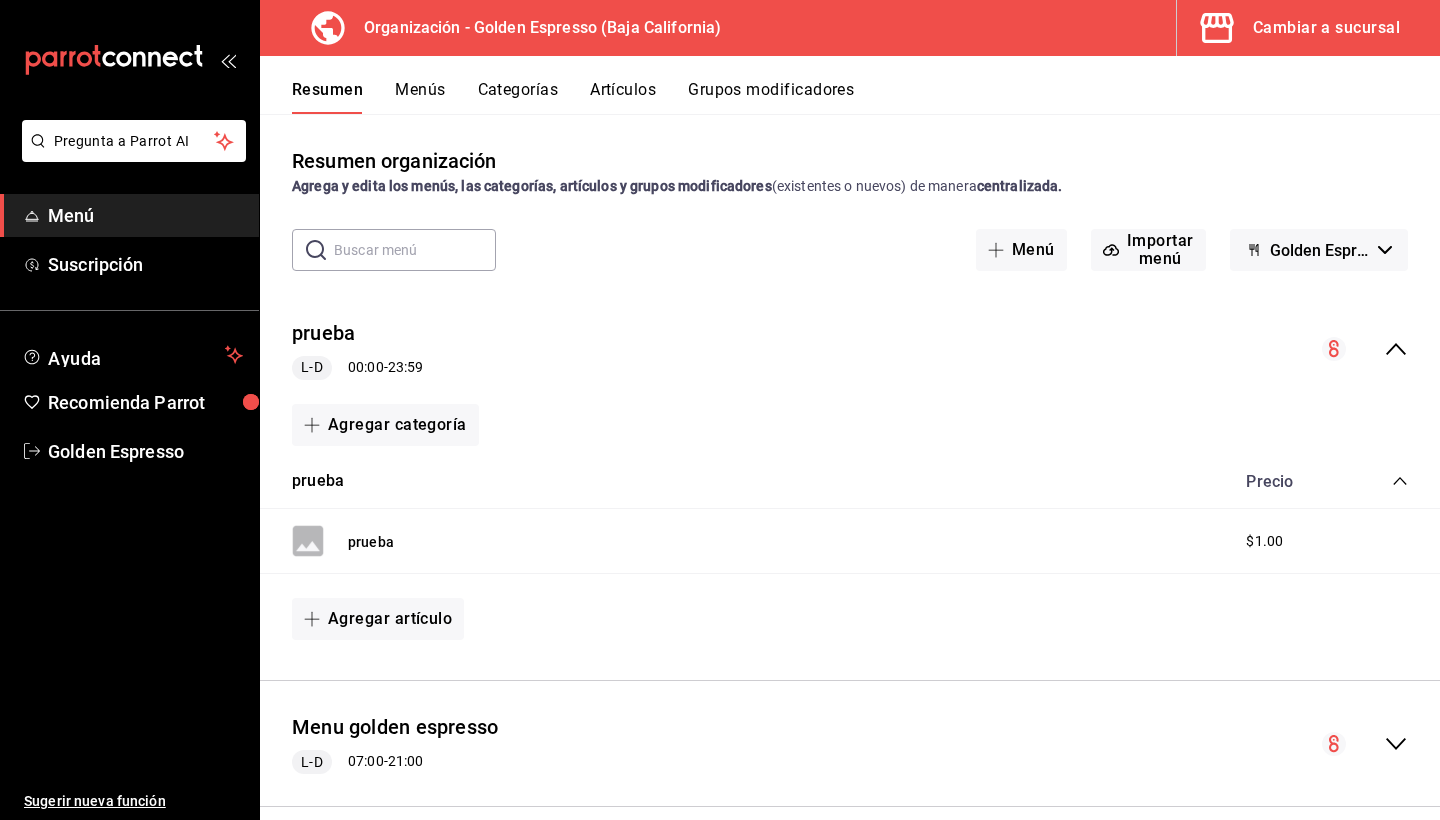 click on "Cambiar a sucursal" at bounding box center [1300, 28] 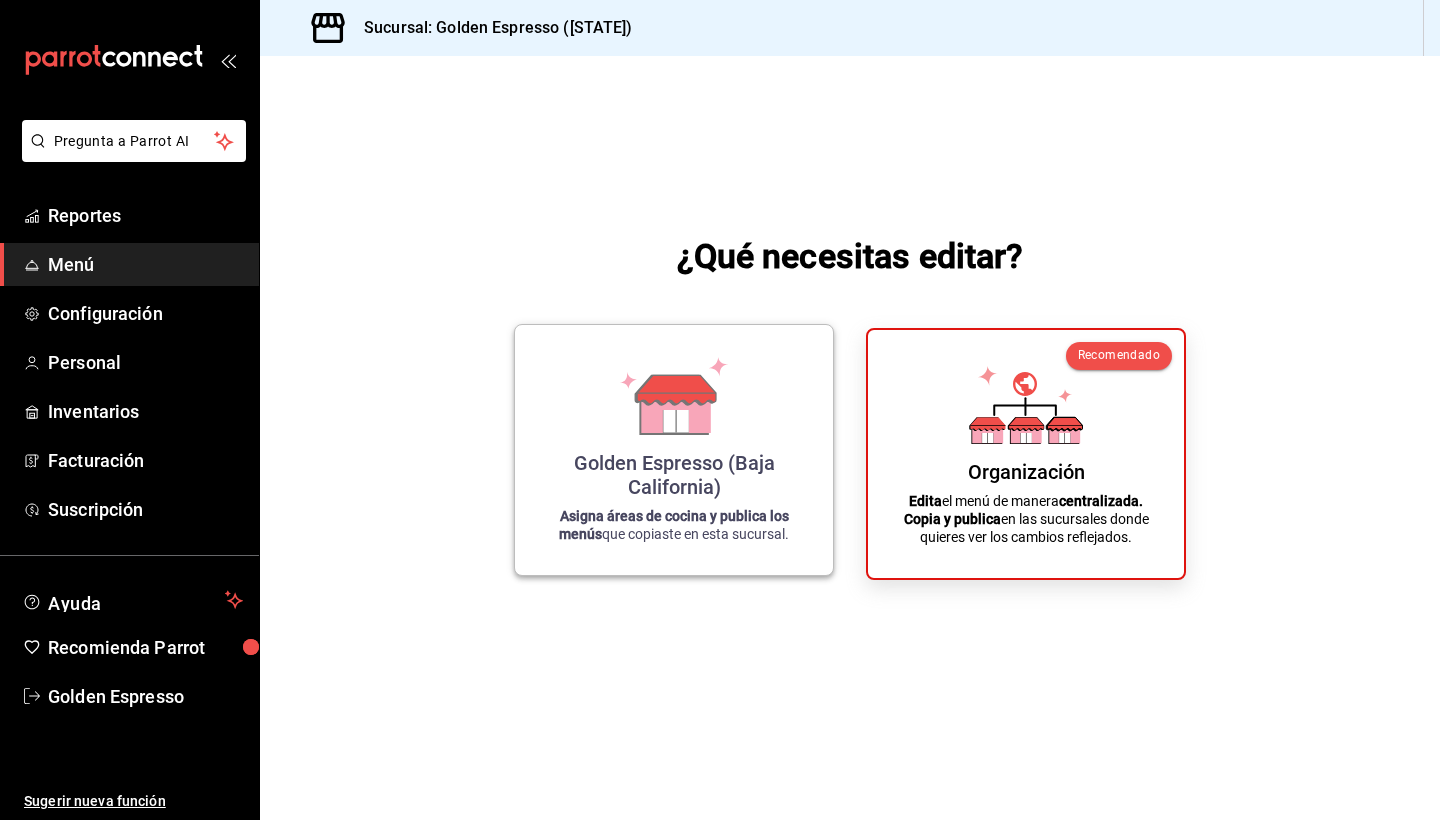click on "Golden Espresso (Baja California)" at bounding box center (674, 475) 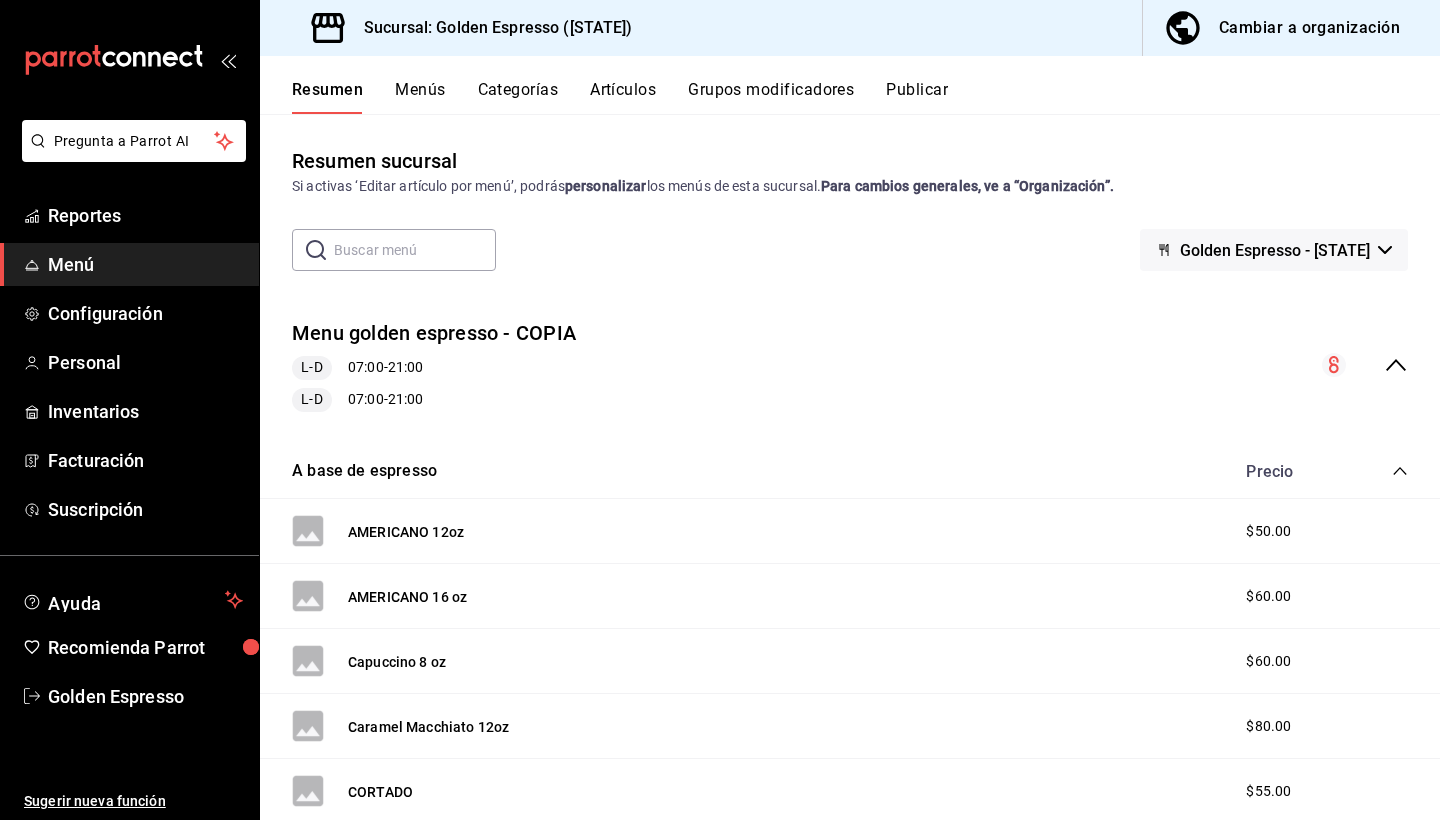 click 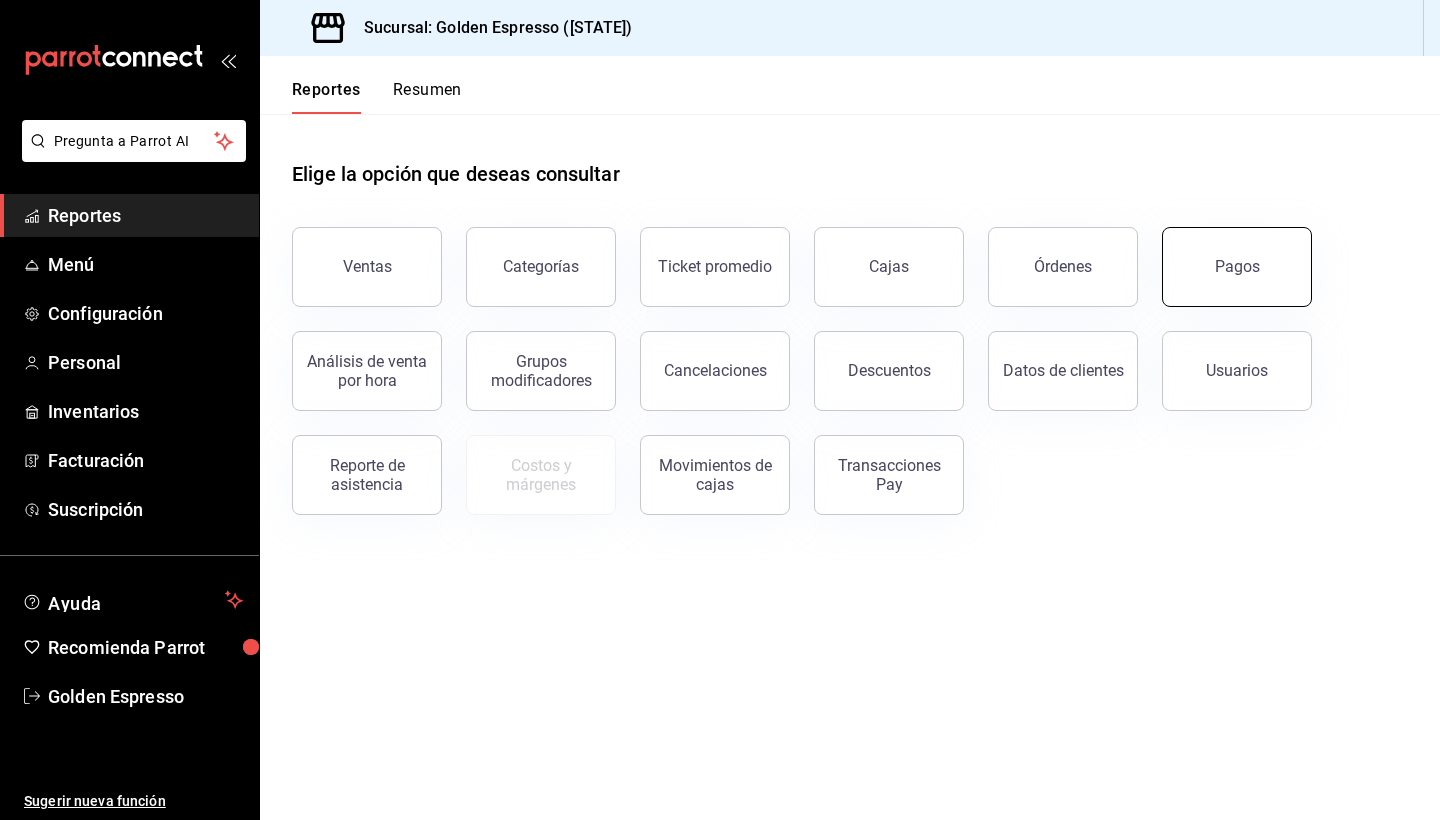 click on "Pagos" at bounding box center [1237, 267] 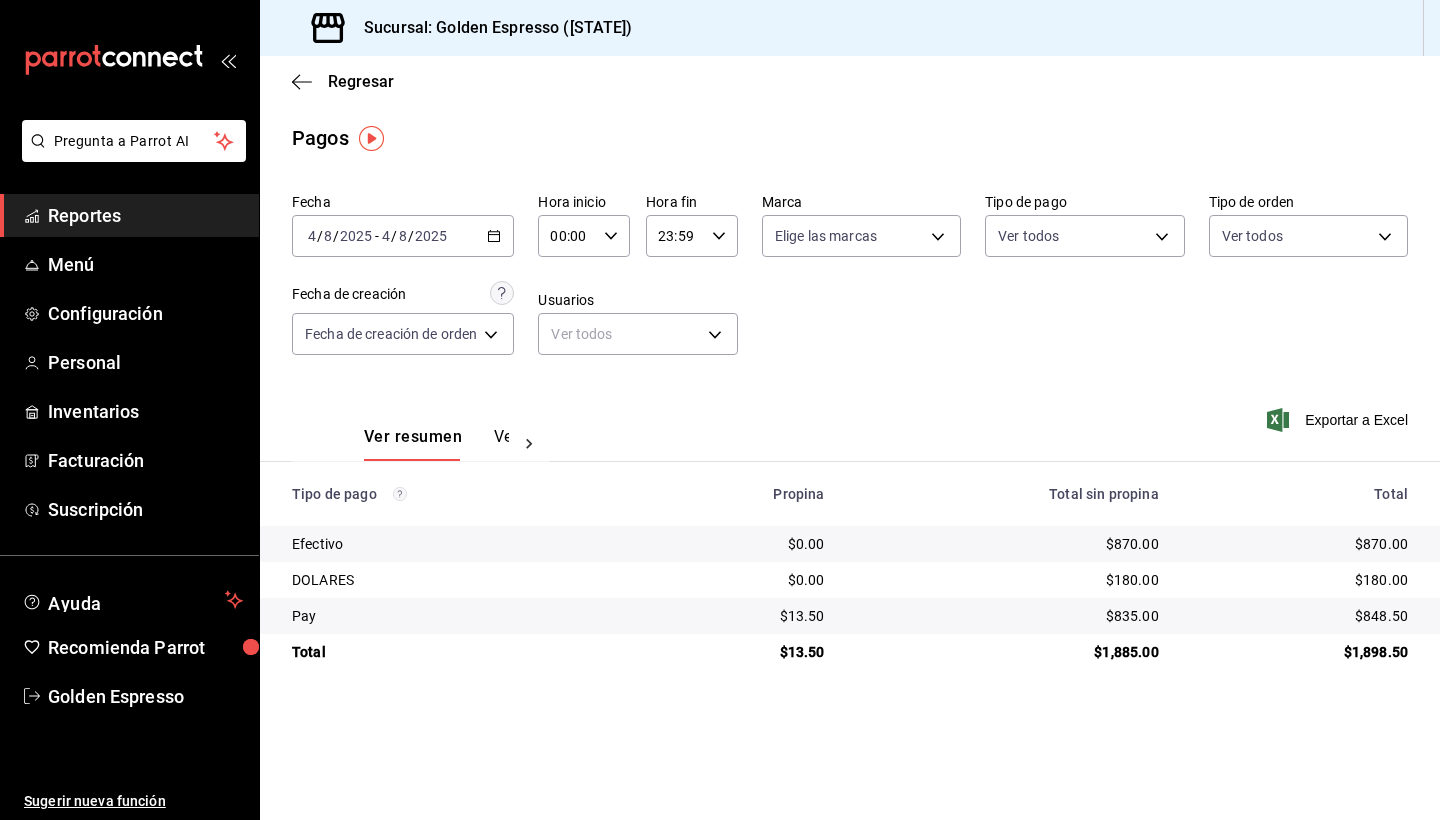 click on "Ver pagos" at bounding box center (531, 444) 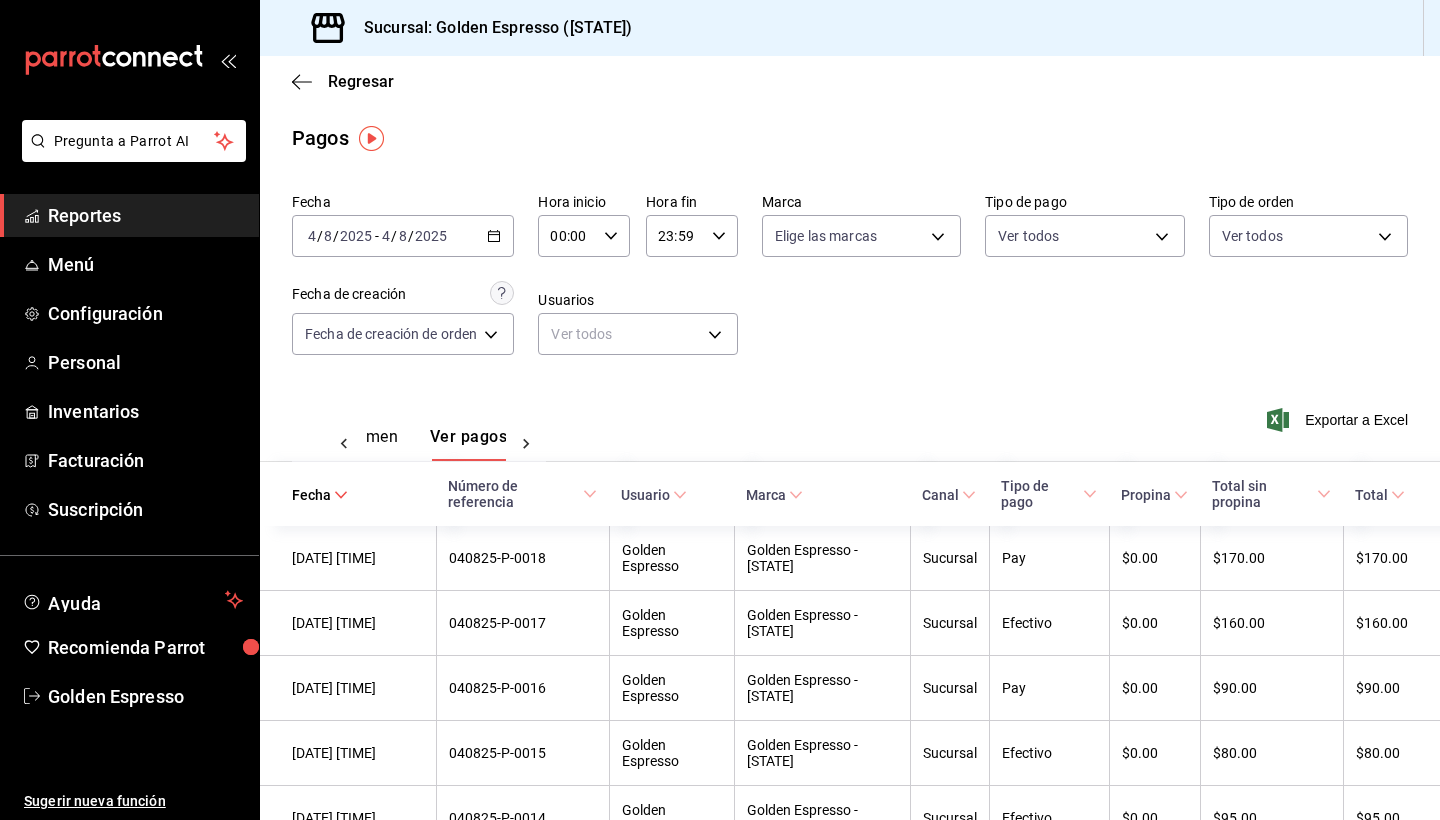 scroll, scrollTop: 0, scrollLeft: 59, axis: horizontal 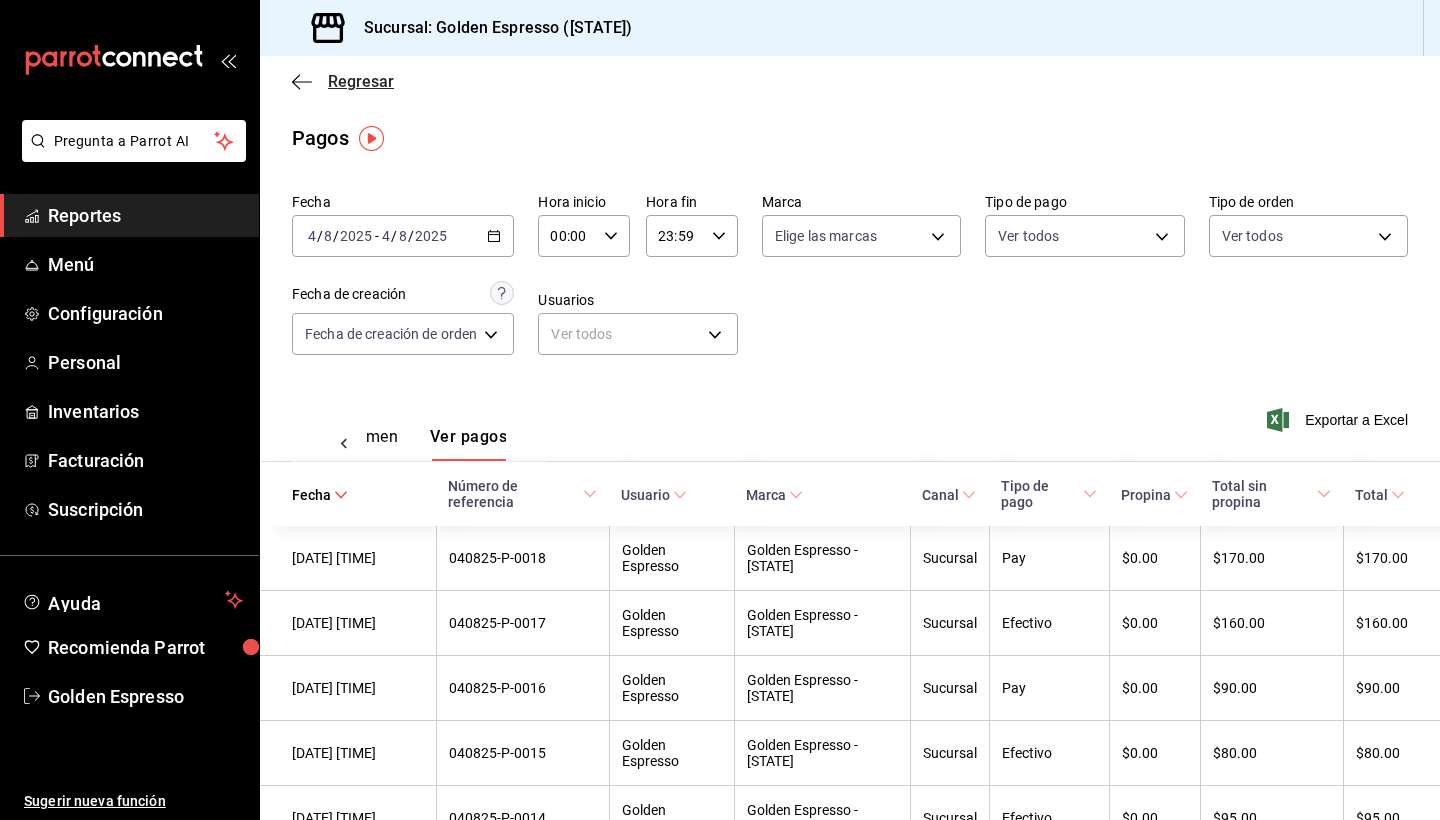 click 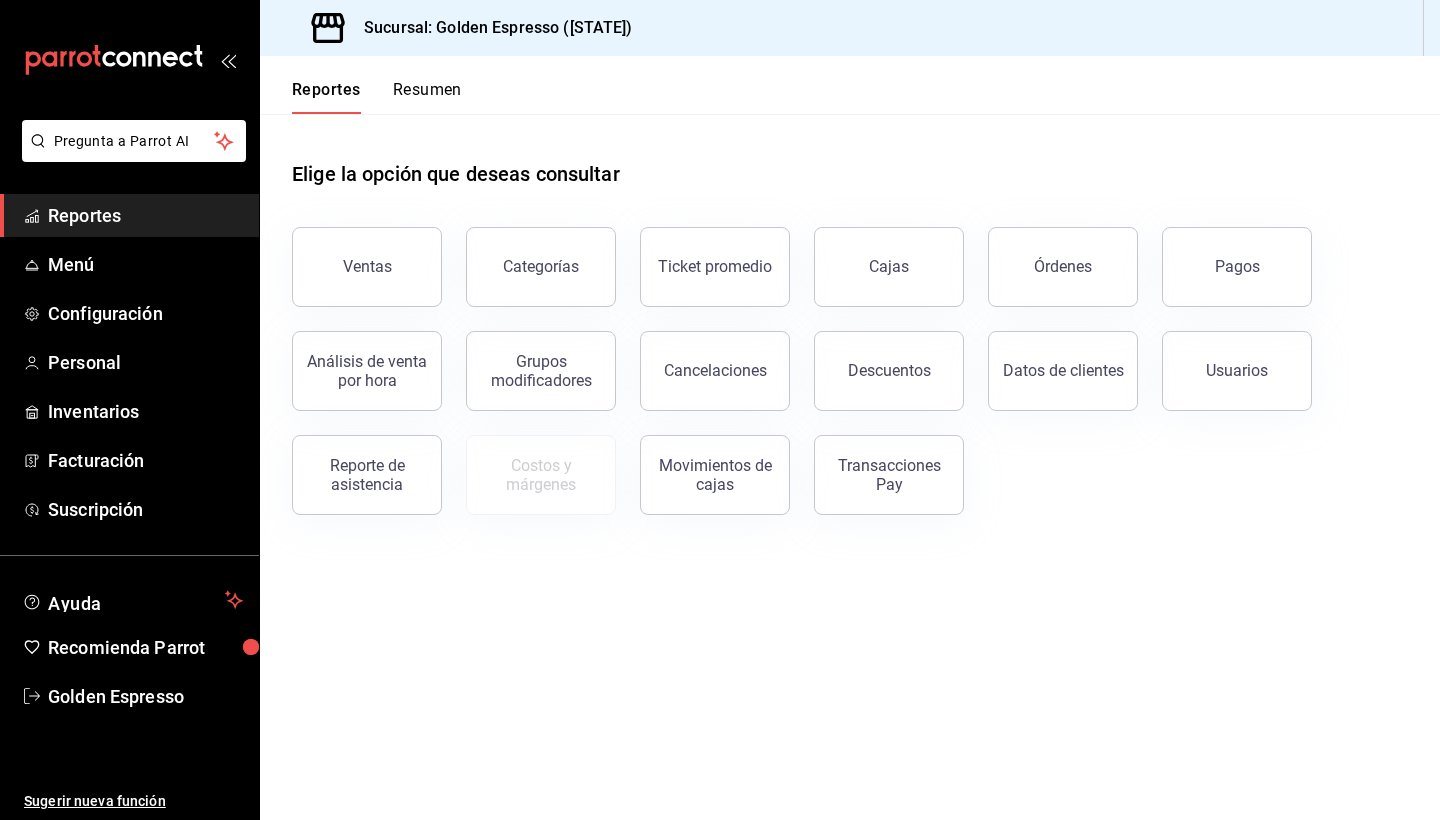 click on "Resumen" at bounding box center [427, 97] 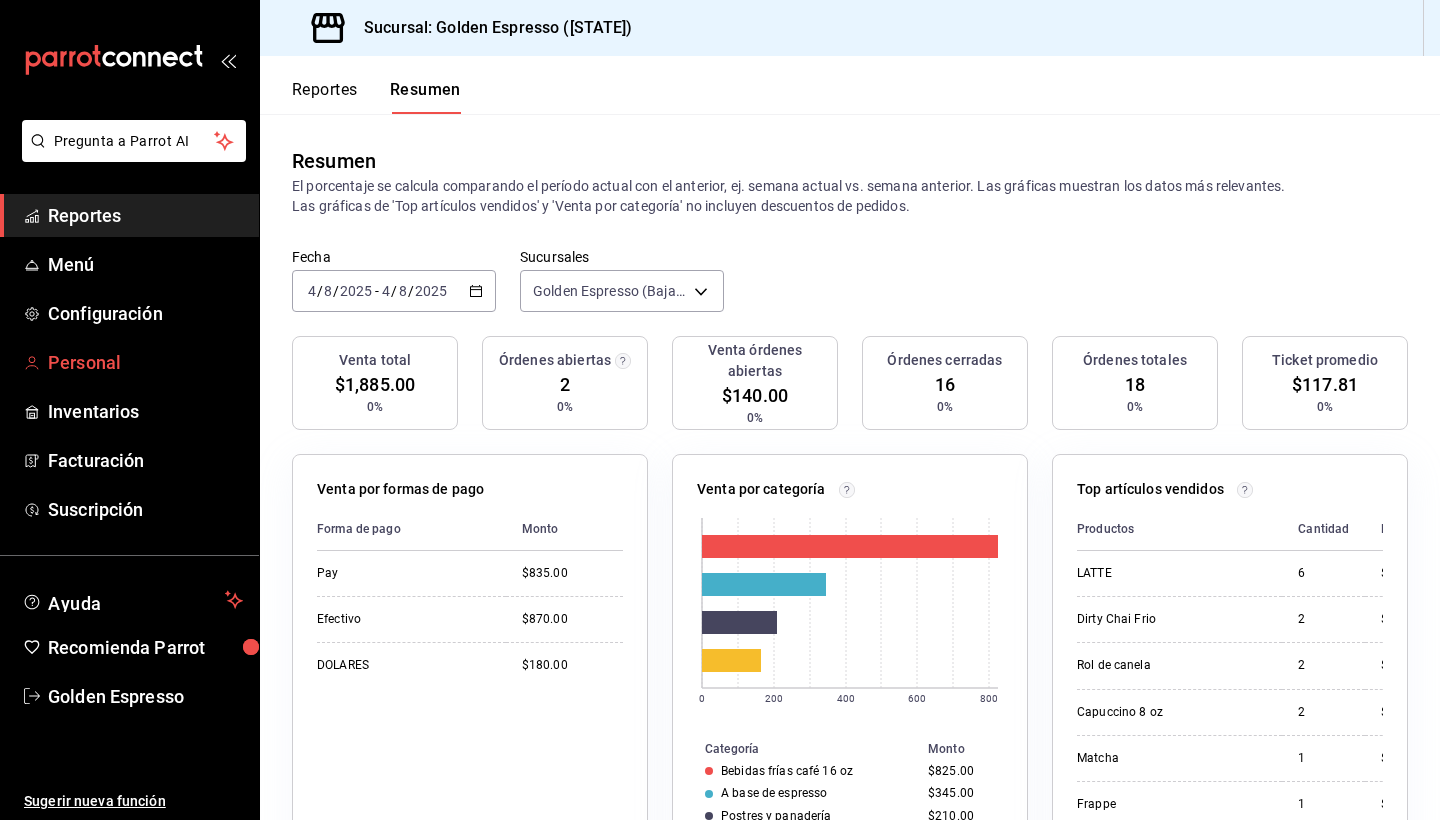 click on "Personal" at bounding box center [145, 362] 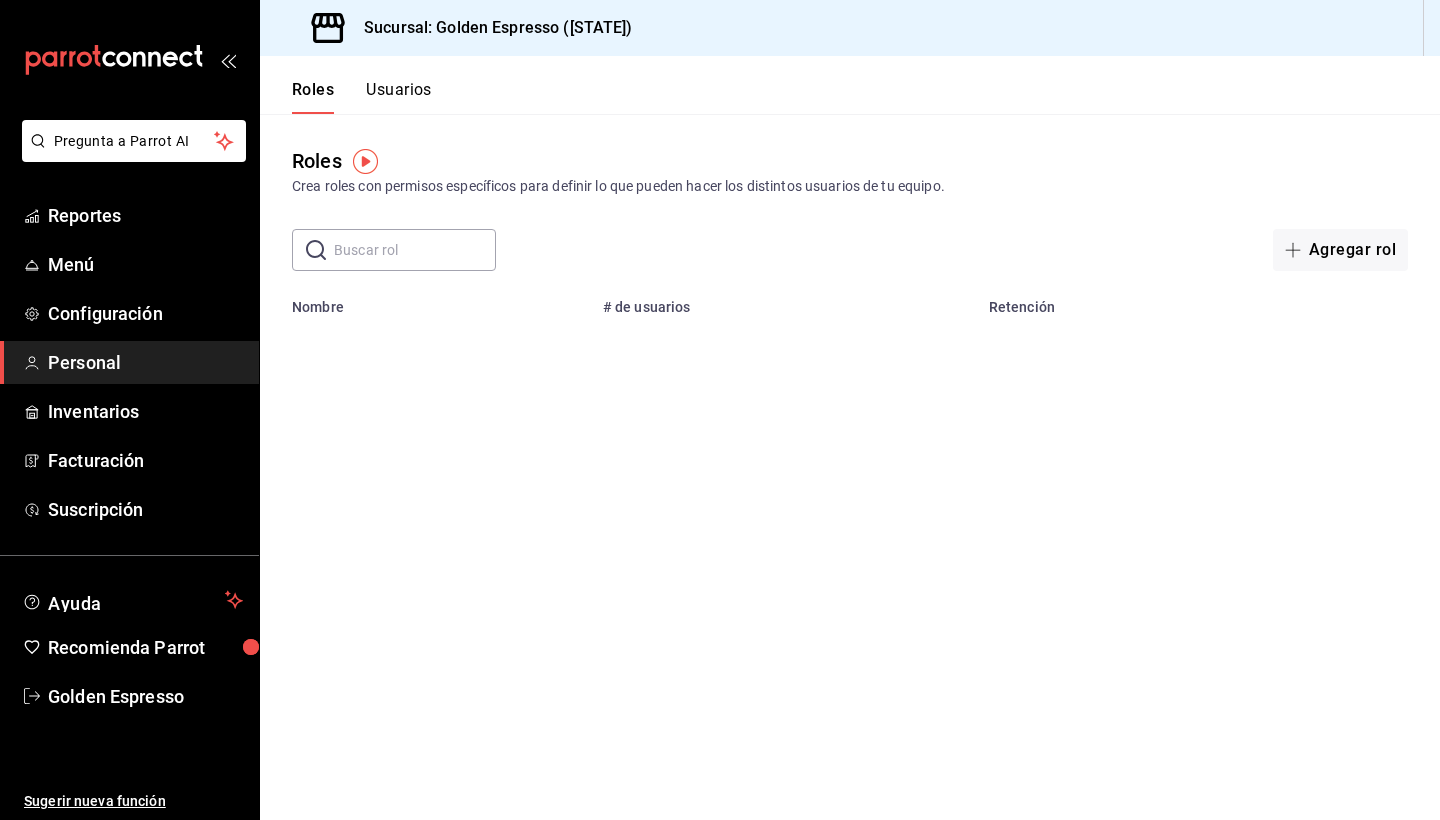 click at bounding box center (415, 250) 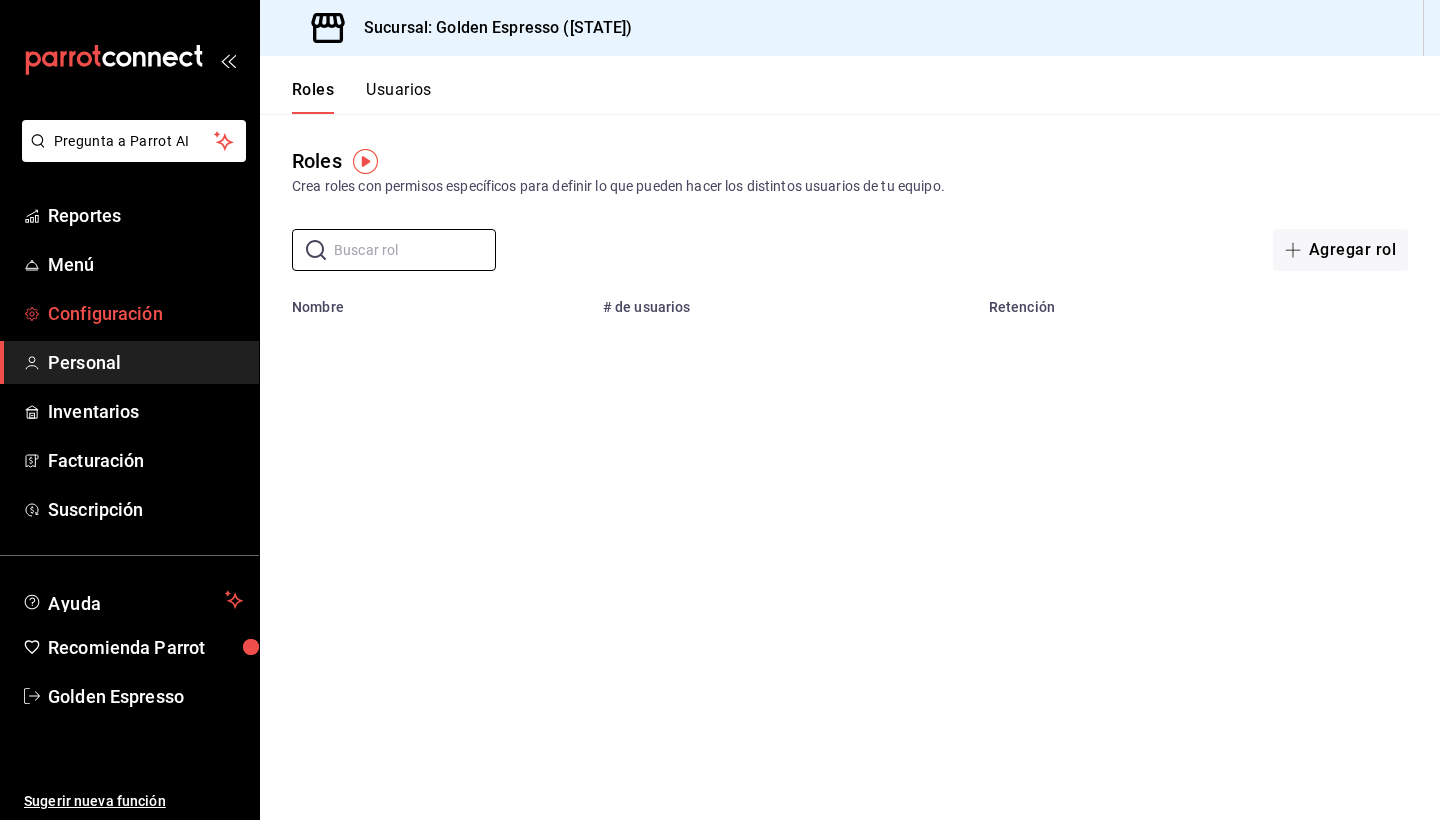 click on "Configuración" at bounding box center (145, 313) 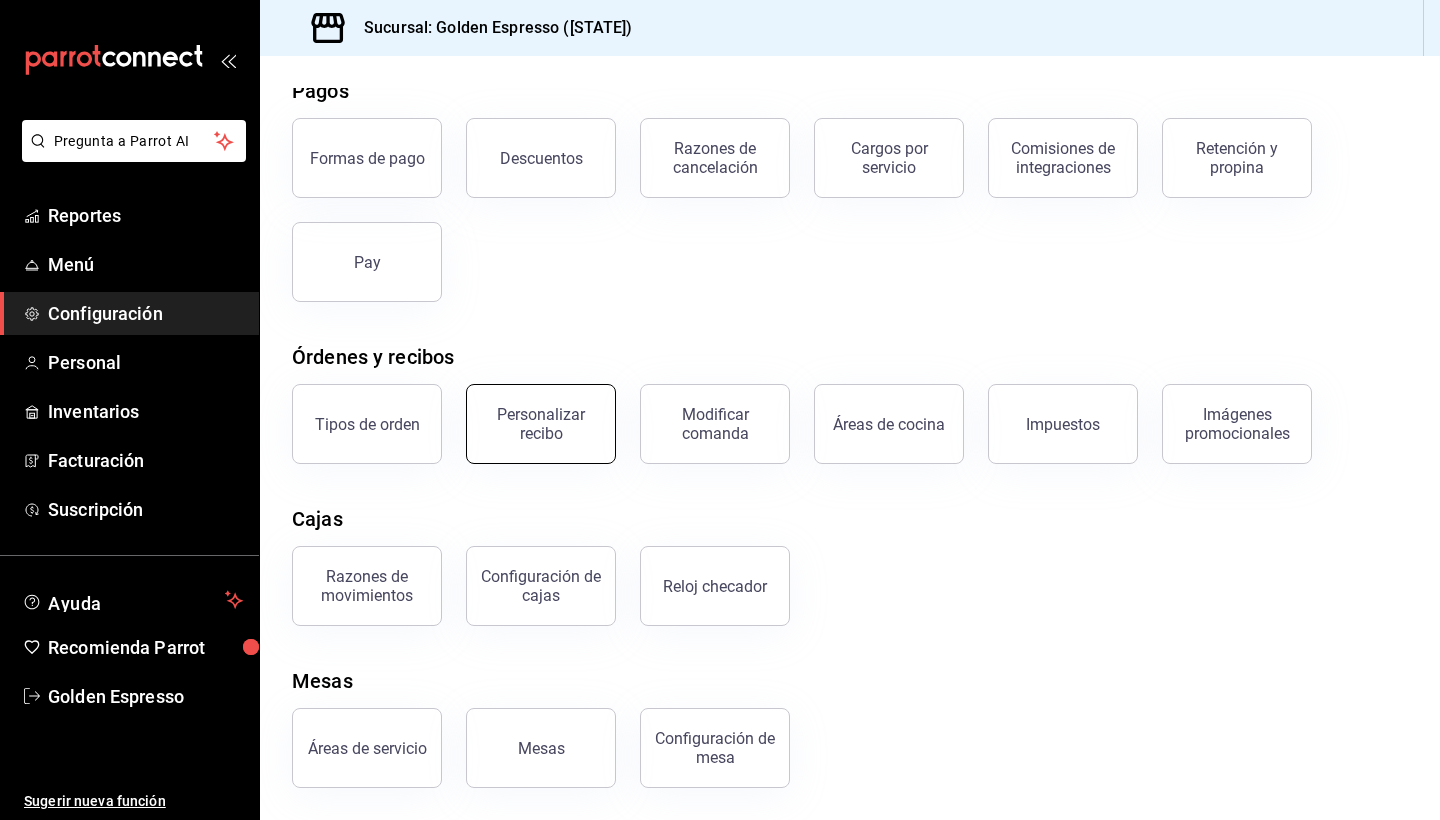 scroll, scrollTop: 90, scrollLeft: 0, axis: vertical 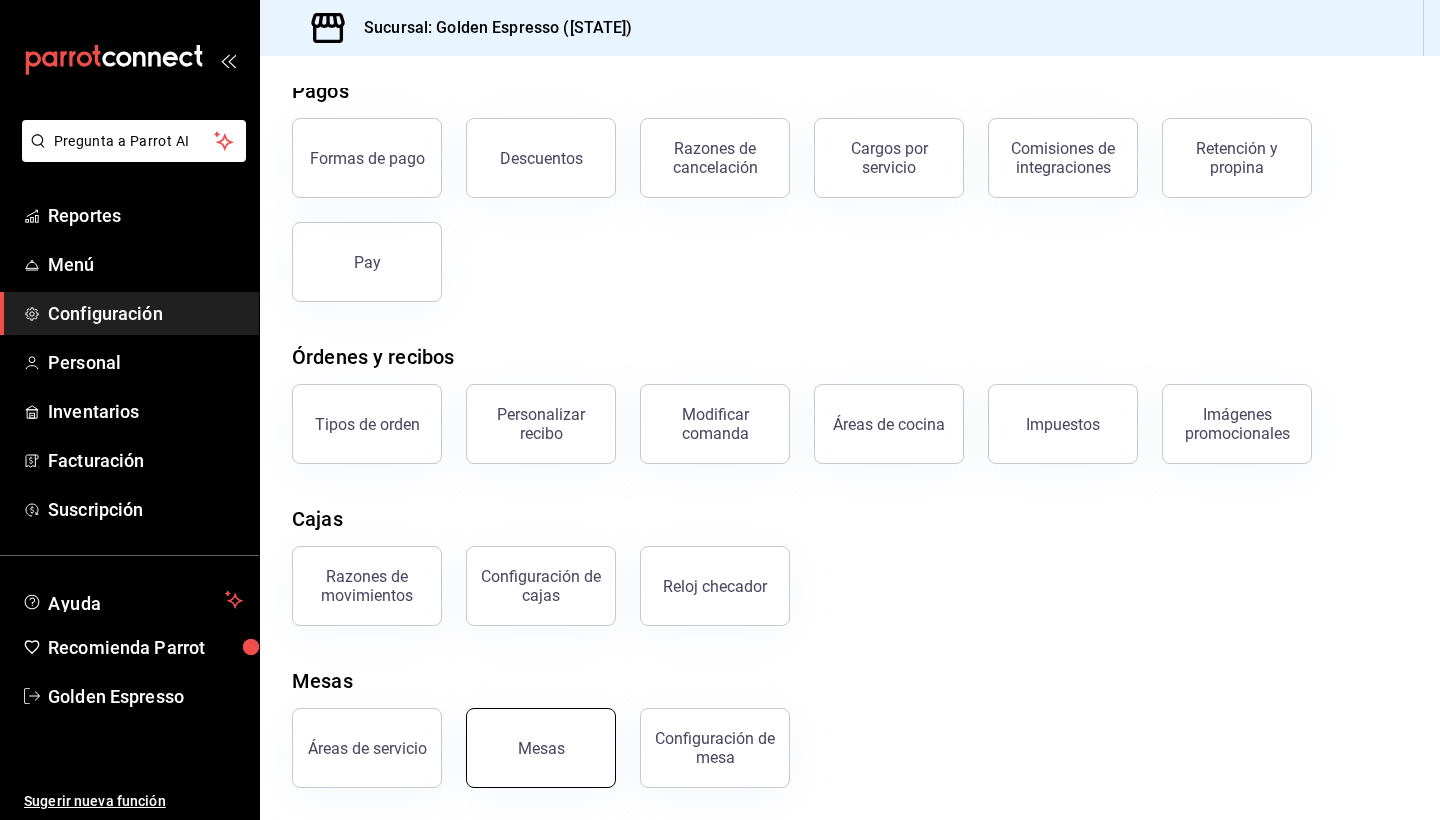 click on "Mesas" at bounding box center (541, 748) 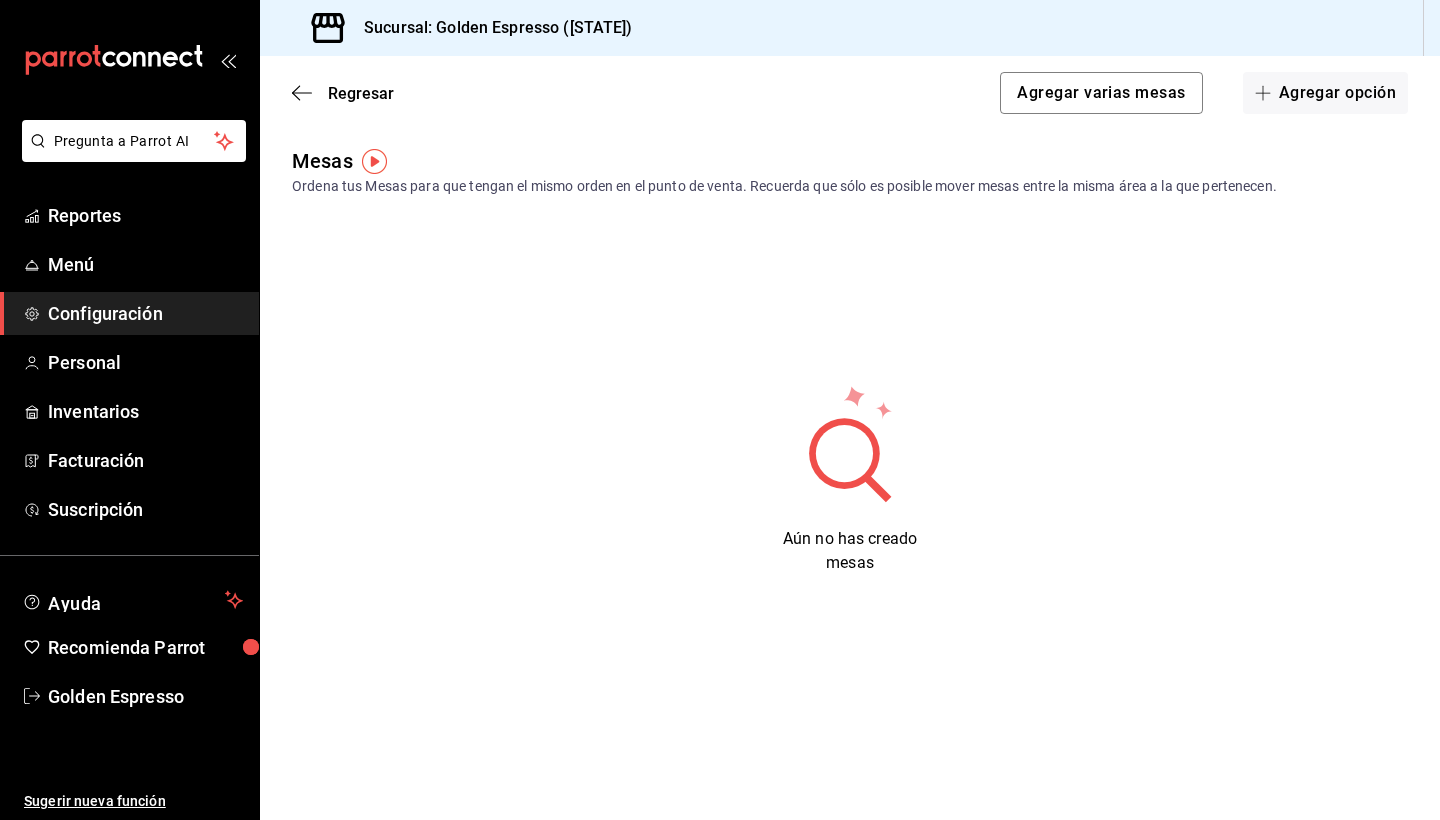 click at bounding box center (374, 161) 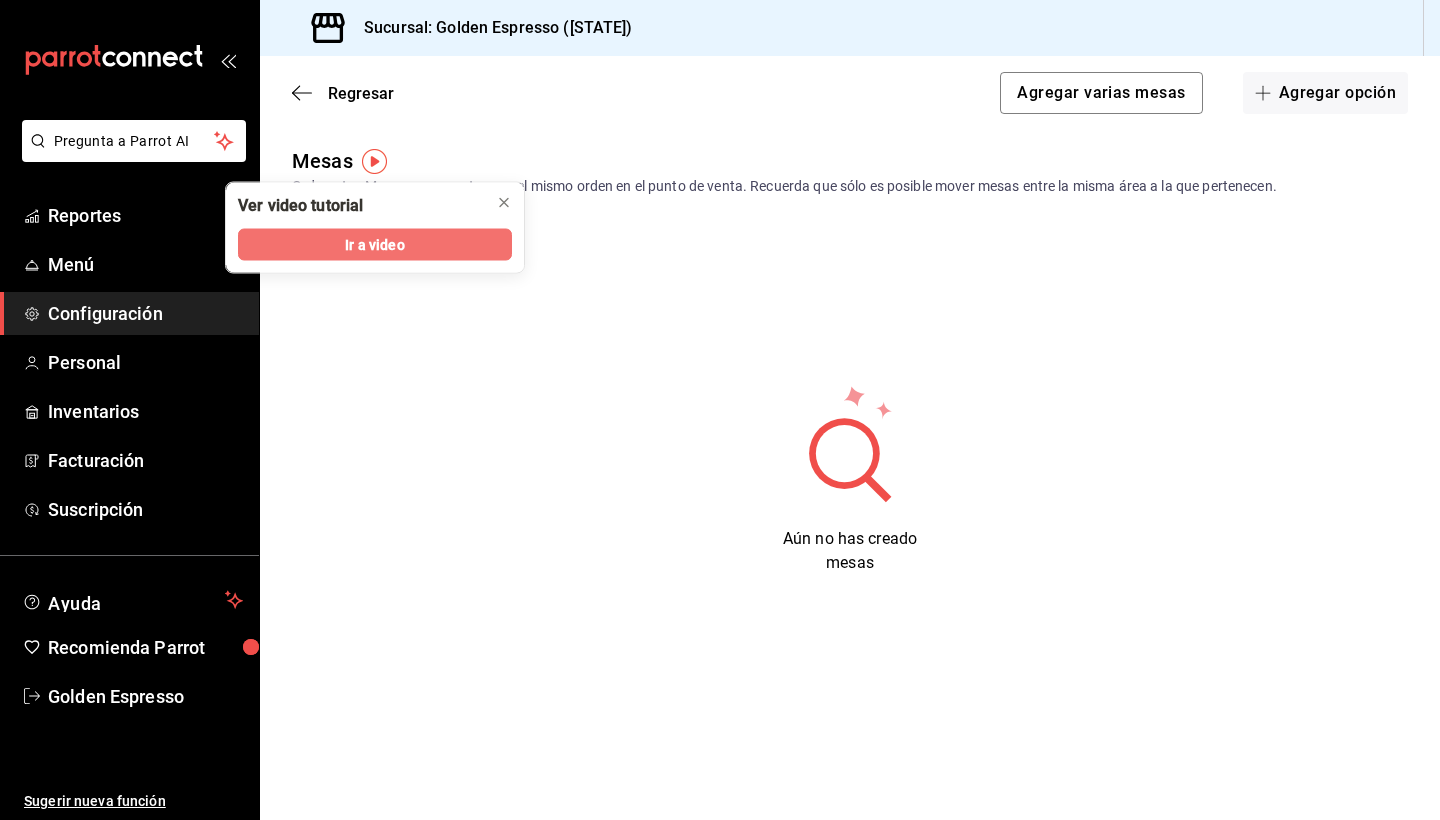 click on "Ir a video" at bounding box center [374, 244] 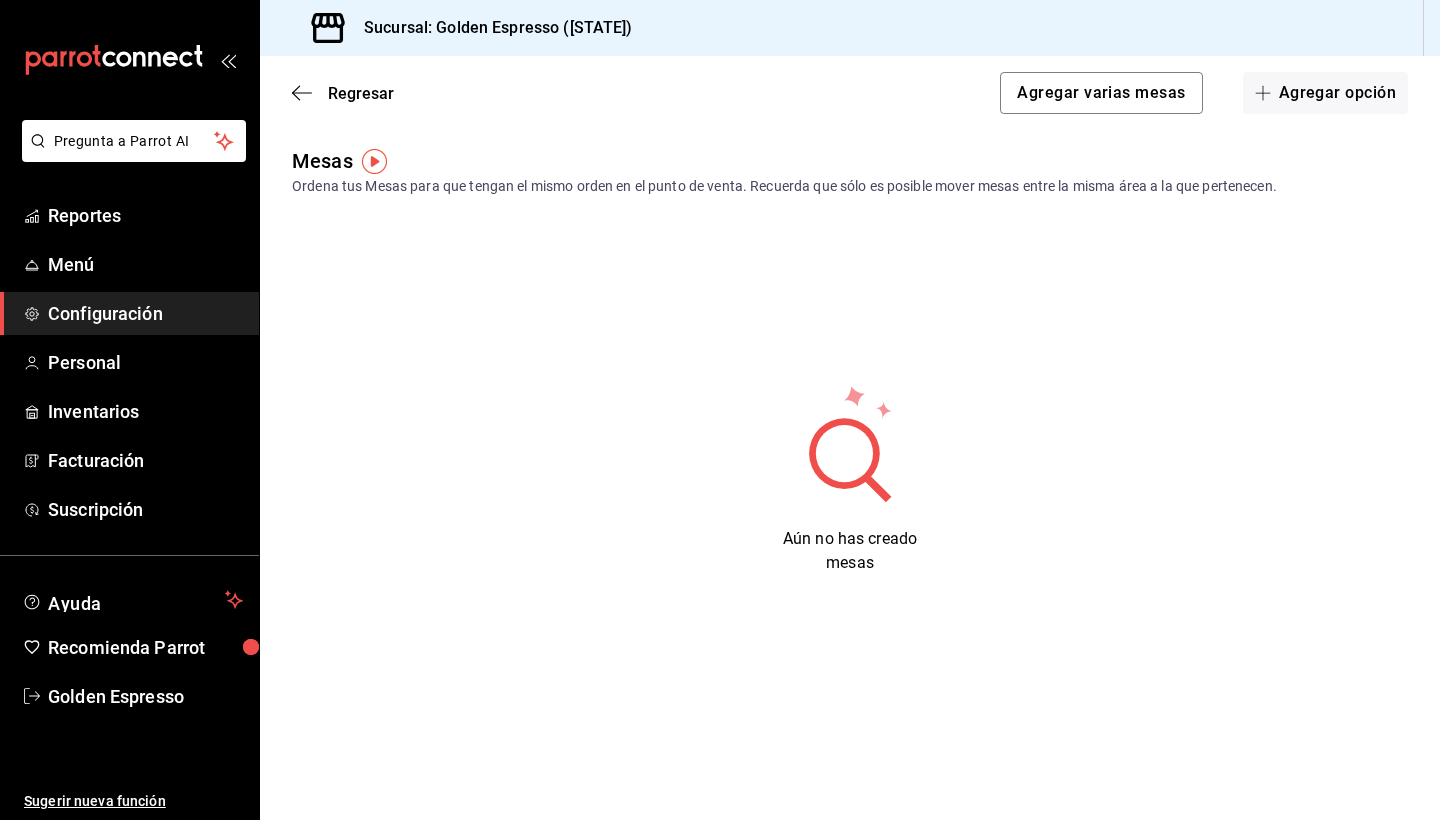 click on "Configuración" at bounding box center (145, 313) 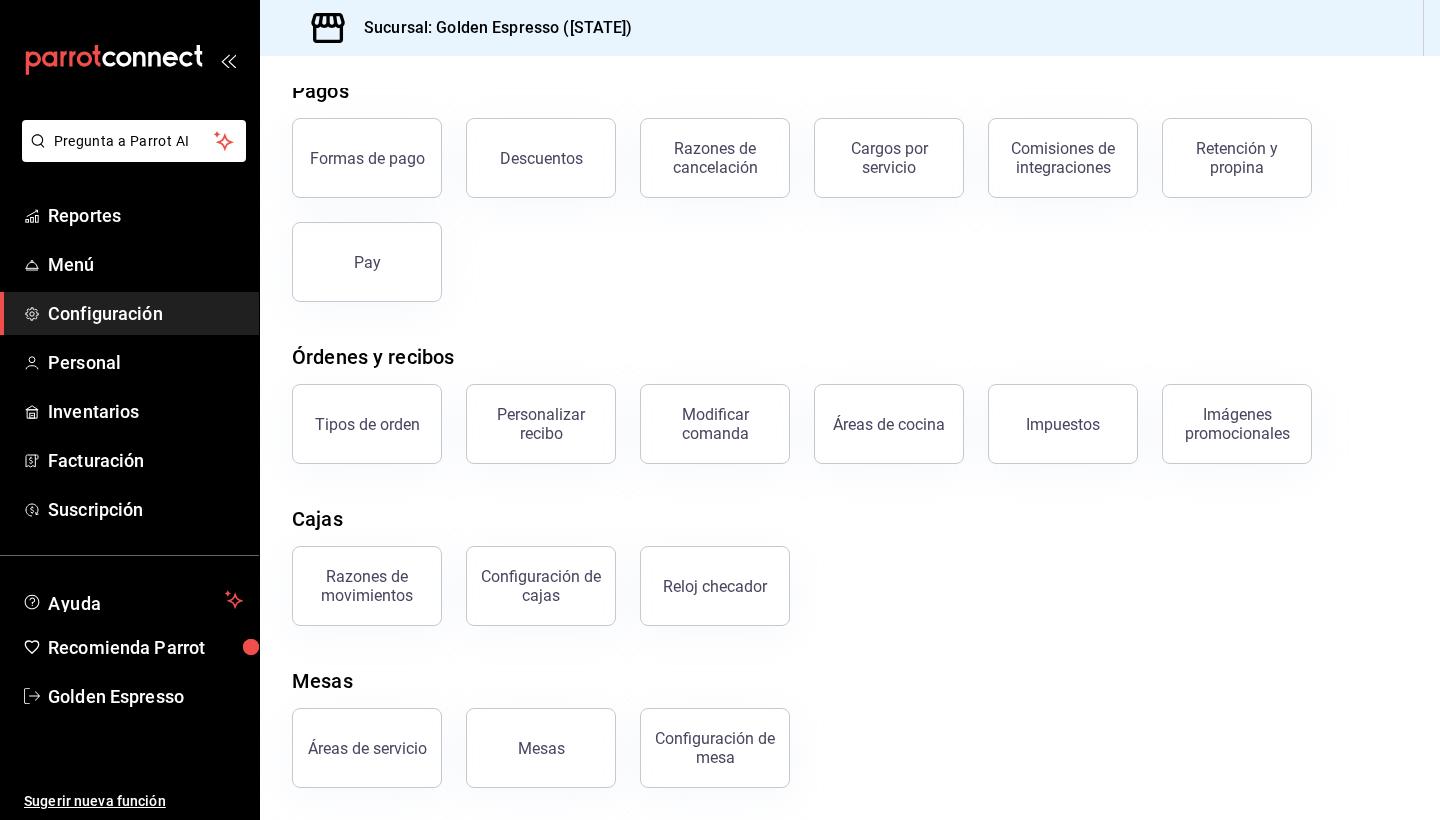 scroll, scrollTop: 90, scrollLeft: 0, axis: vertical 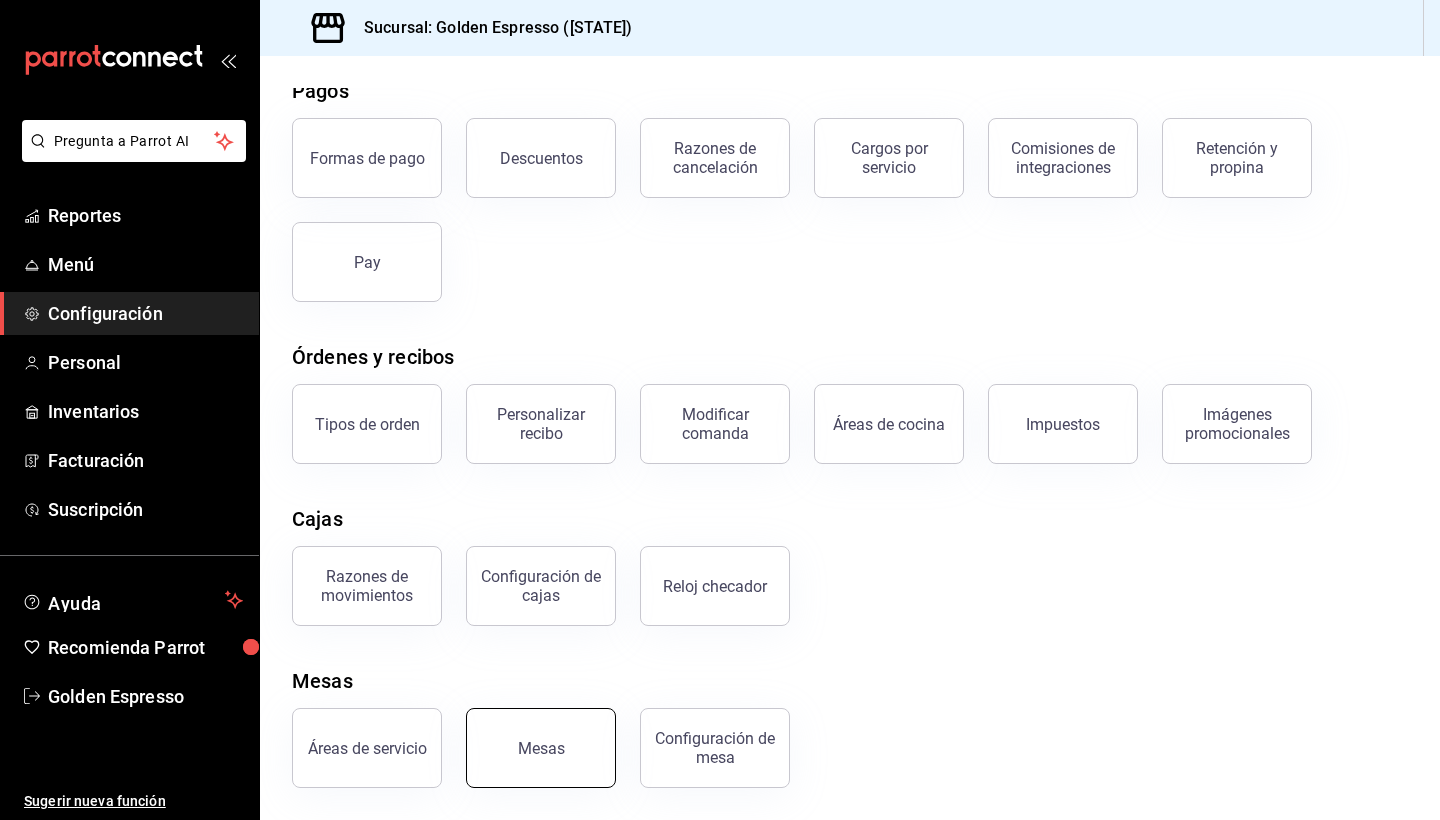 click on "Mesas" at bounding box center [541, 748] 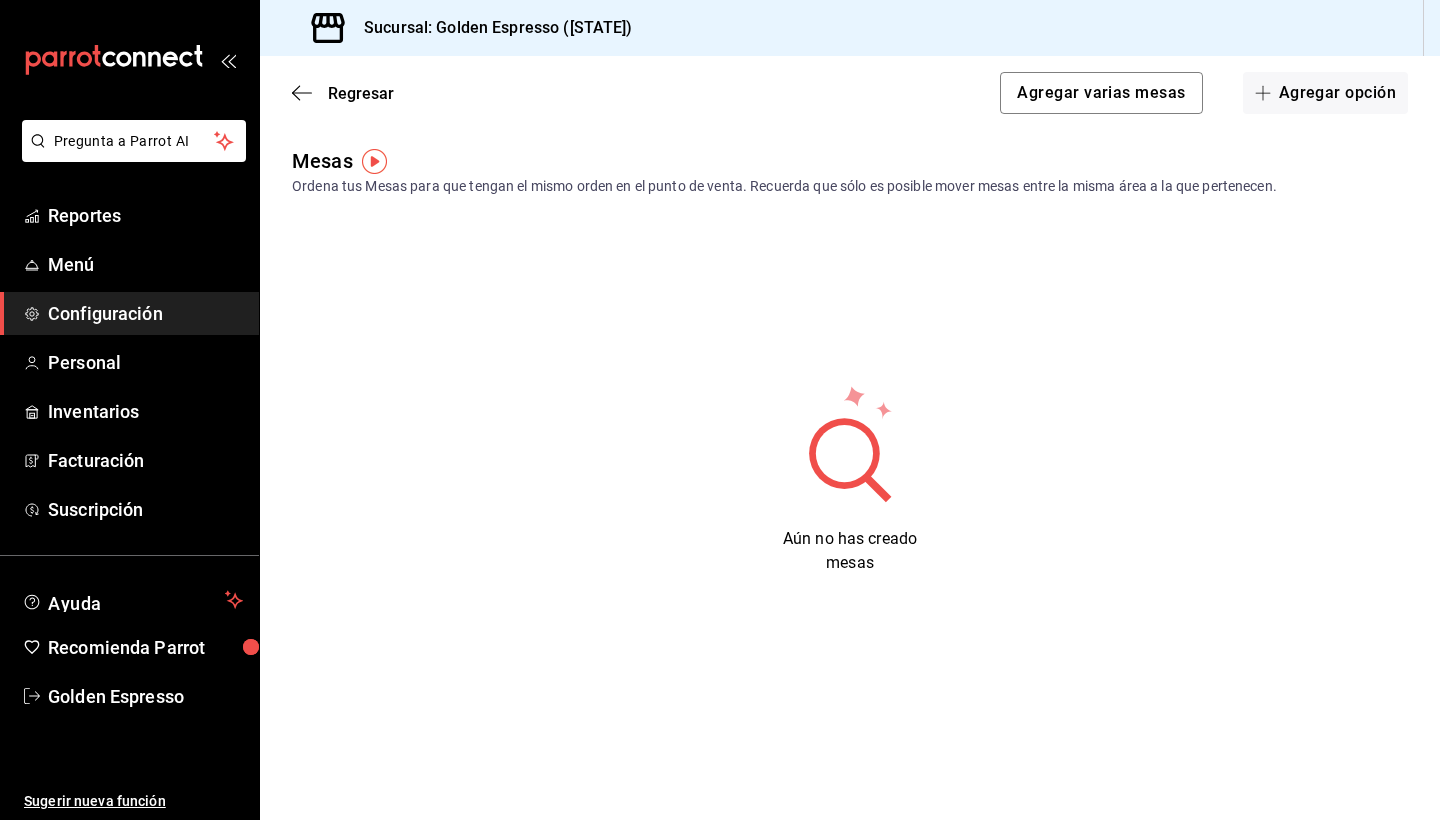 click on "Mesas" at bounding box center [322, 161] 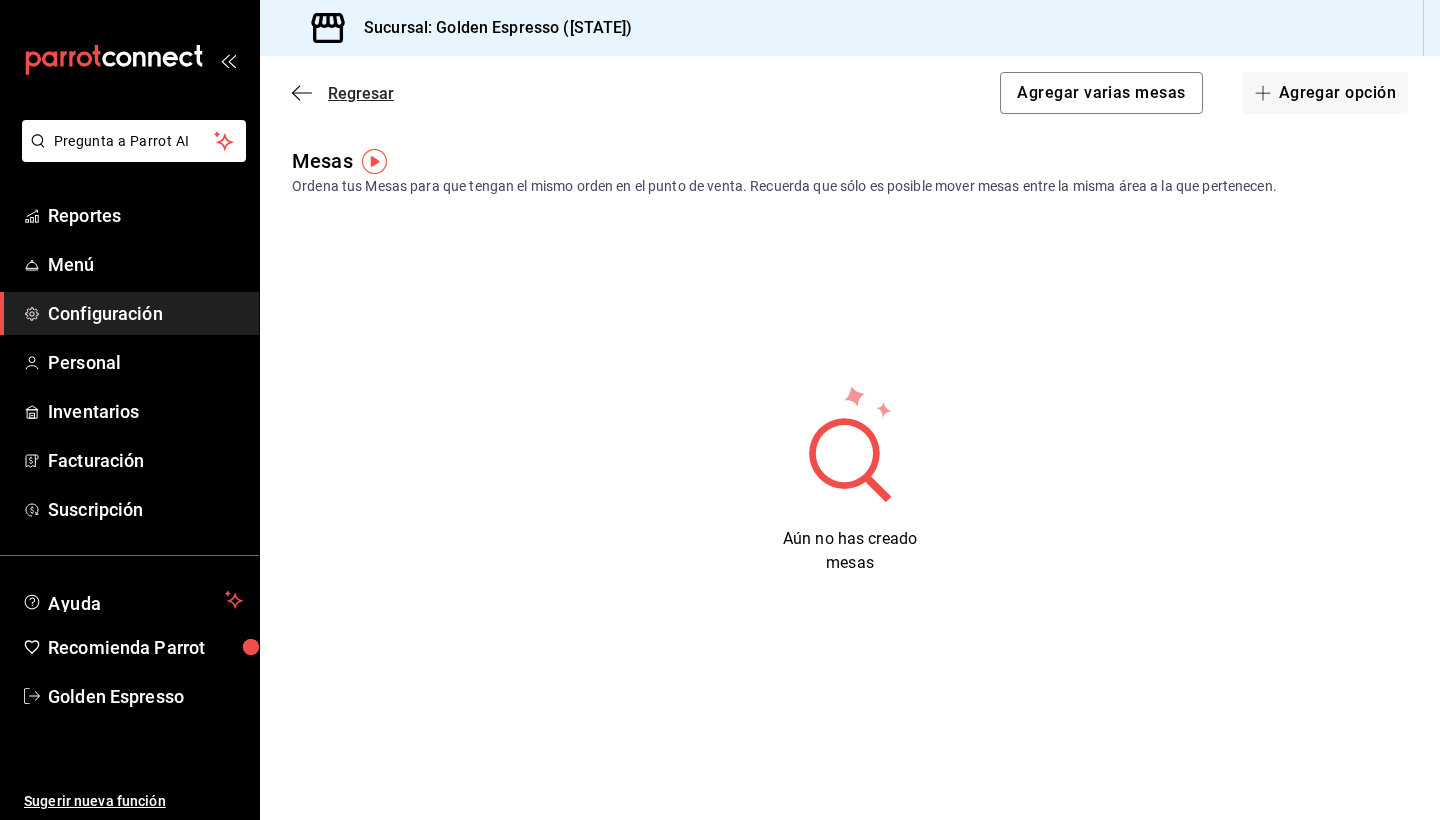 click 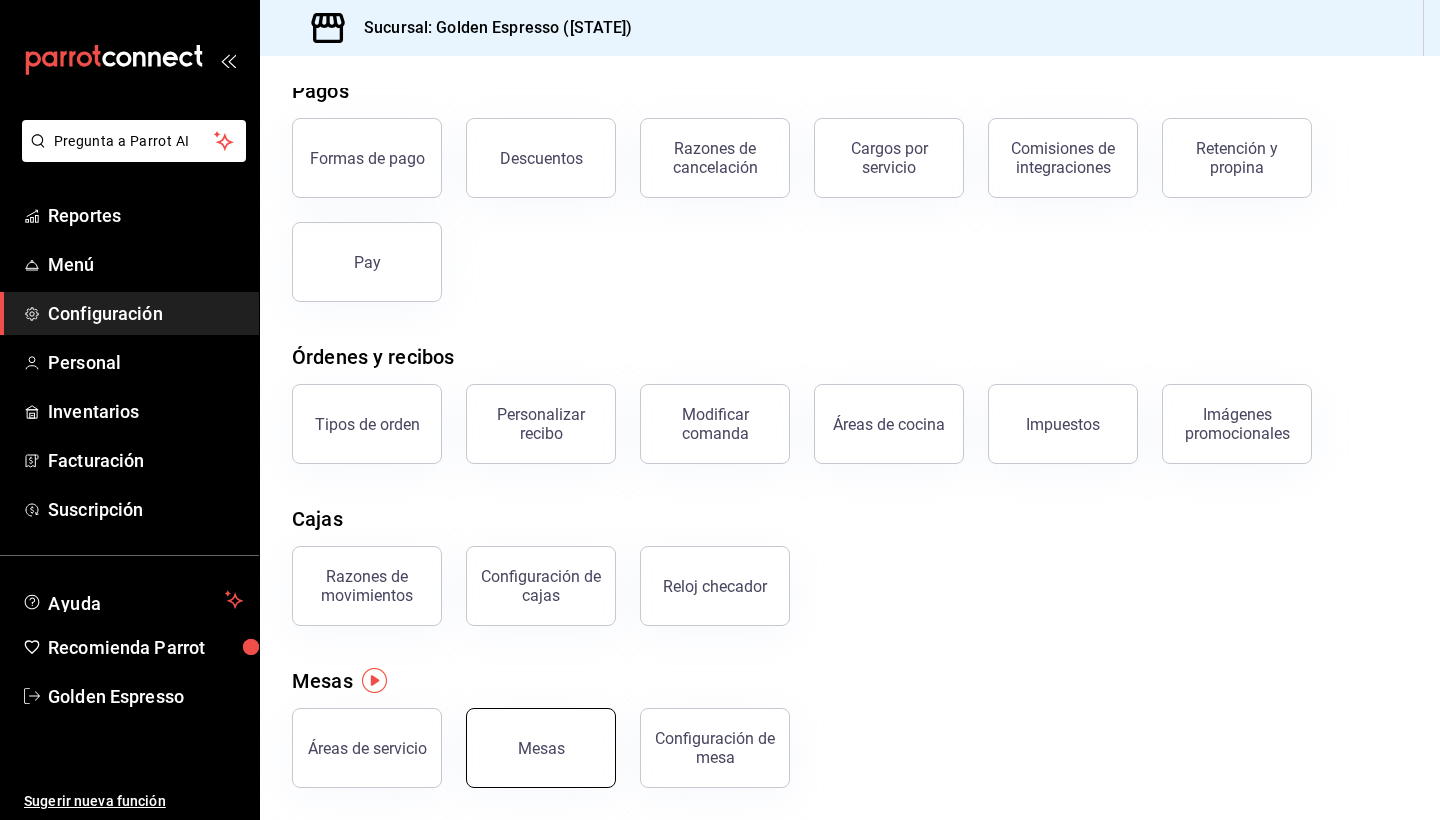 scroll, scrollTop: 90, scrollLeft: 0, axis: vertical 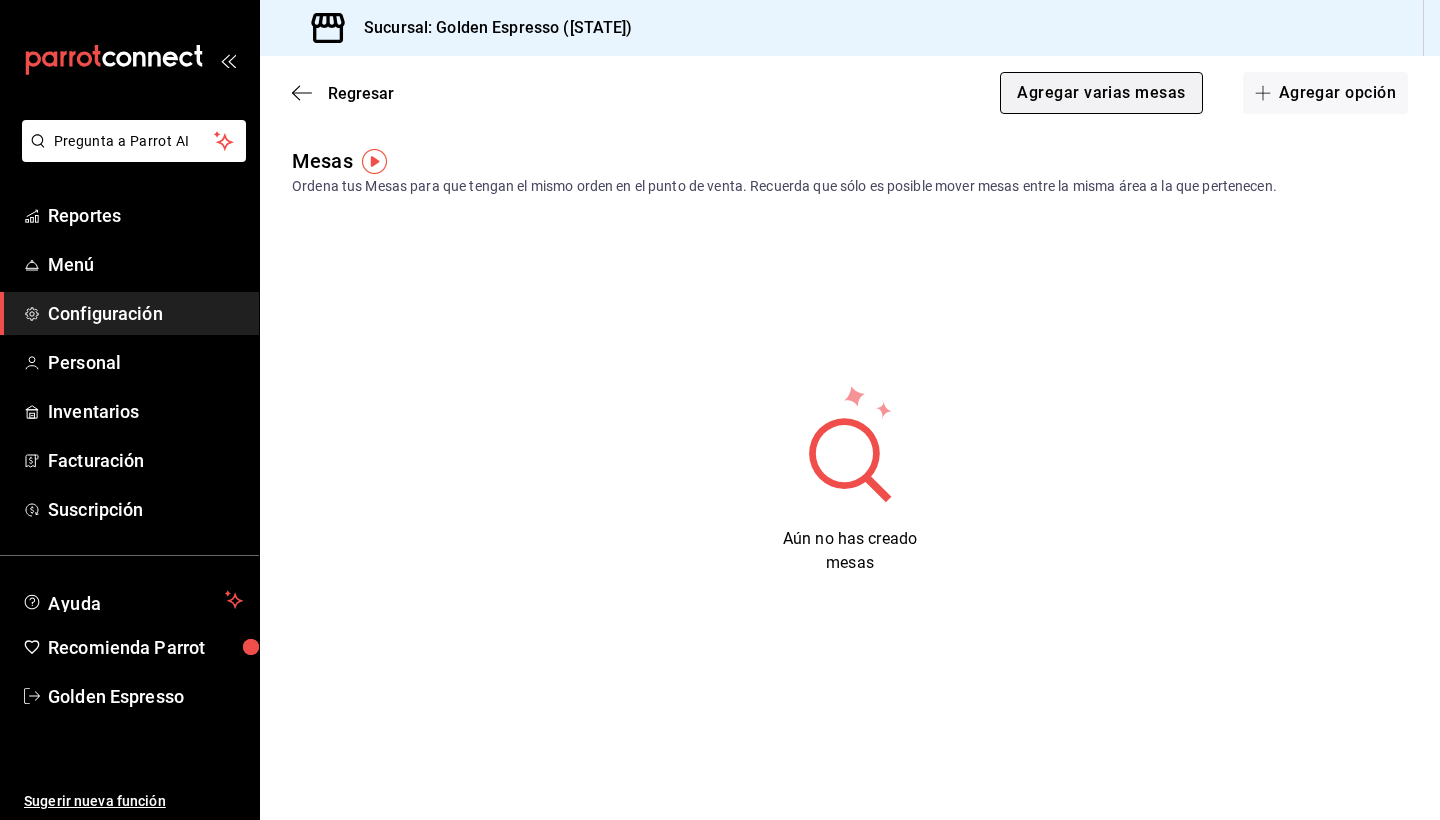 click on "Agregar varias mesas" at bounding box center (1101, 93) 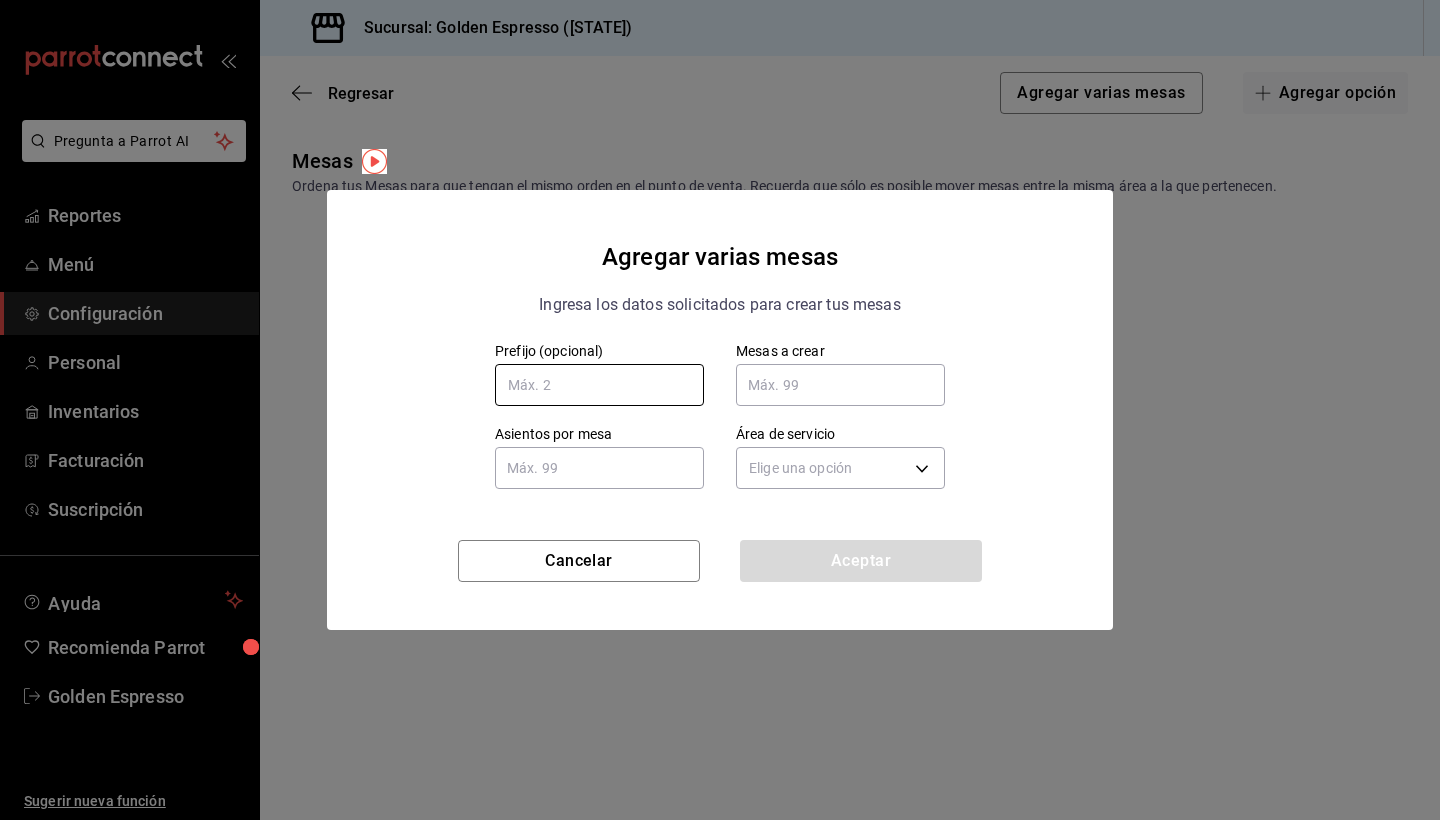 click at bounding box center [599, 385] 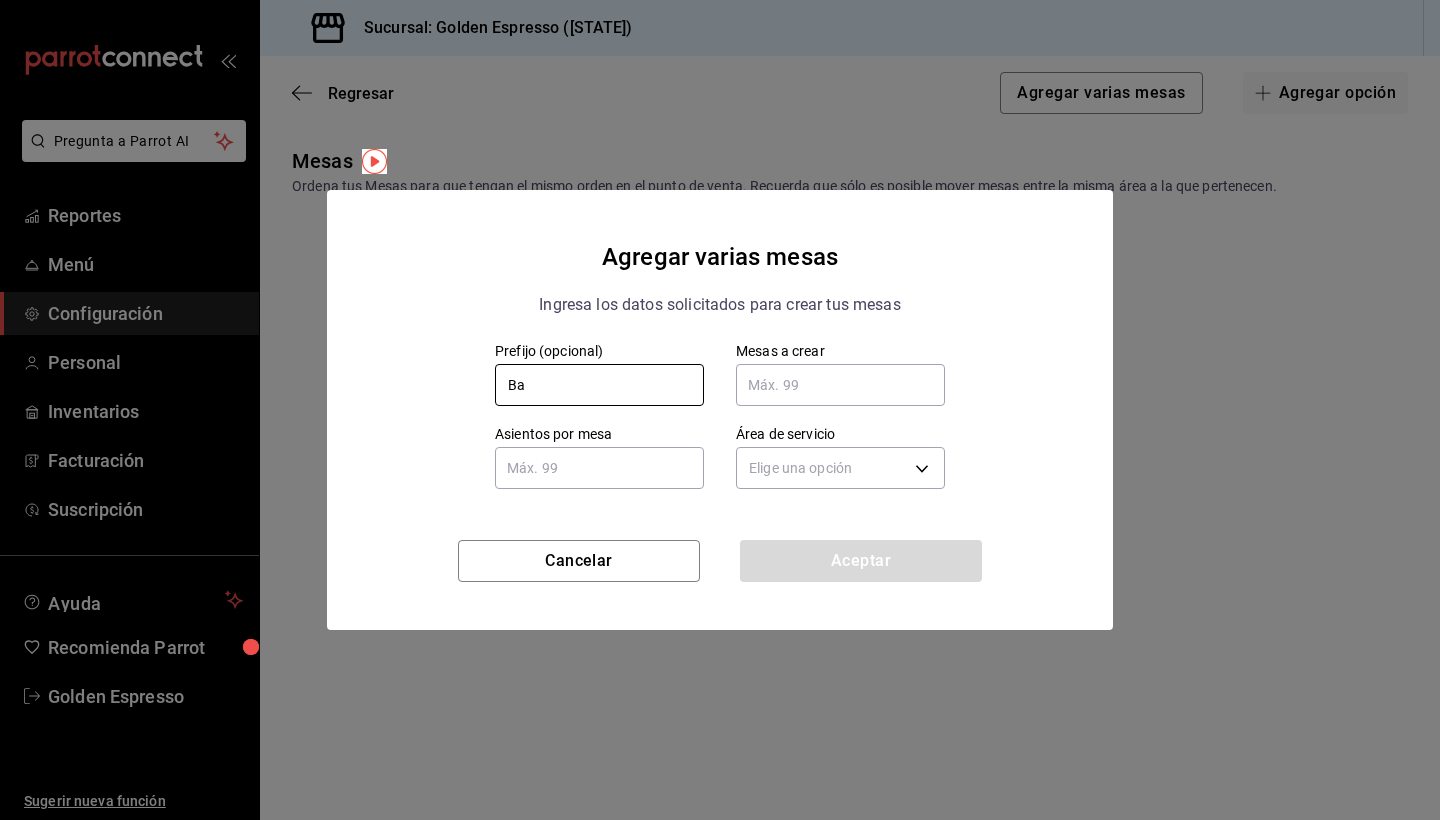 type on "B" 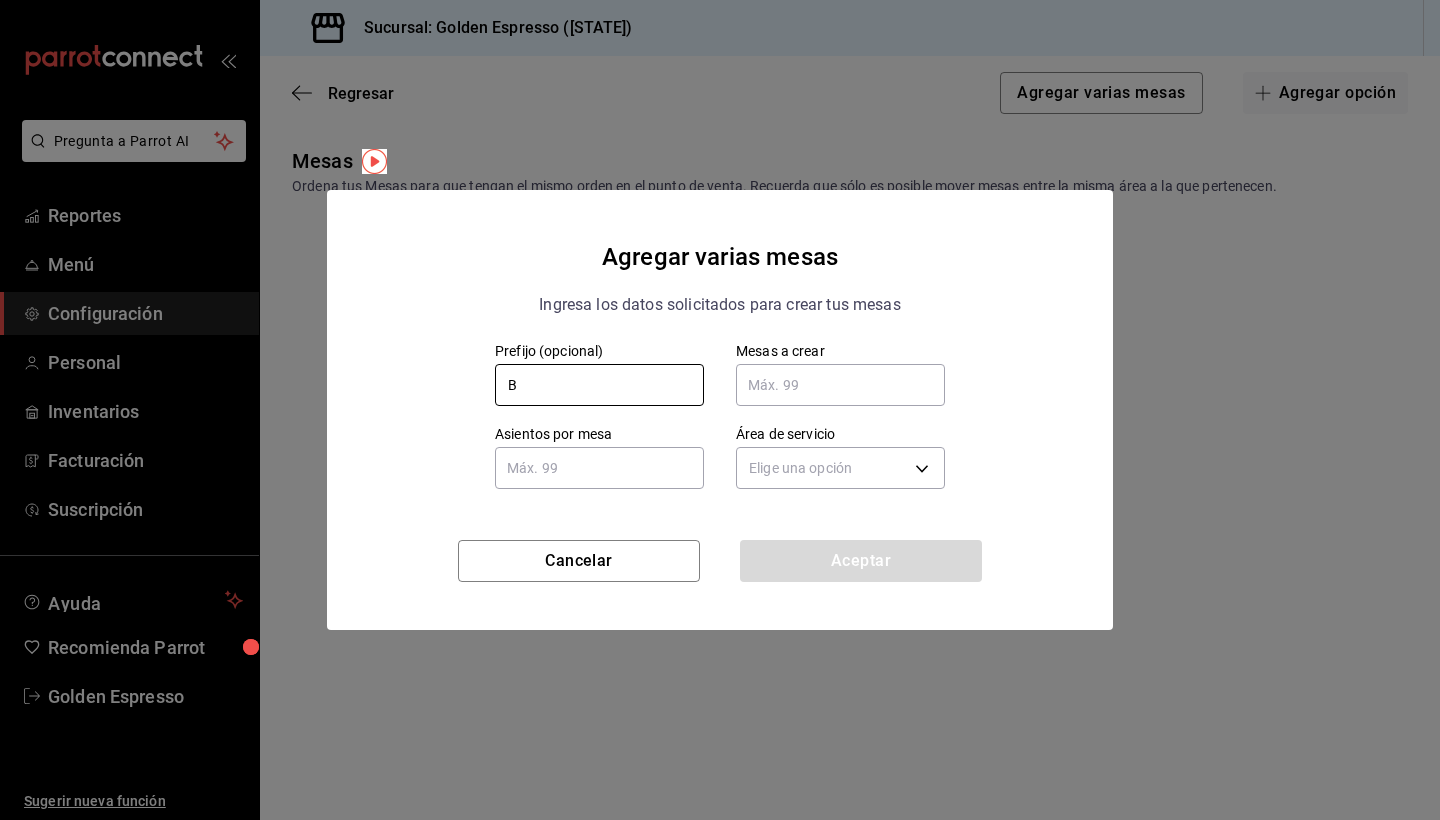 type 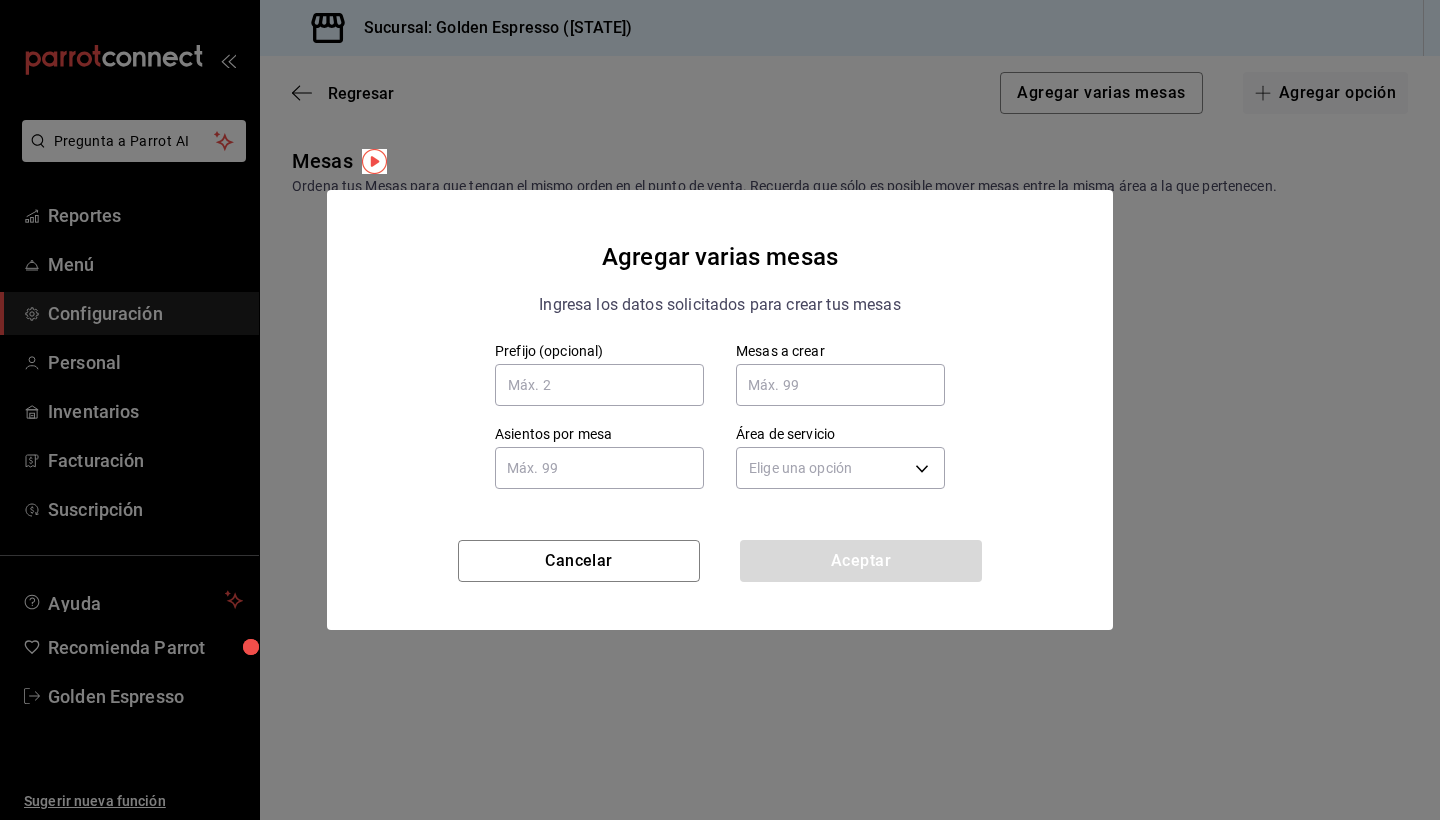 click at bounding box center [840, 385] 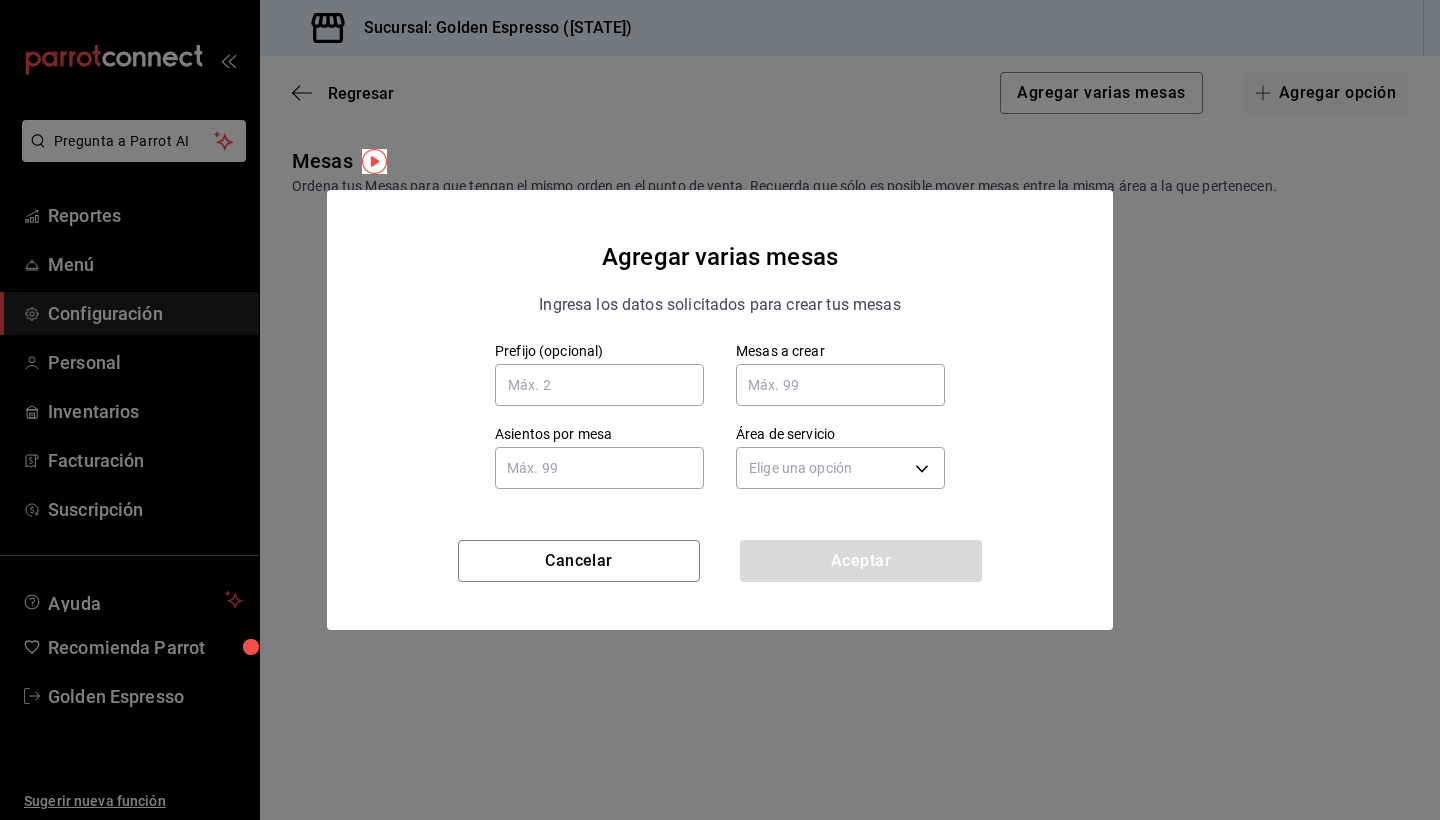 type on "1" 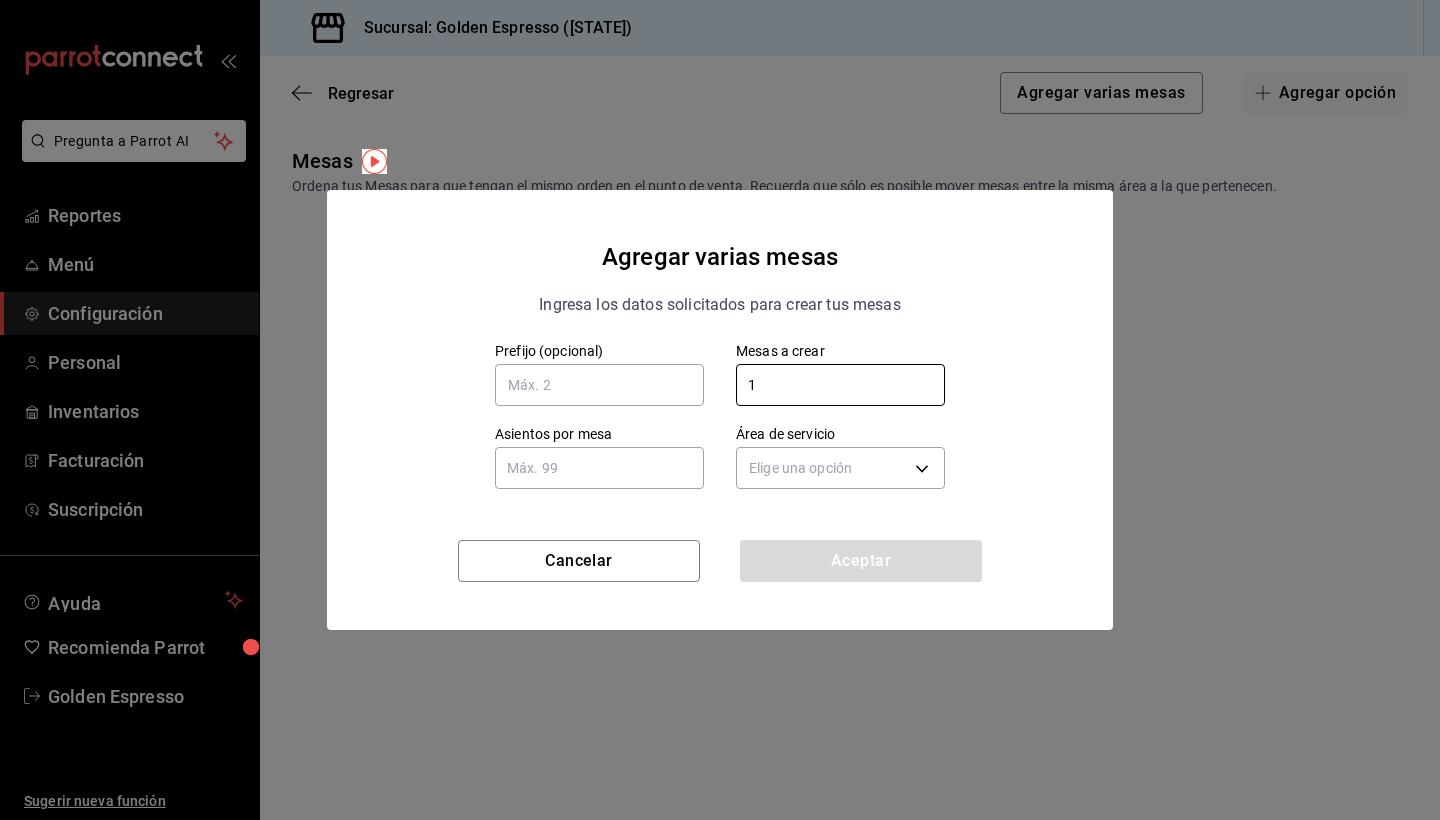 click at bounding box center (599, 468) 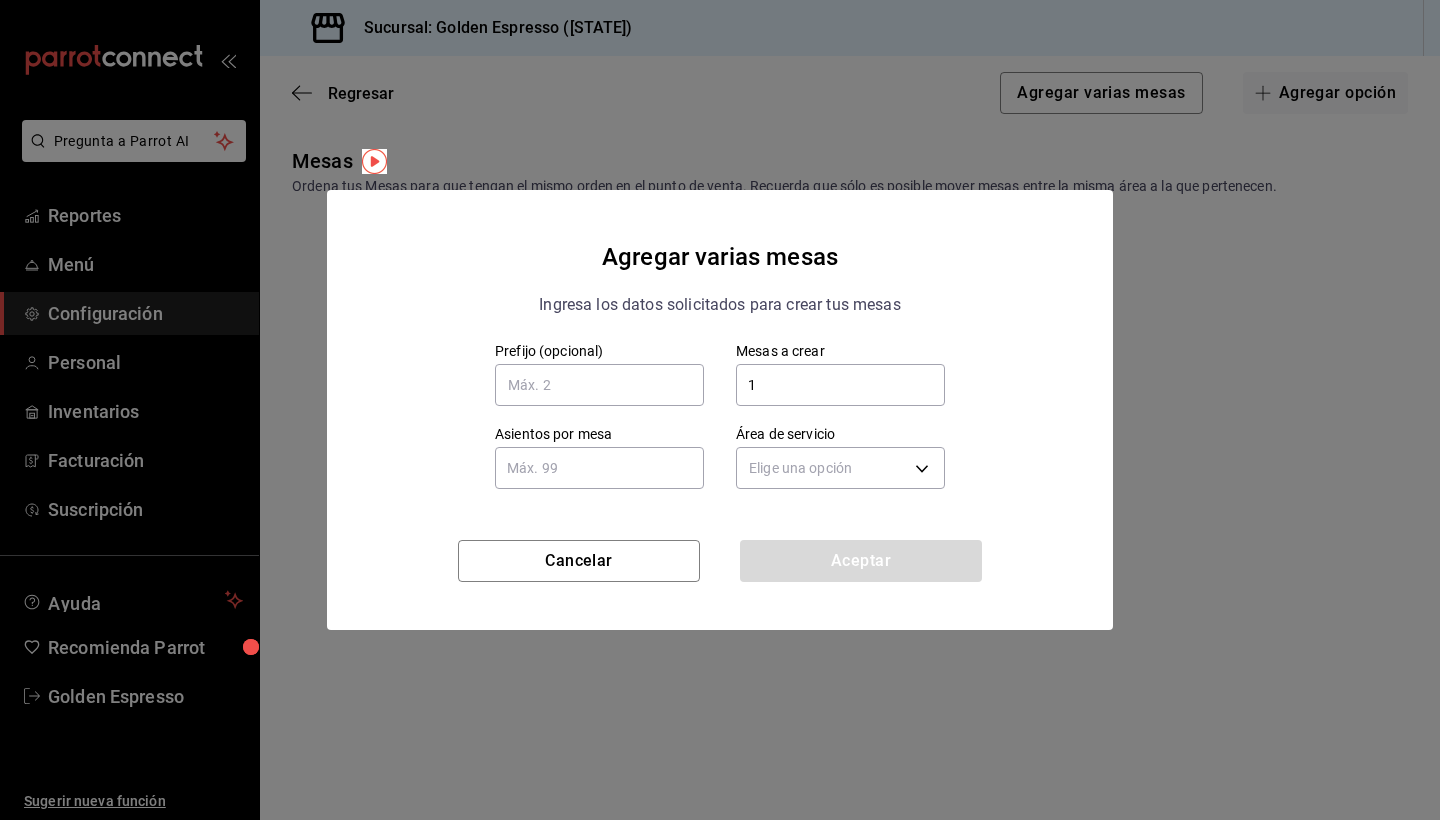 type on "1" 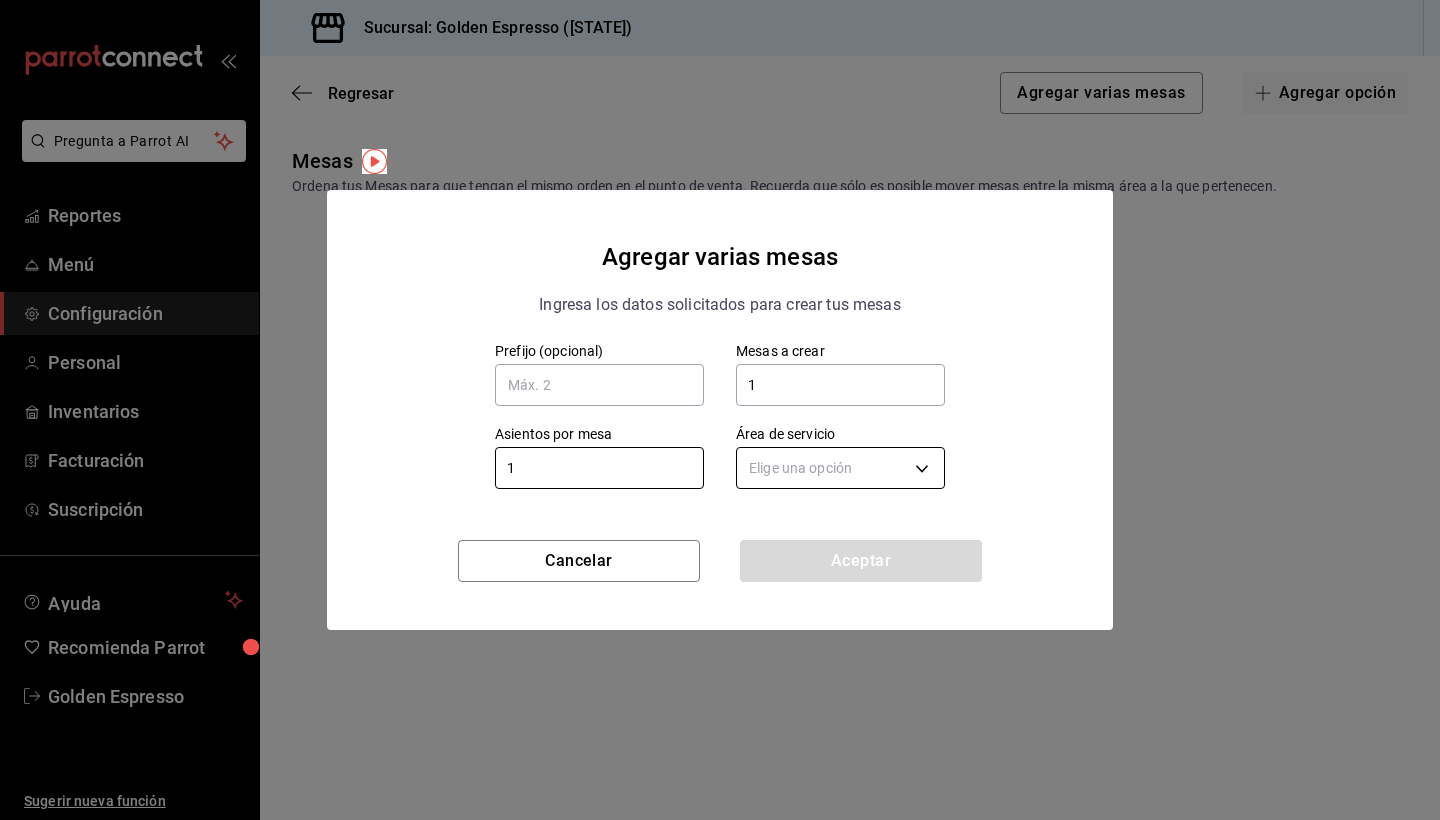 click on "Pregunta a Parrot AI Reportes   Menú   Configuración   Personal   Inventarios   Facturación   Suscripción   Ayuda Recomienda Parrot   Golden Espresso   Sugerir nueva función   Sucursal: Golden Espresso ([STATE]) Regresar Agregar varias mesas Agregar opción Mesas Ordena tus Mesas para que tengan el mismo orden en el punto de venta.
Recuerda que sólo es posible mover mesas entre la misma área a la que pertenecen. Aún no has creado mesas GANA 1 MES GRATIS EN TU SUSCRIPCIÓN AQUÍ ¿Recuerdas cómo empezó tu restaurante?
Hoy puedes ayudar a un colega a tener el mismo cambio que tú viviste.
Recomienda Parrot directamente desde tu Portal Administrador.
Es fácil y rápido.
🎁 Por cada restaurante que se una, ganas 1 mes gratis. Ver video tutorial Ir a video Pregunta a Parrot AI Reportes   Menú   Configuración   Personal   Inventarios   Facturación   Suscripción   Ayuda Recomienda Parrot   Golden Espresso   Sugerir nueva función   Visitar centro de ayuda ([PHONE]) ([PHONE]) 1 1" at bounding box center [720, 410] 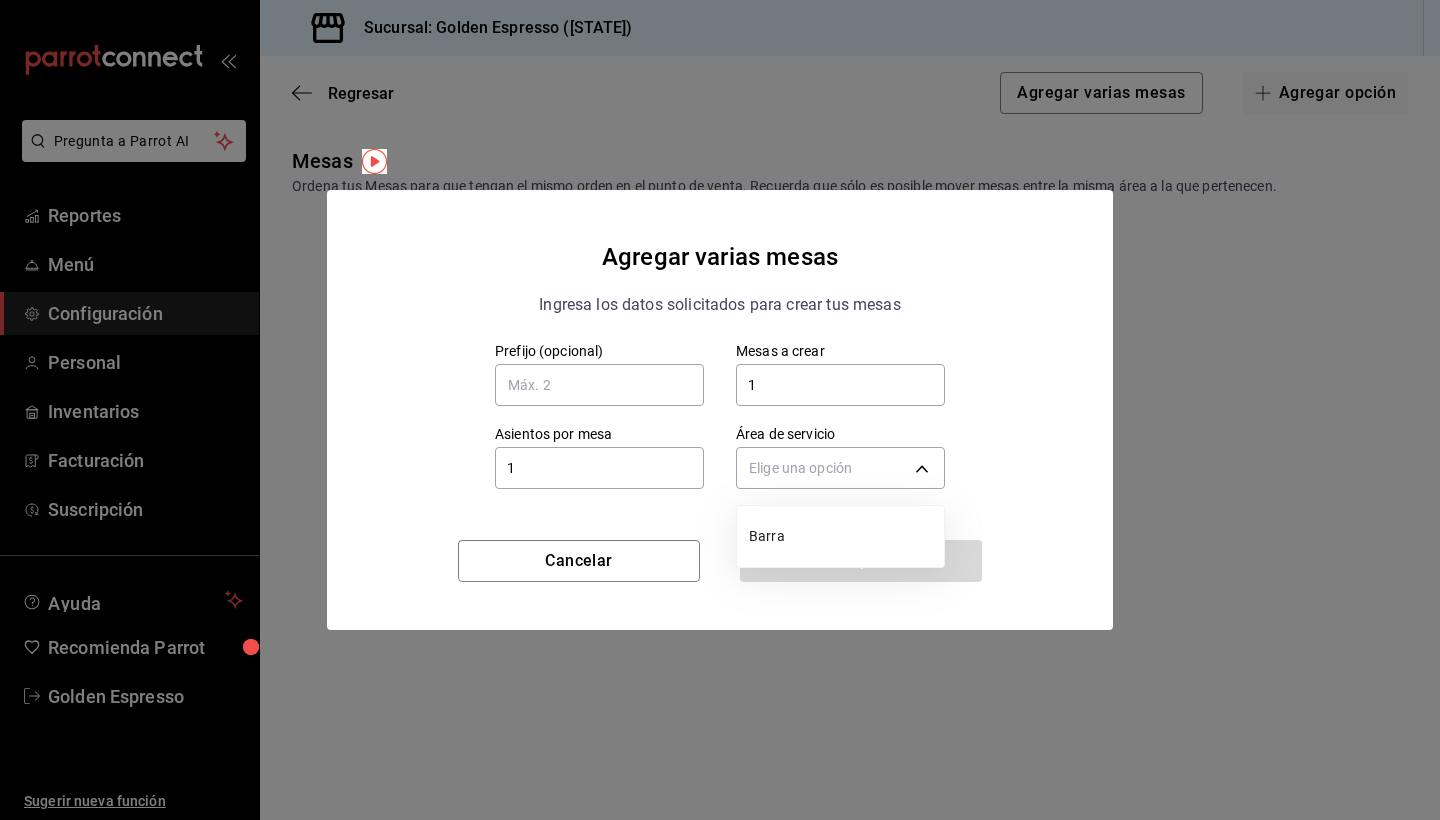 click on "Barra" at bounding box center [842, 536] 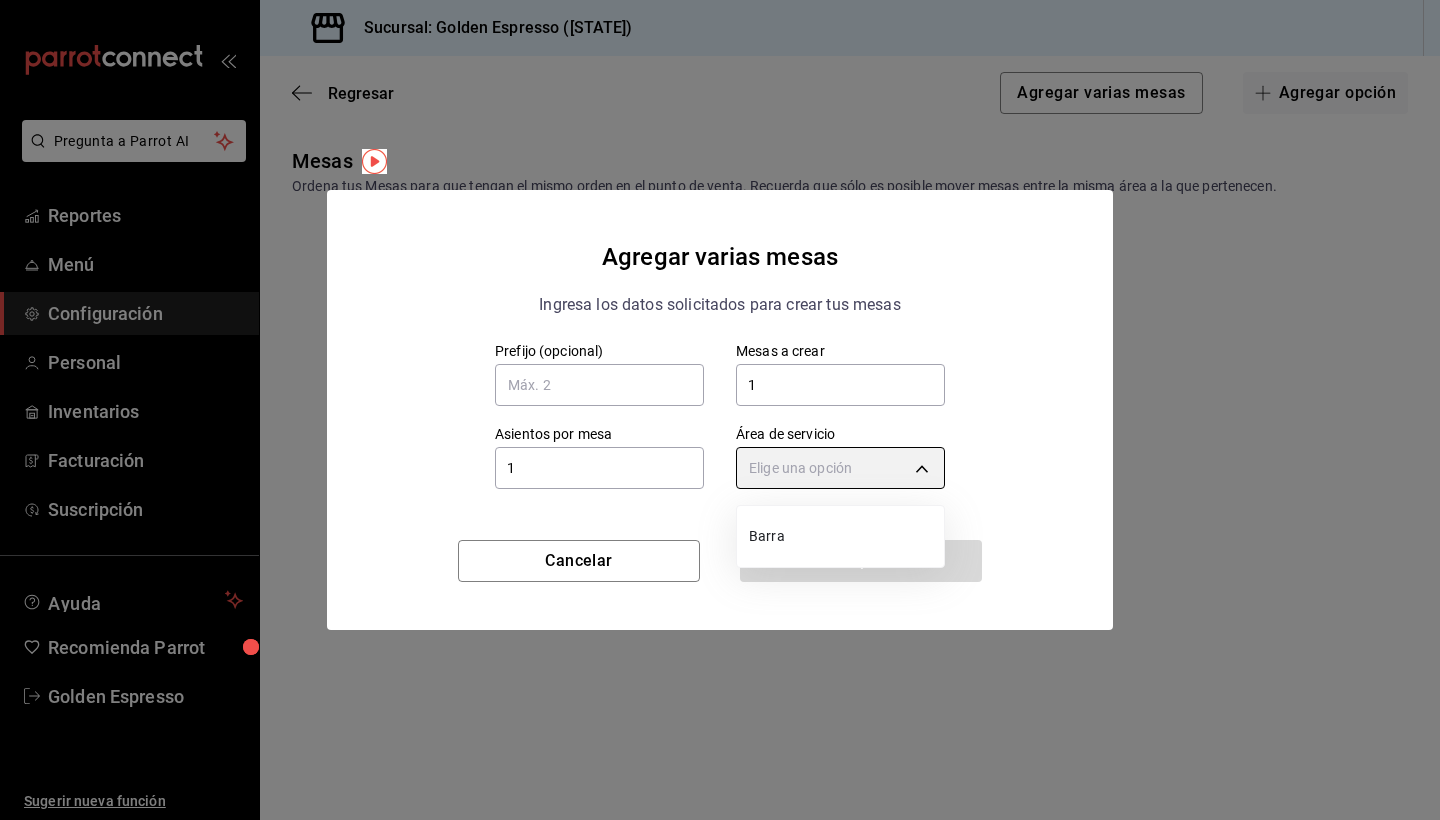 type on "186aa574-f0cf-4db1-8f74-4c16cb1bac37" 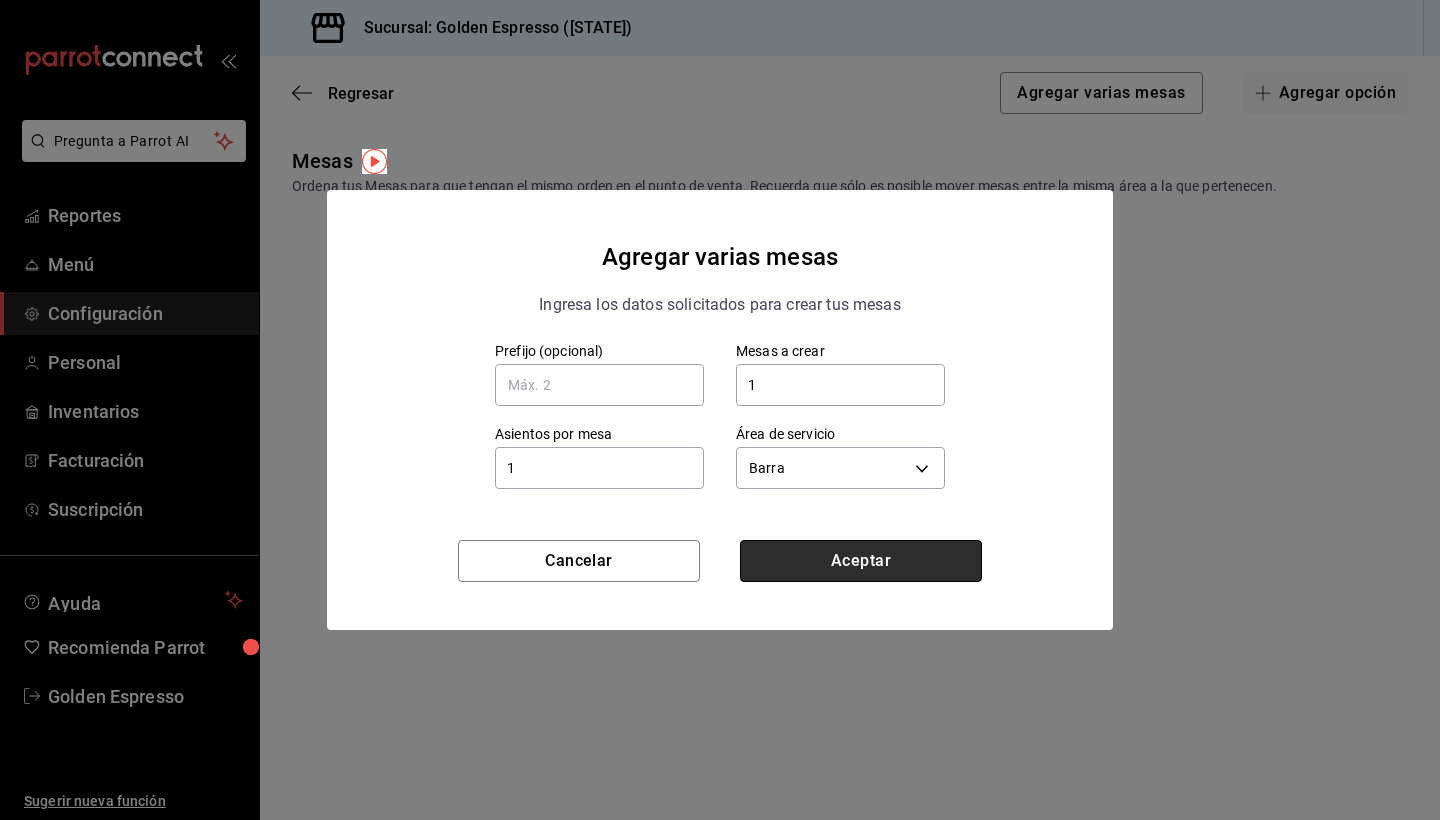 click on "Aceptar" at bounding box center (861, 561) 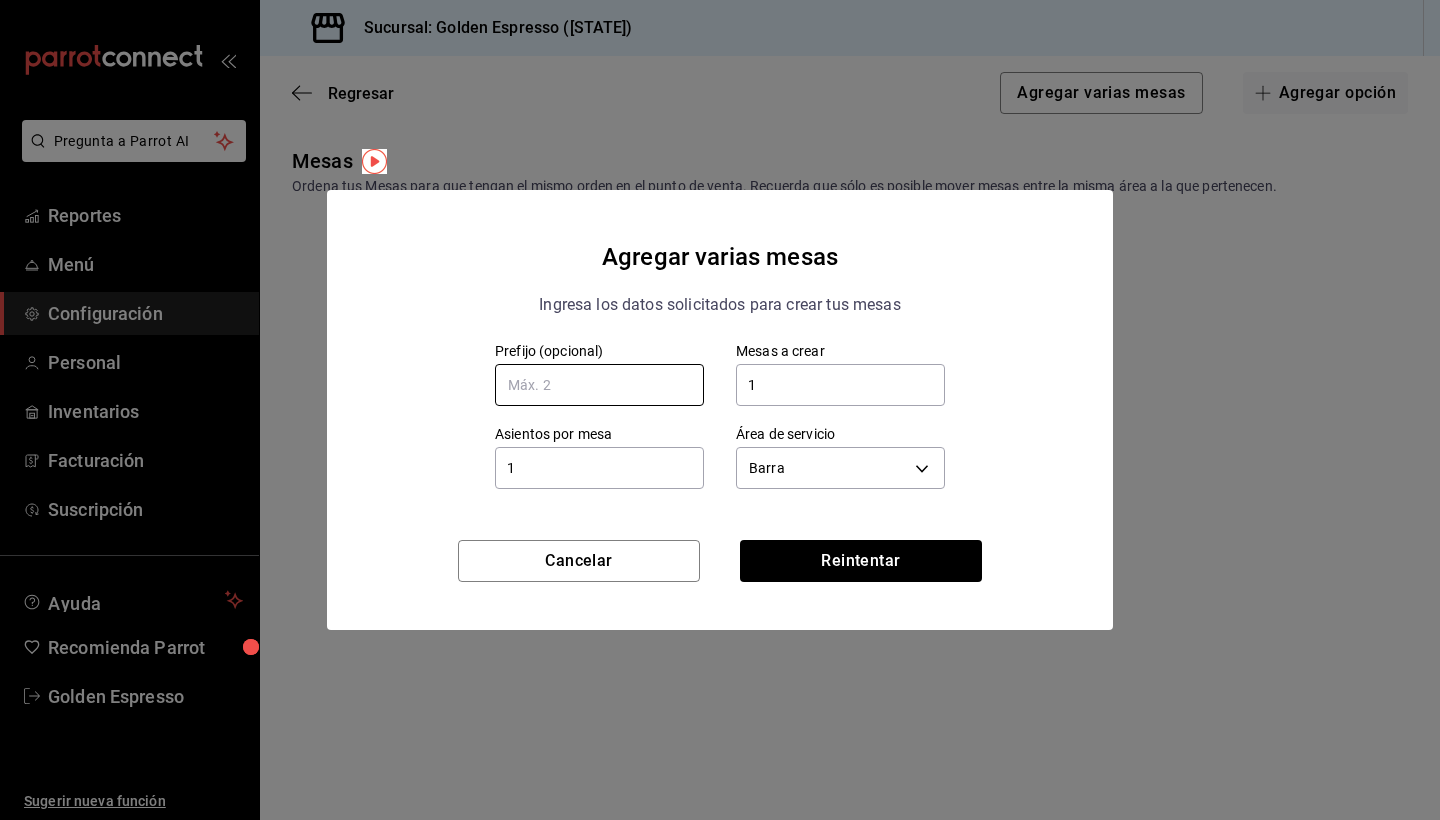 click at bounding box center (599, 385) 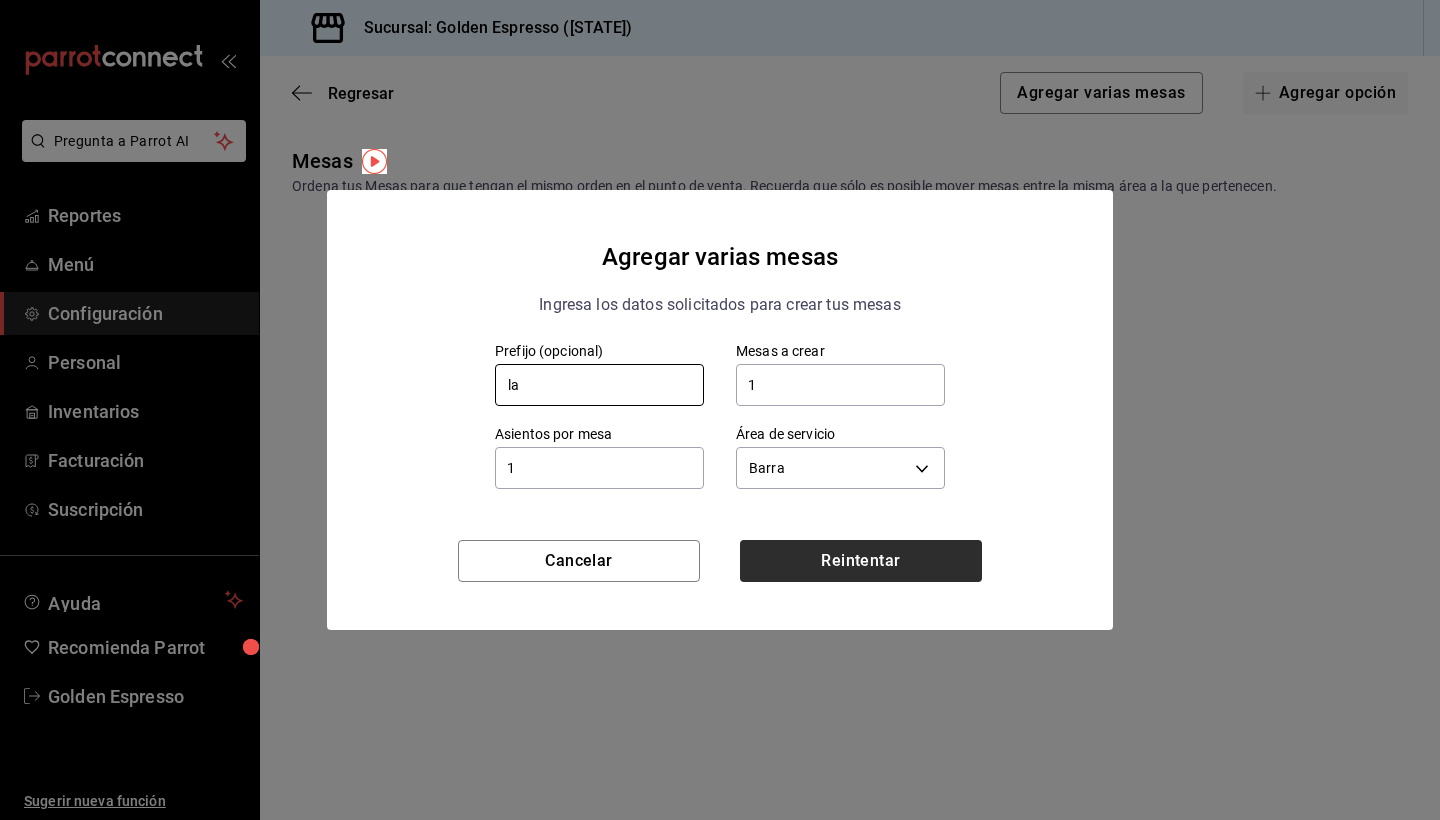 type on "la" 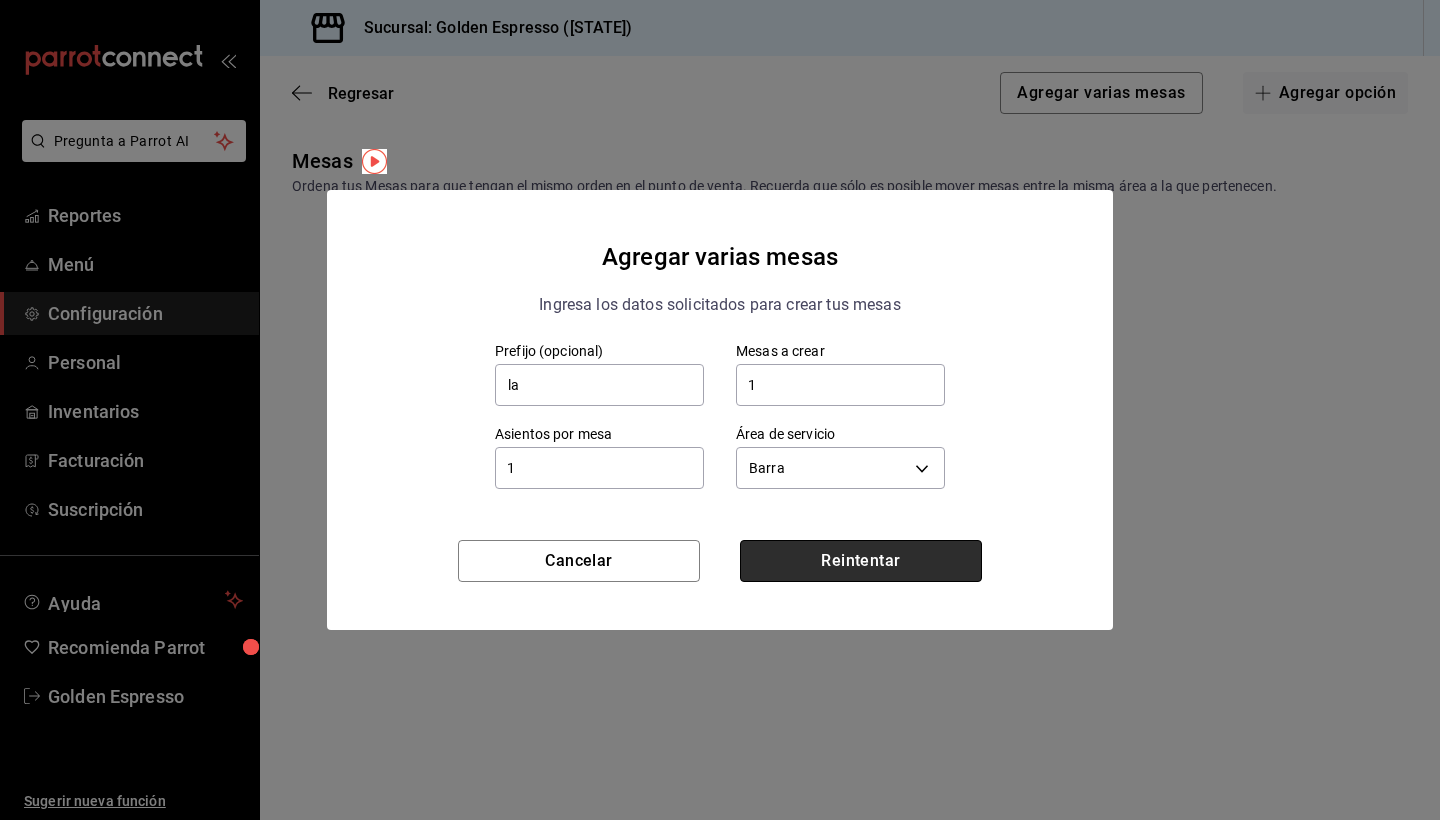 click on "Reintentar" at bounding box center [861, 561] 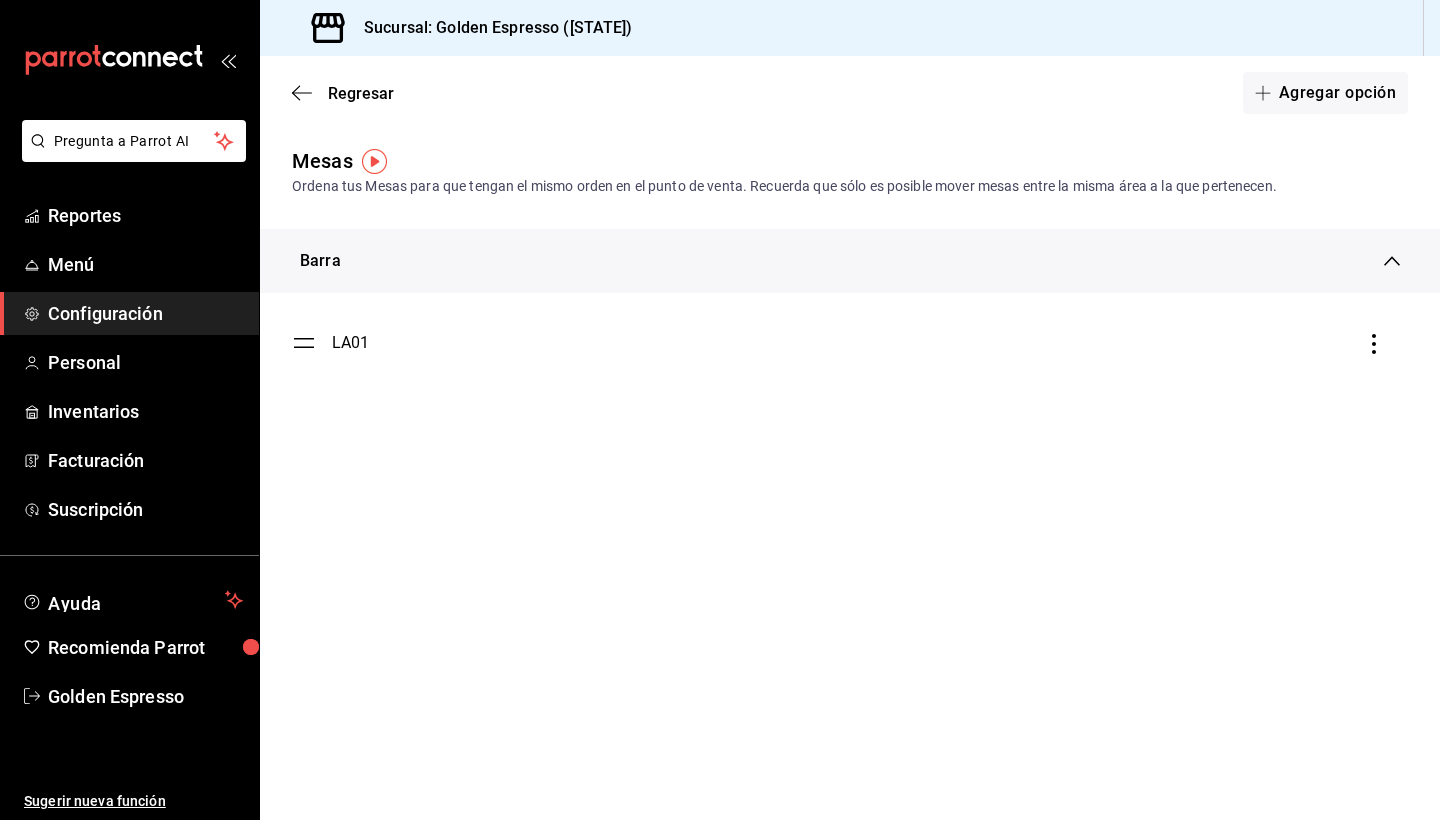click 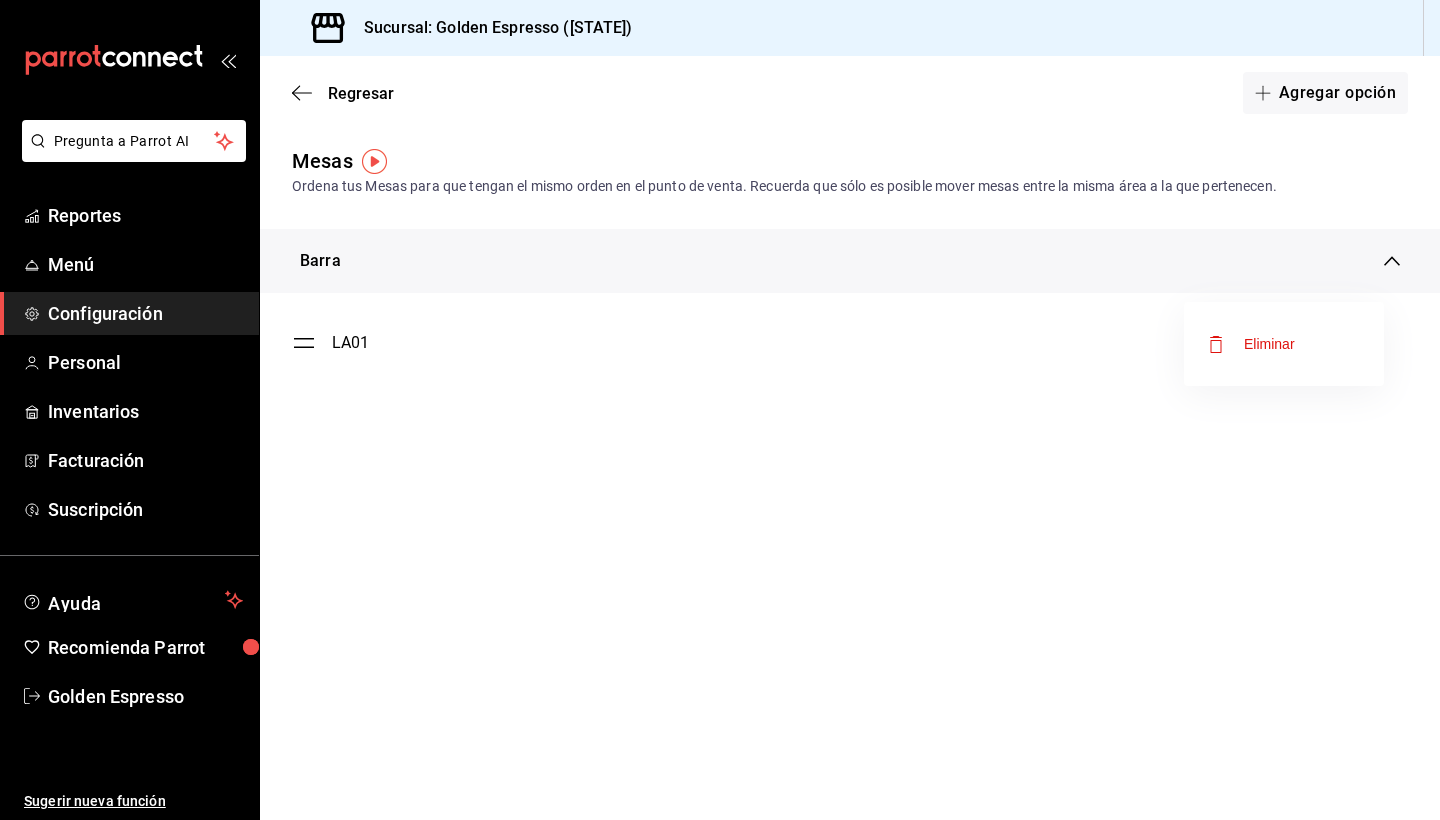 click at bounding box center (720, 410) 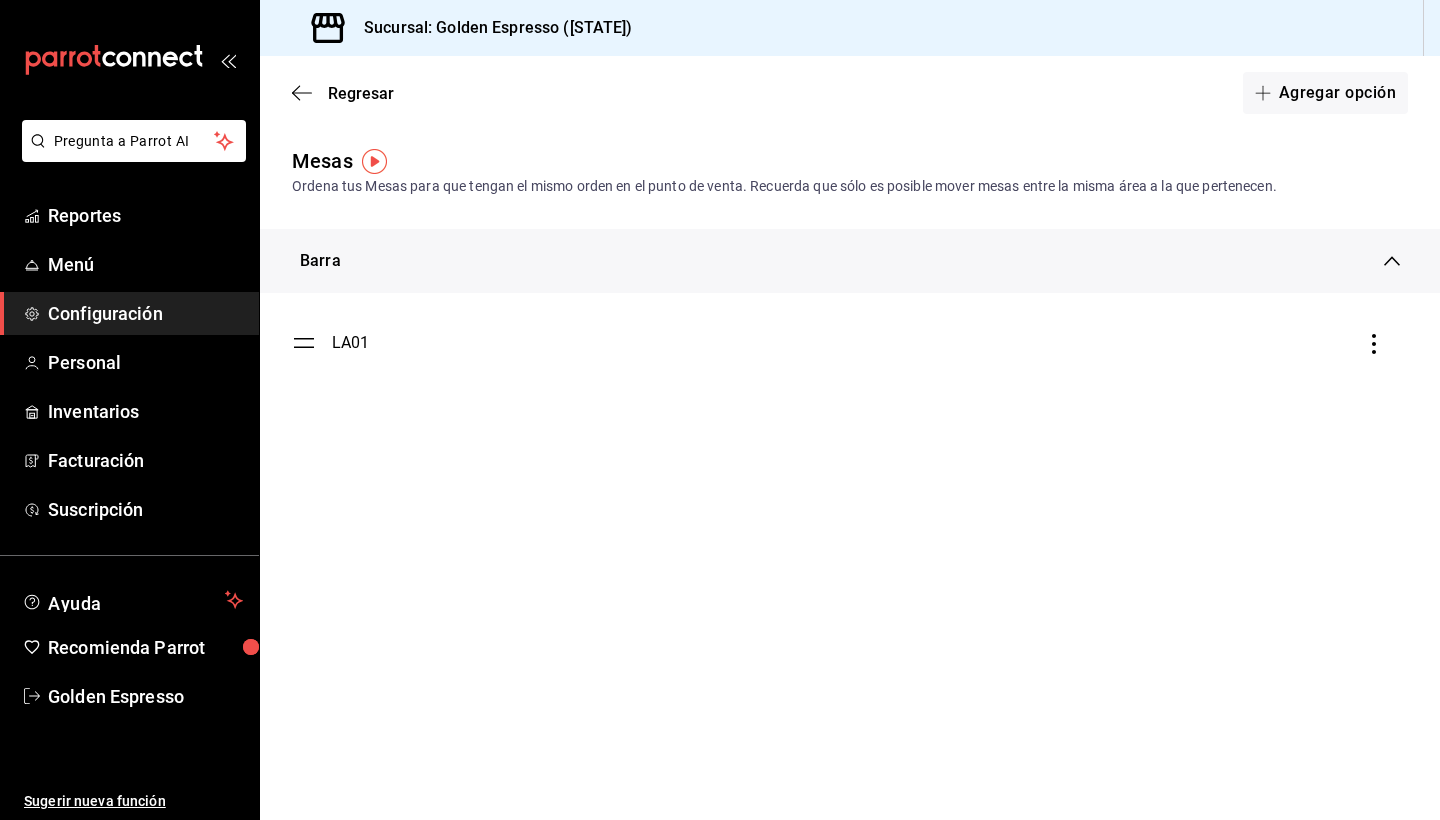 click on "LA01" at bounding box center (351, 343) 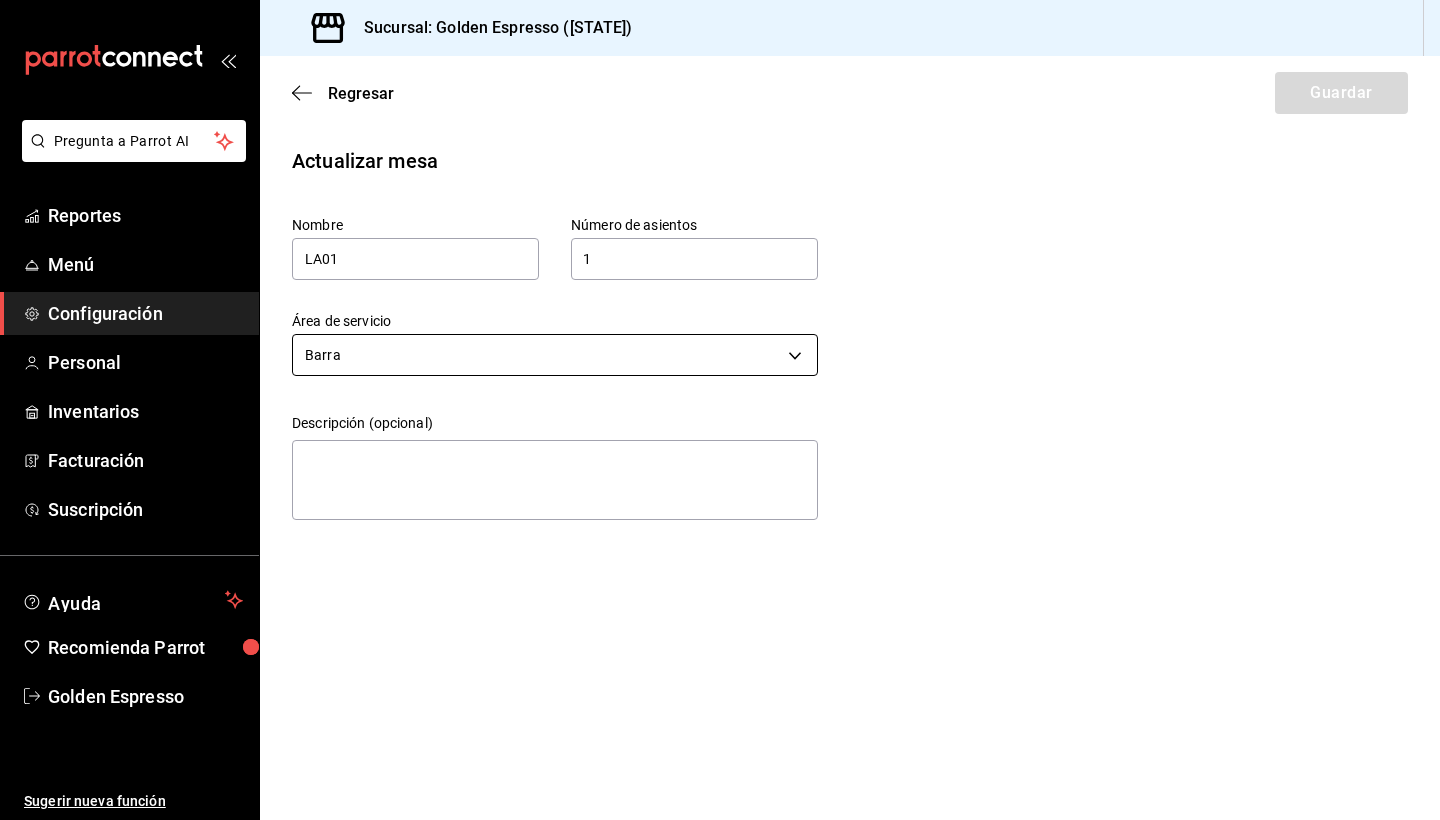 click on "Pregunta a Parrot AI Reportes   Menú   Configuración   Personal   Inventarios   Facturación   Suscripción   Ayuda Recomienda Parrot   Golden Espresso   Sugerir nueva función   Sucursal: Golden Espresso ([STATE]) Regresar Guardar Actualizar mesa Nombre LA01 Número de asientos 1 Número de asientos Área de servicio Barra 186aa574-f0cf-4db1-8f74-4c16cb1bac37 Descripción (opcional) x GANA 1 MES GRATIS EN TU SUSCRIPCIÓN AQUÍ ¿Recuerdas cómo empezó tu restaurante?
Hoy puedes ayudar a un colega a tener el mismo cambio que tú viviste.
Recomienda Parrot directamente desde tu Portal Administrador.
Es fácil y rápido.
🎁 Por cada restaurante que se una, ganas 1 mes gratis. Ver video tutorial Ir a video Pregunta a Parrot AI Reportes   Menú   Configuración   Personal   Inventarios   Facturación   Suscripción   Ayuda Recomienda Parrot   Golden Espresso   Sugerir nueva función   Visitar centro de ayuda ([PHONE]) soporte@parrotsoftware.io Visitar centro de ayuda ([PHONE])" at bounding box center (720, 410) 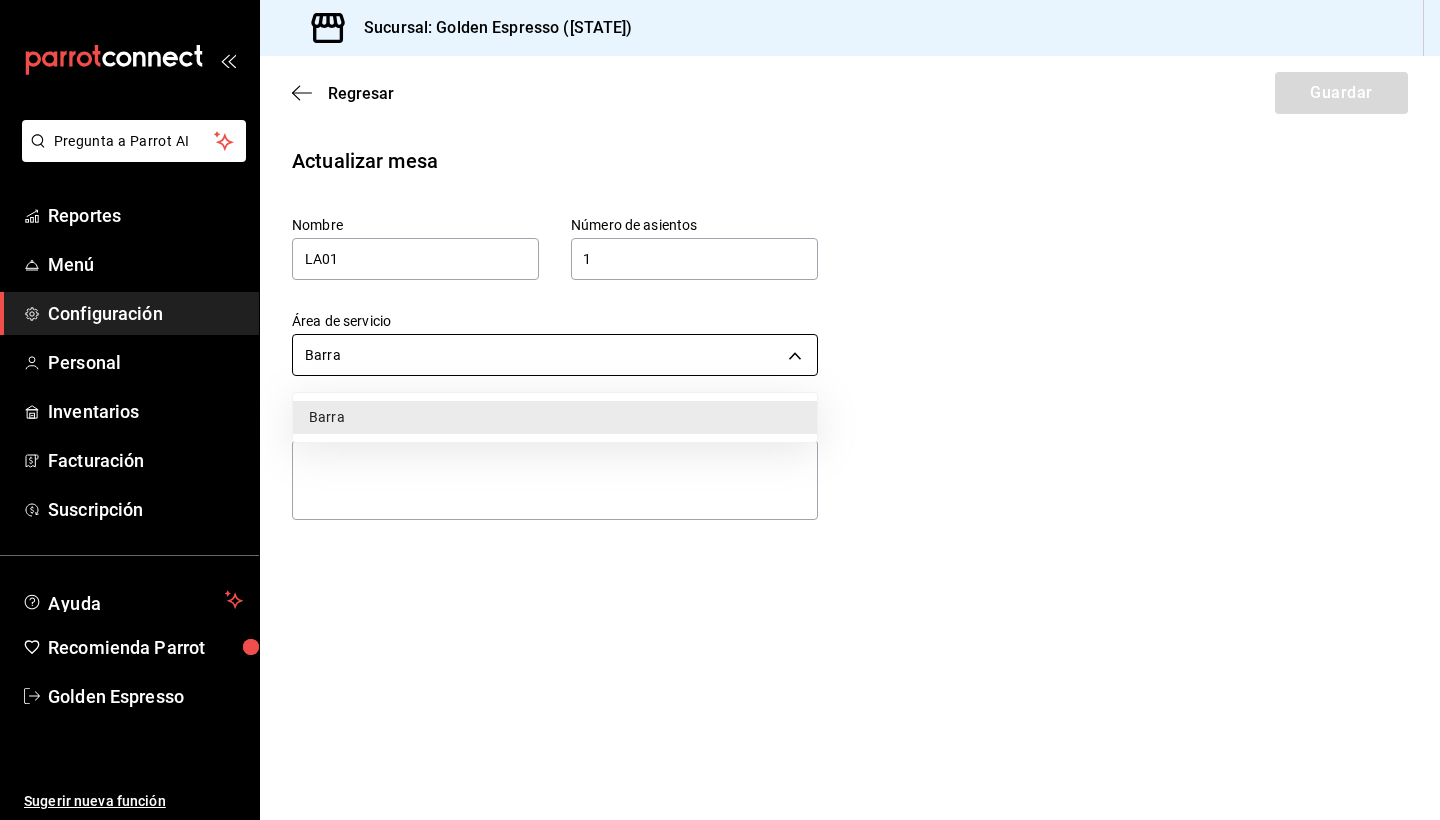 click at bounding box center (720, 410) 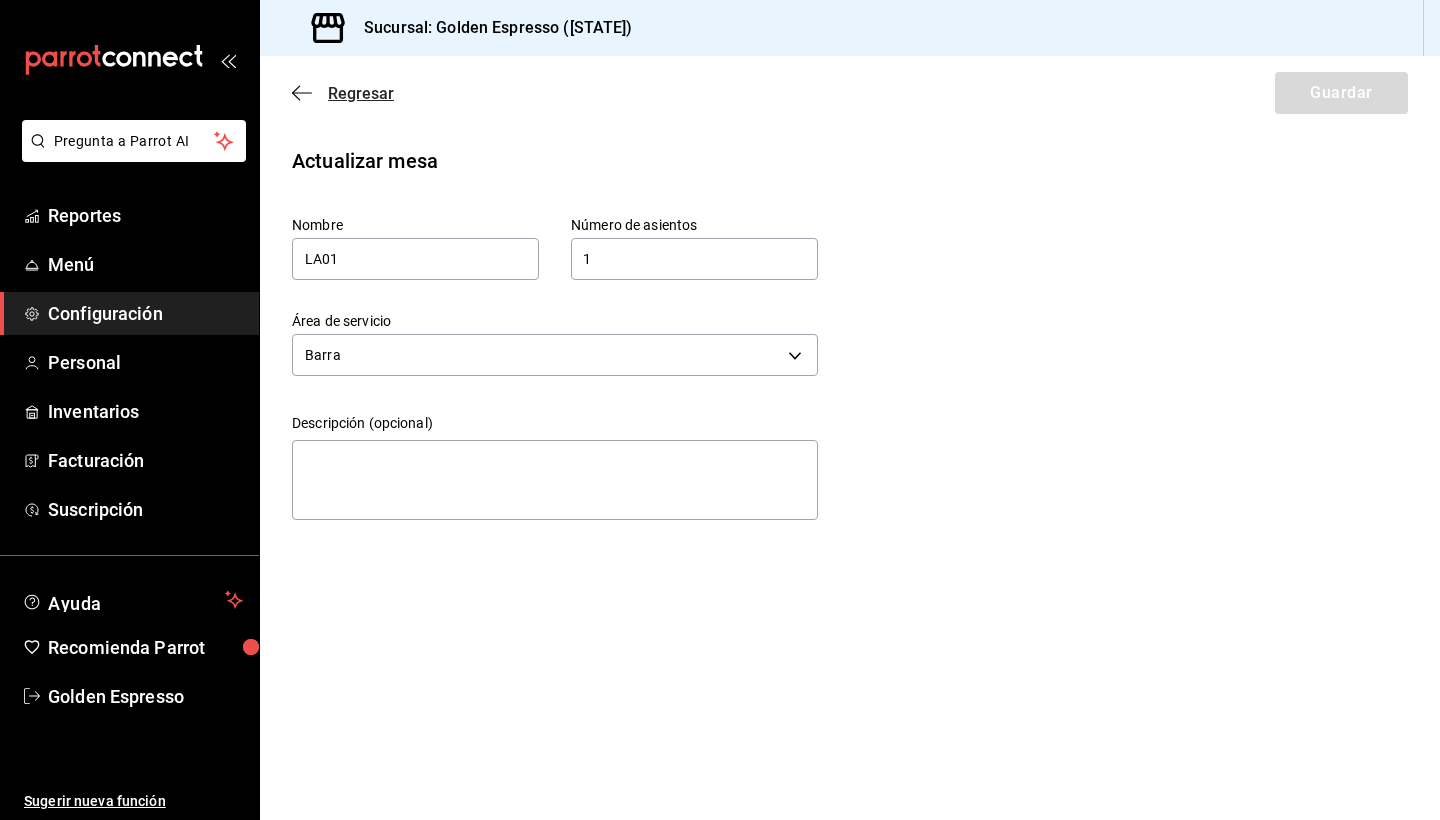 click 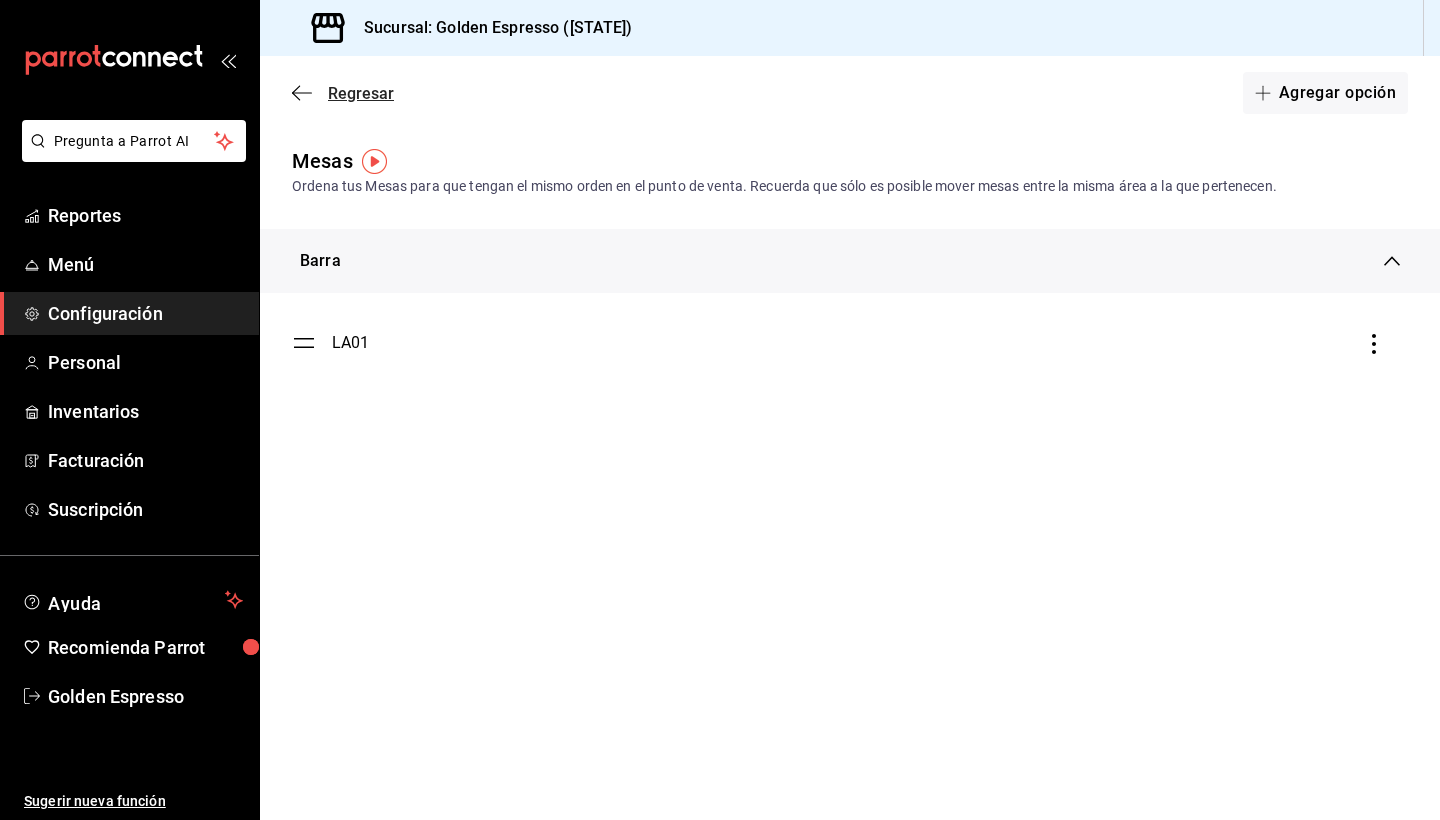 click 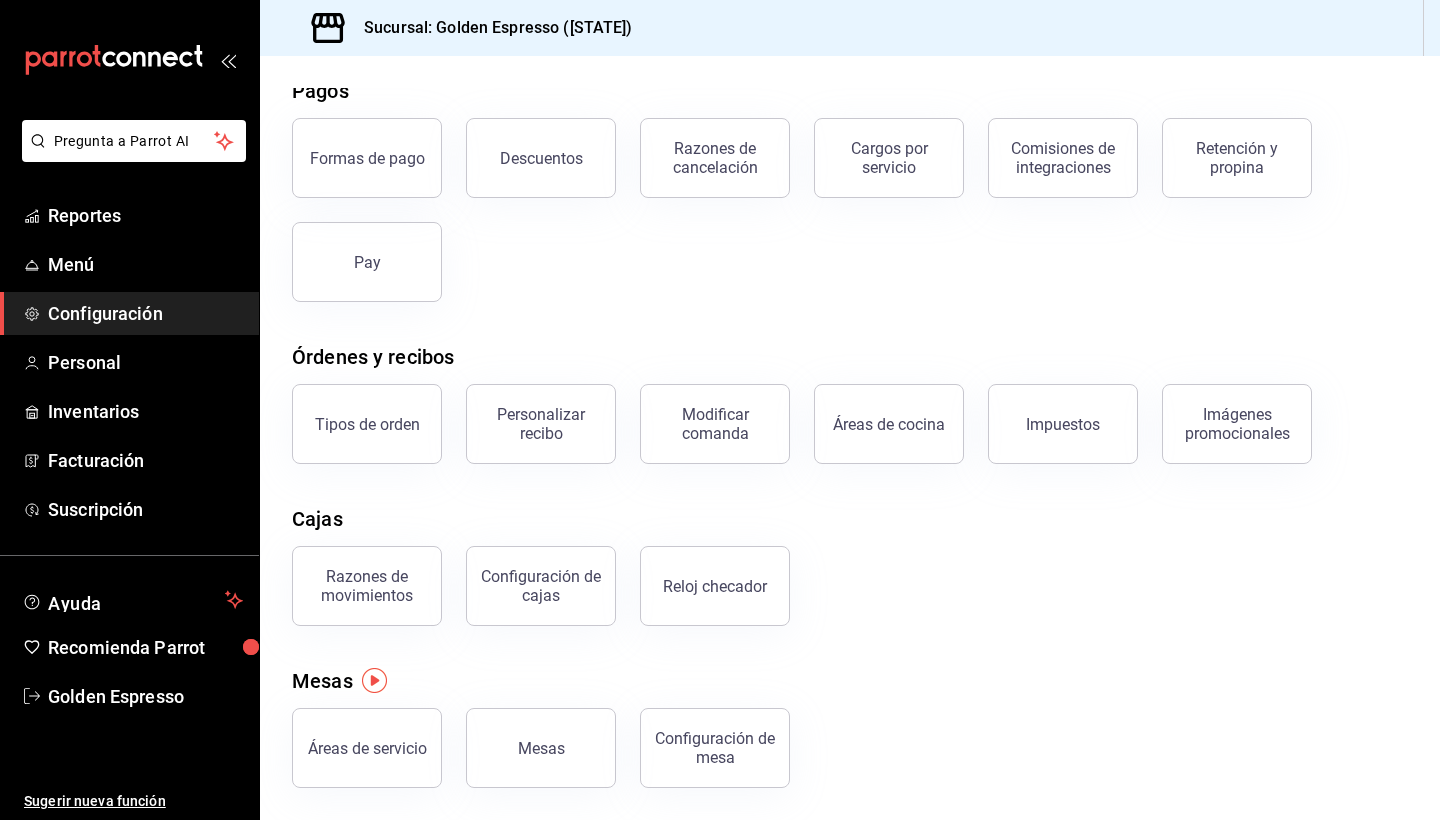 scroll, scrollTop: 90, scrollLeft: 0, axis: vertical 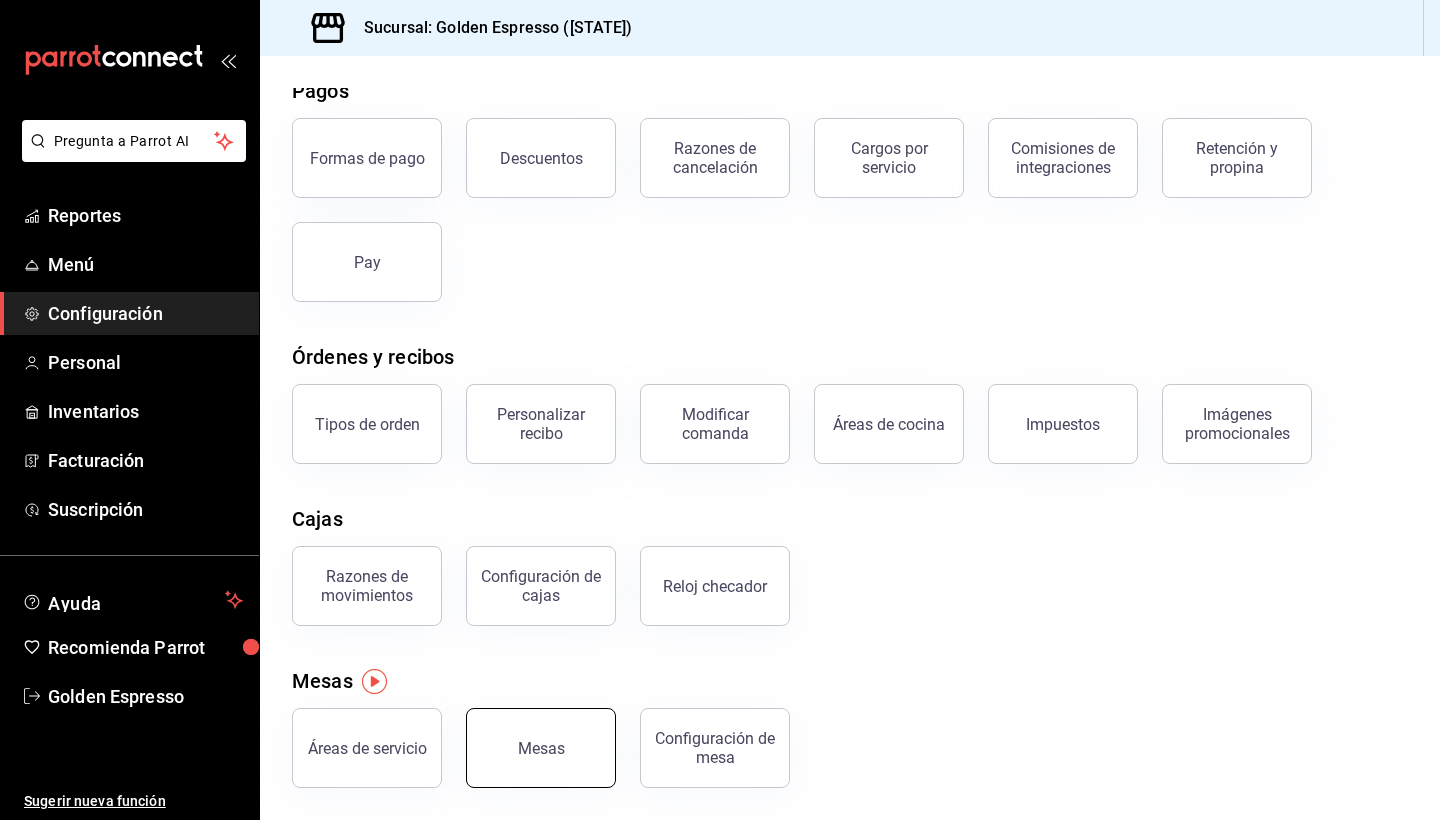 click on "Mesas" at bounding box center (541, 748) 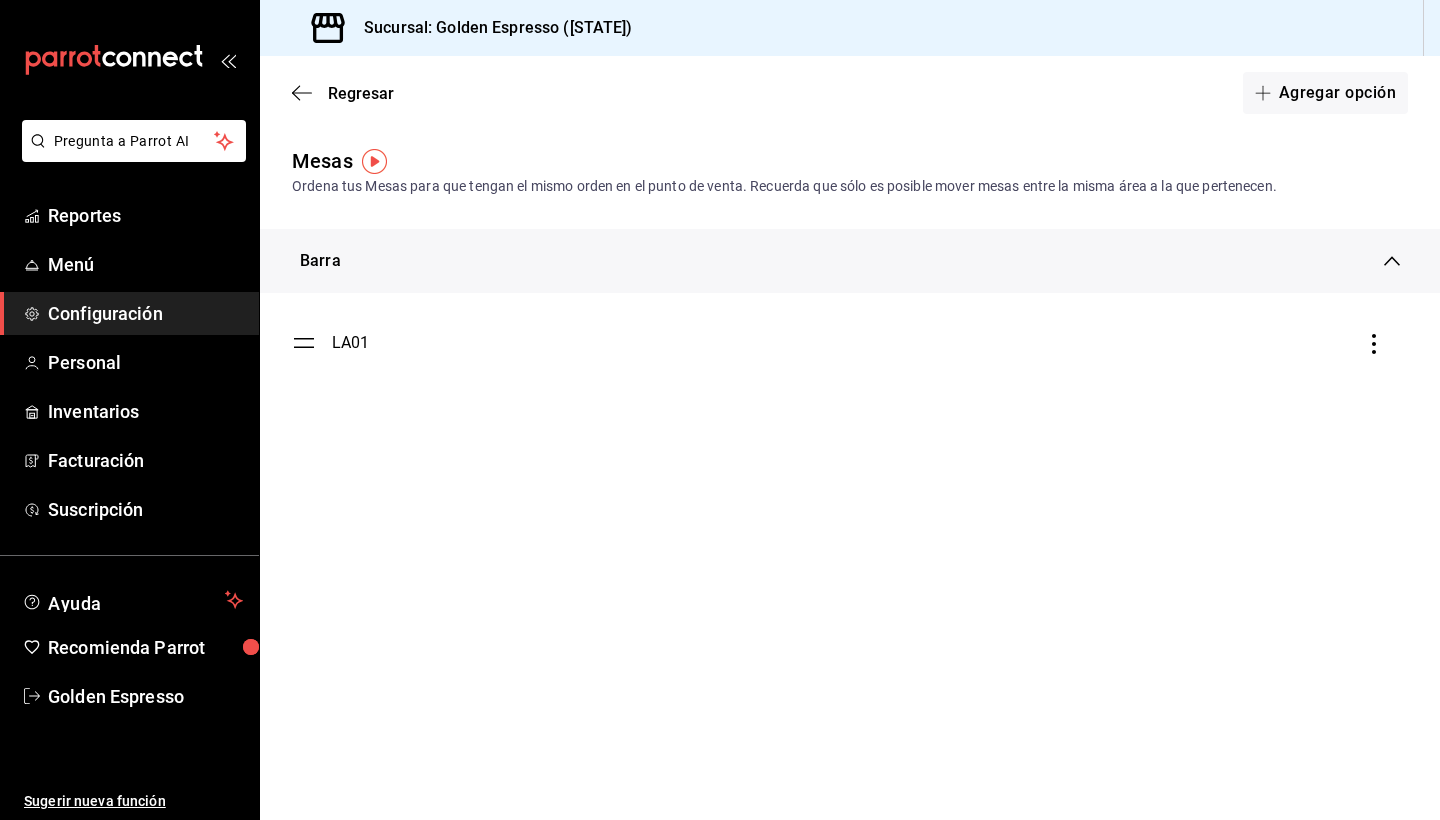 click 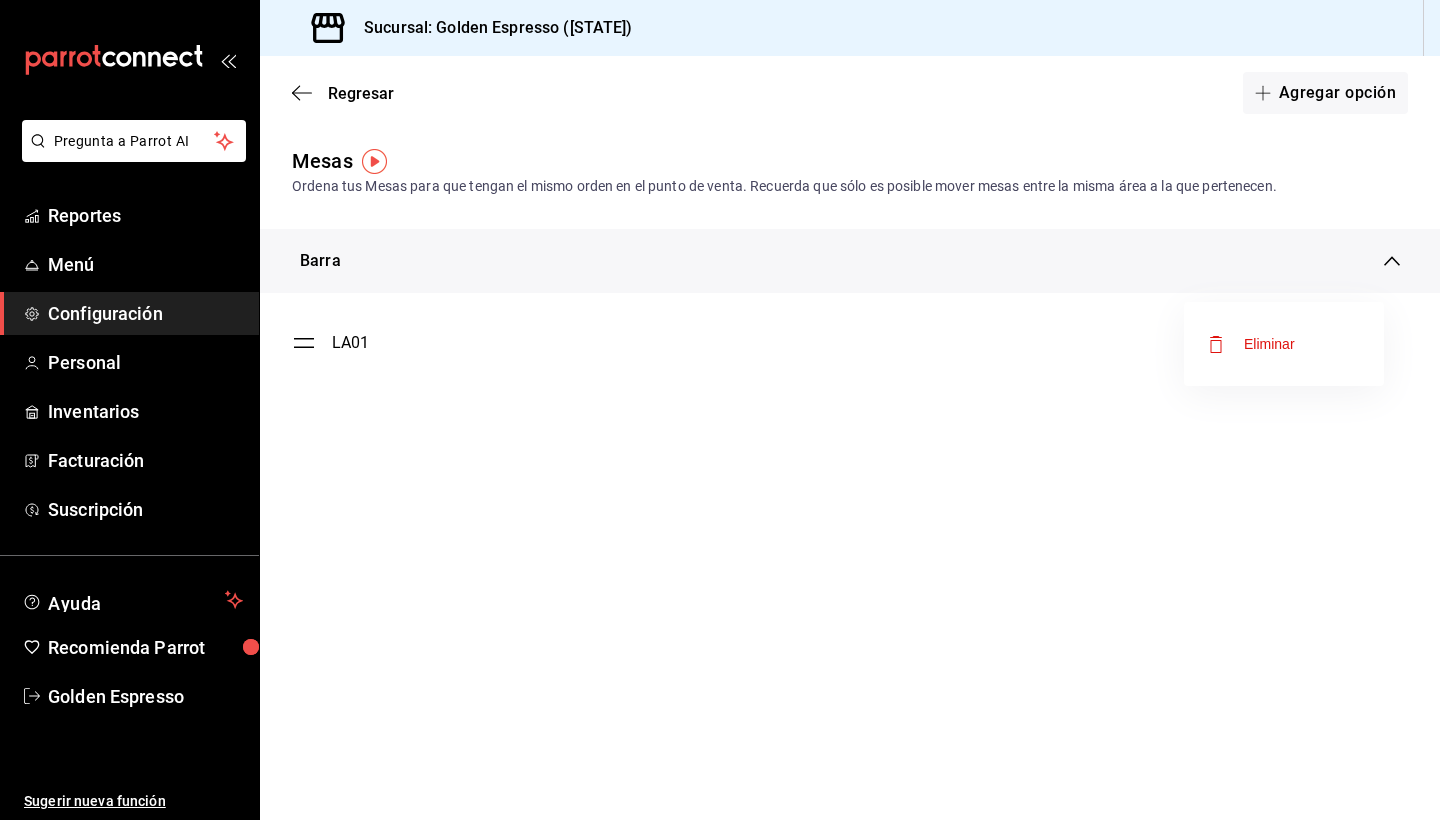 click on "Eliminar" at bounding box center [1284, 344] 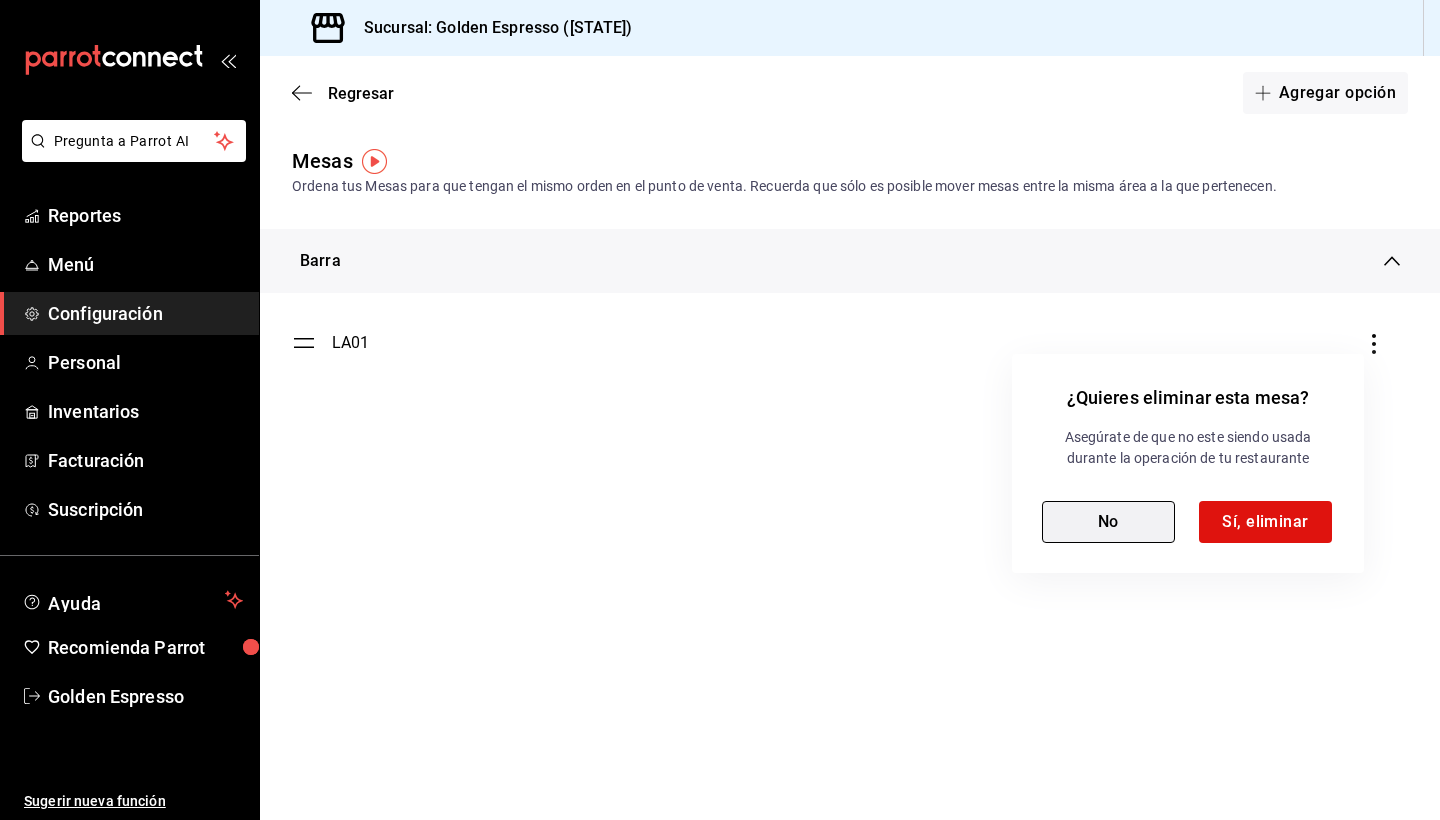click on "No" at bounding box center [1108, 522] 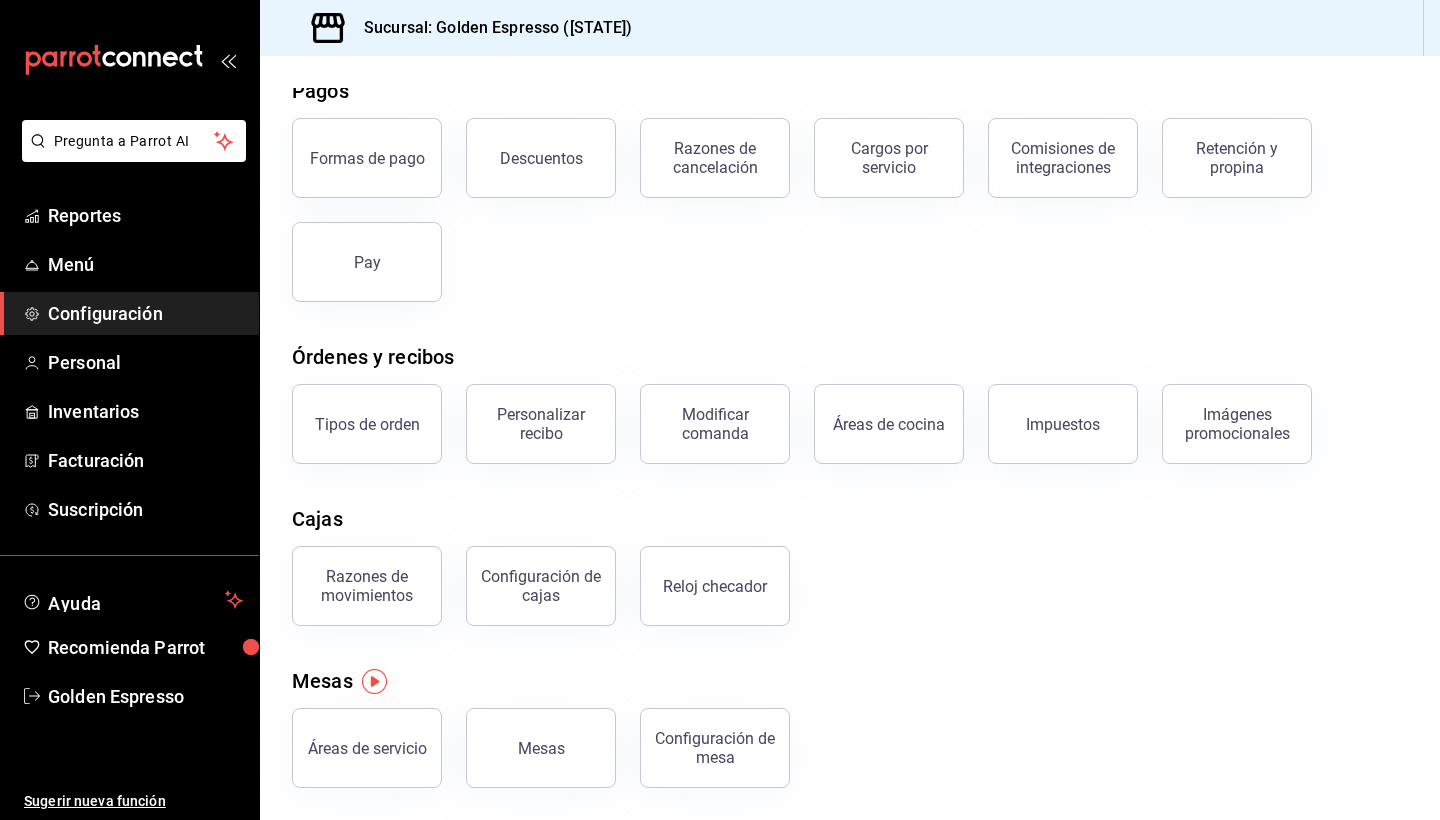 scroll, scrollTop: 90, scrollLeft: 0, axis: vertical 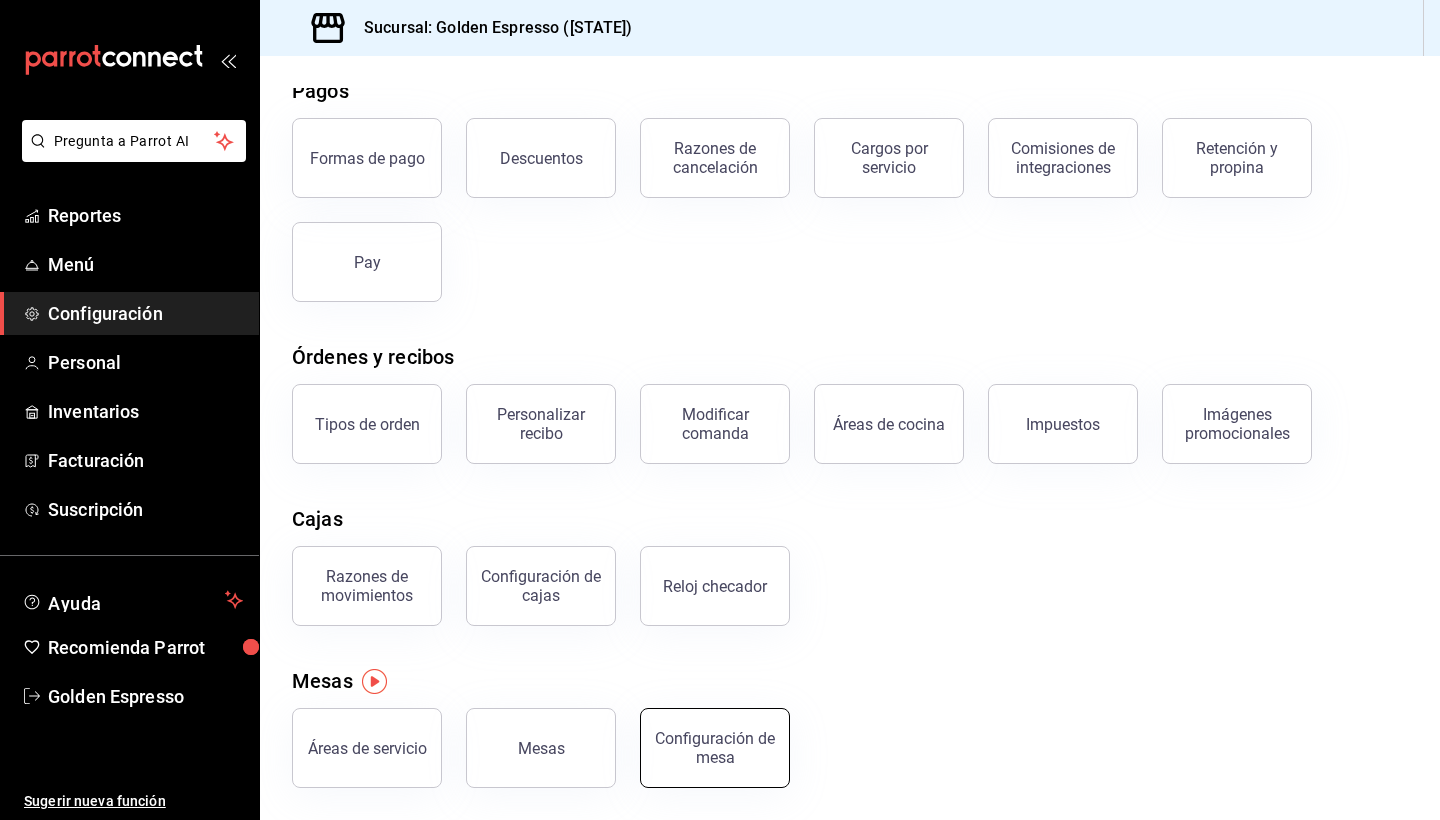 click on "Configuración de mesa" at bounding box center [715, 748] 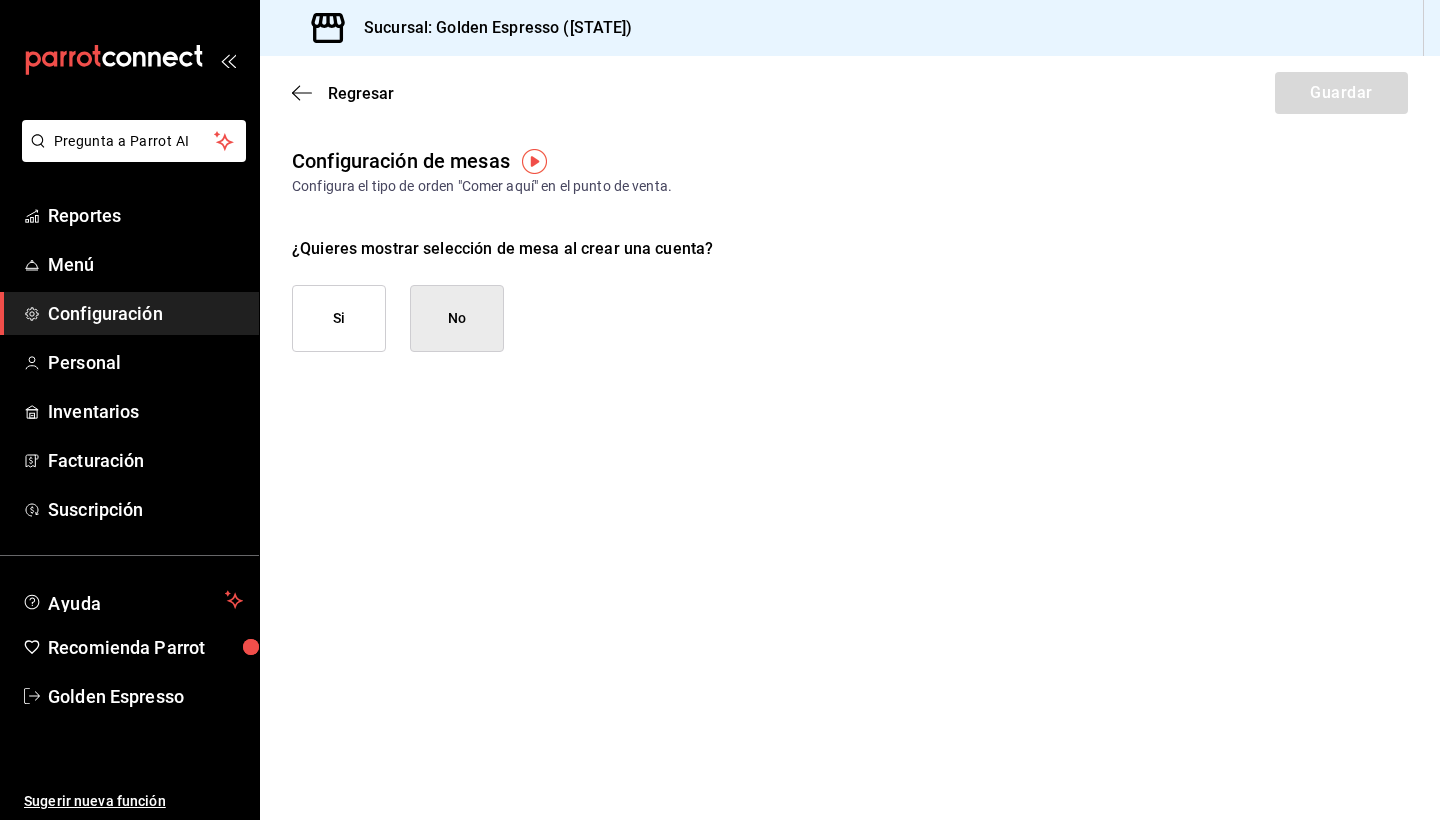 click on "Si" at bounding box center [339, 318] 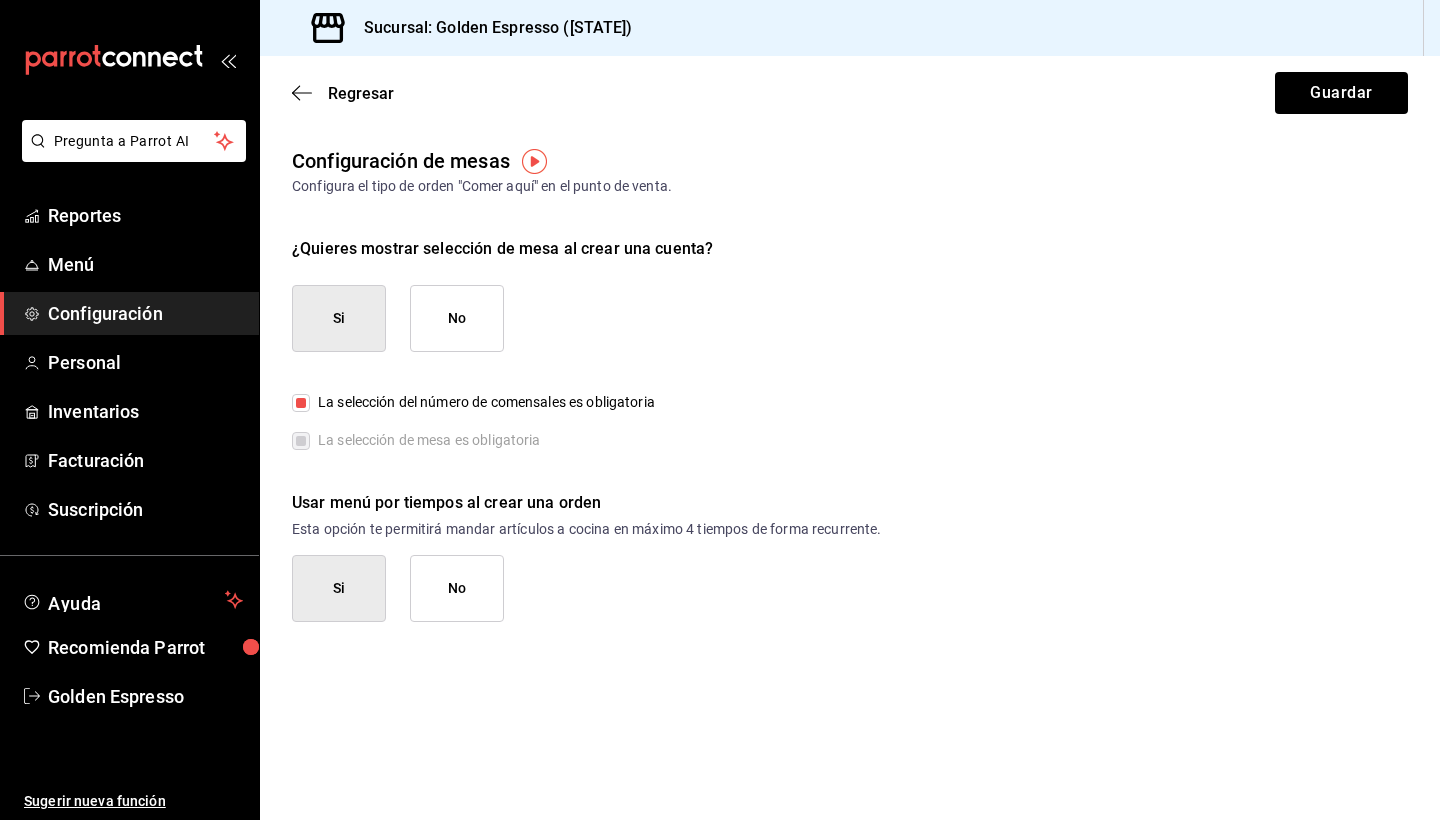 click on "Regresar Guardar" at bounding box center [850, 93] 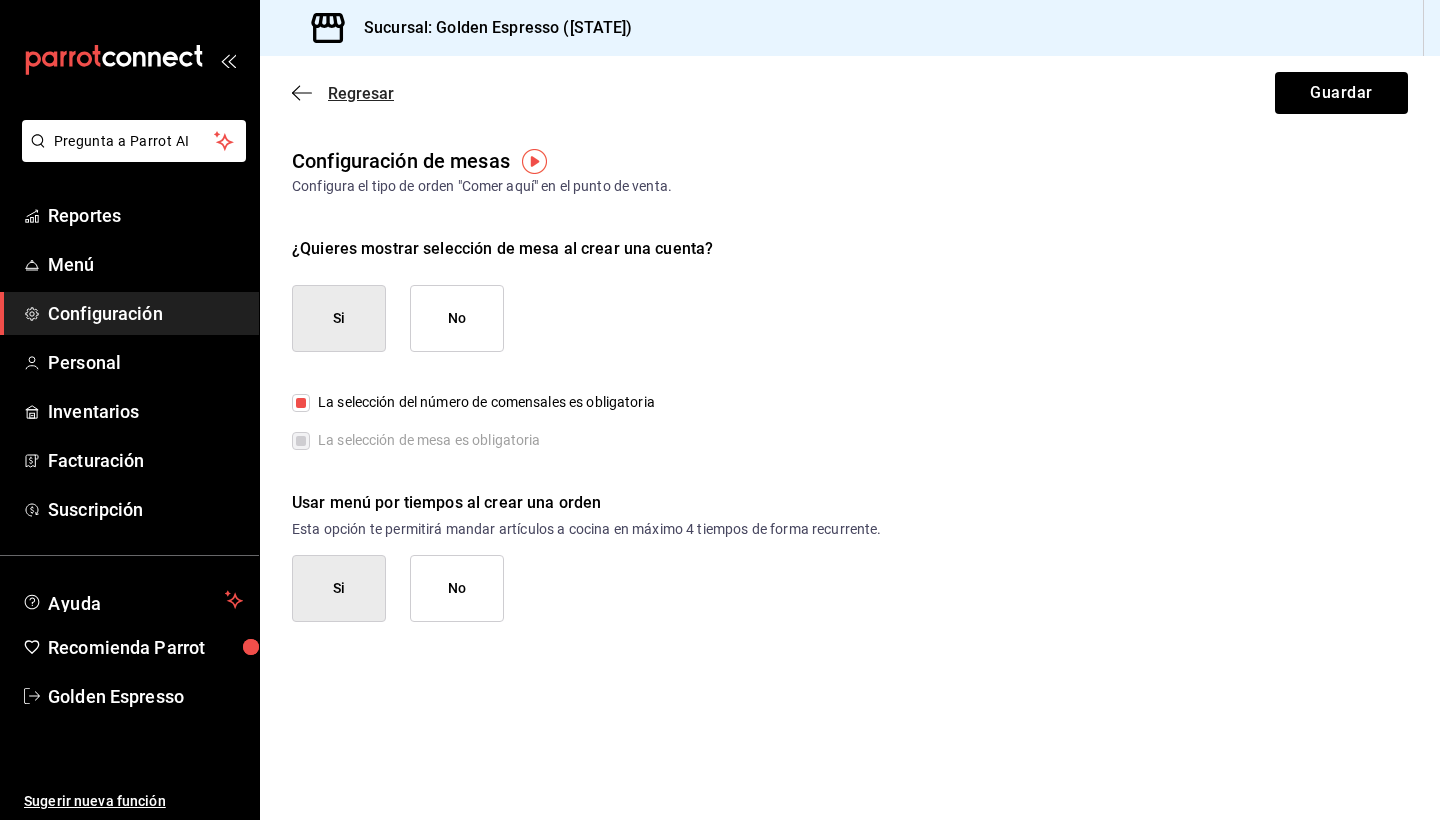 click on "Regresar" at bounding box center [343, 93] 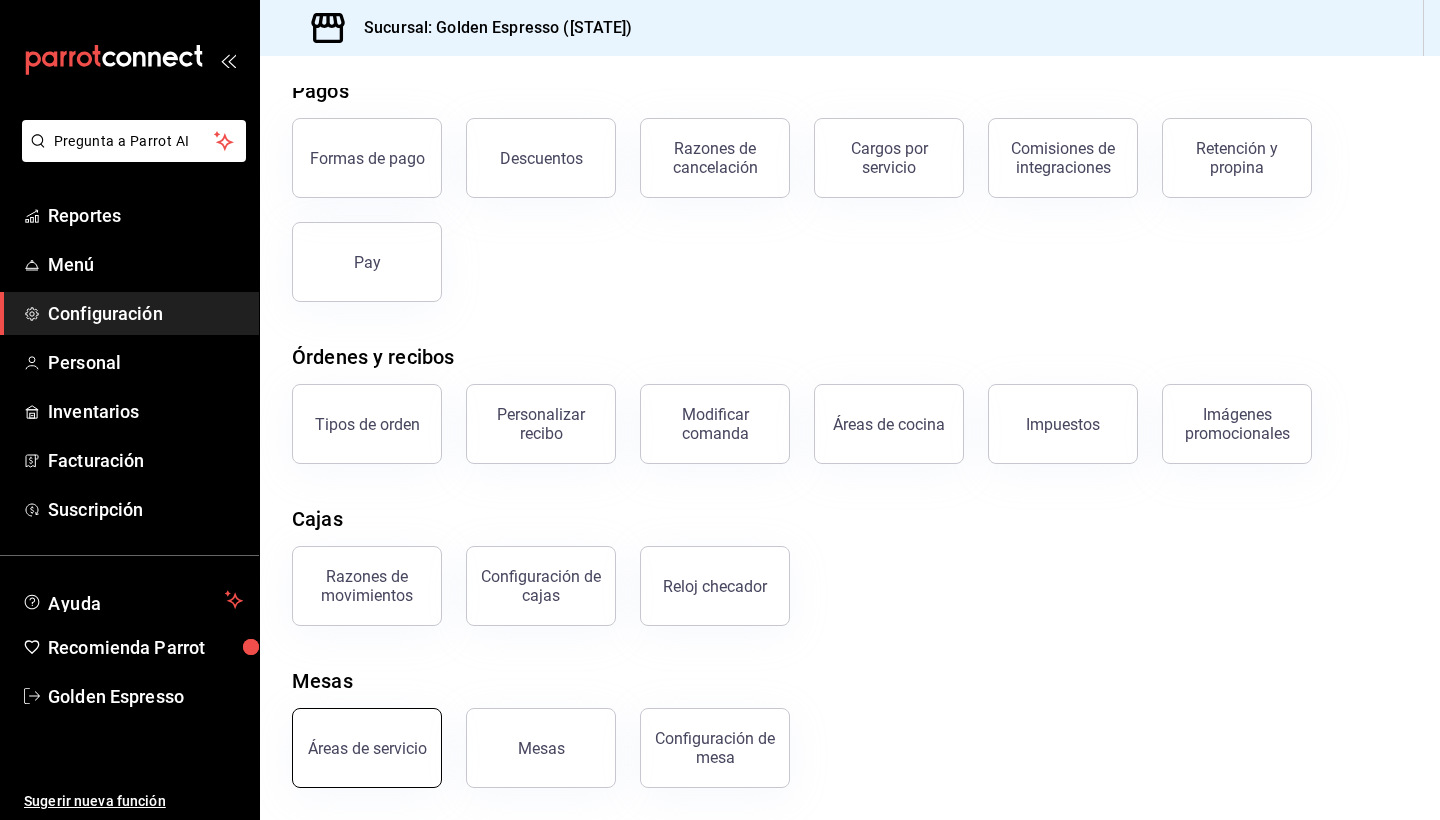 scroll, scrollTop: 90, scrollLeft: 0, axis: vertical 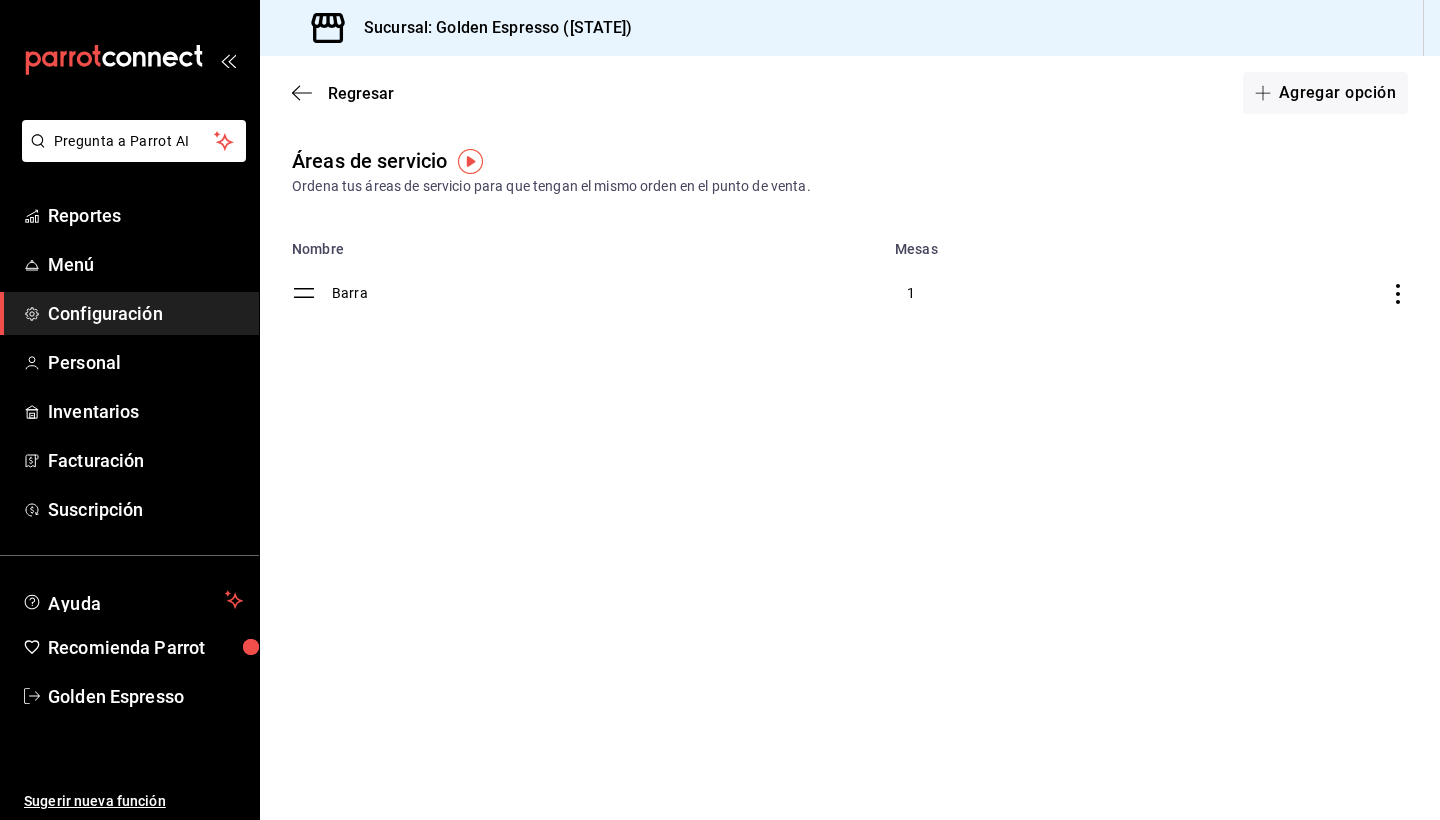 click on "Barra" at bounding box center [607, 293] 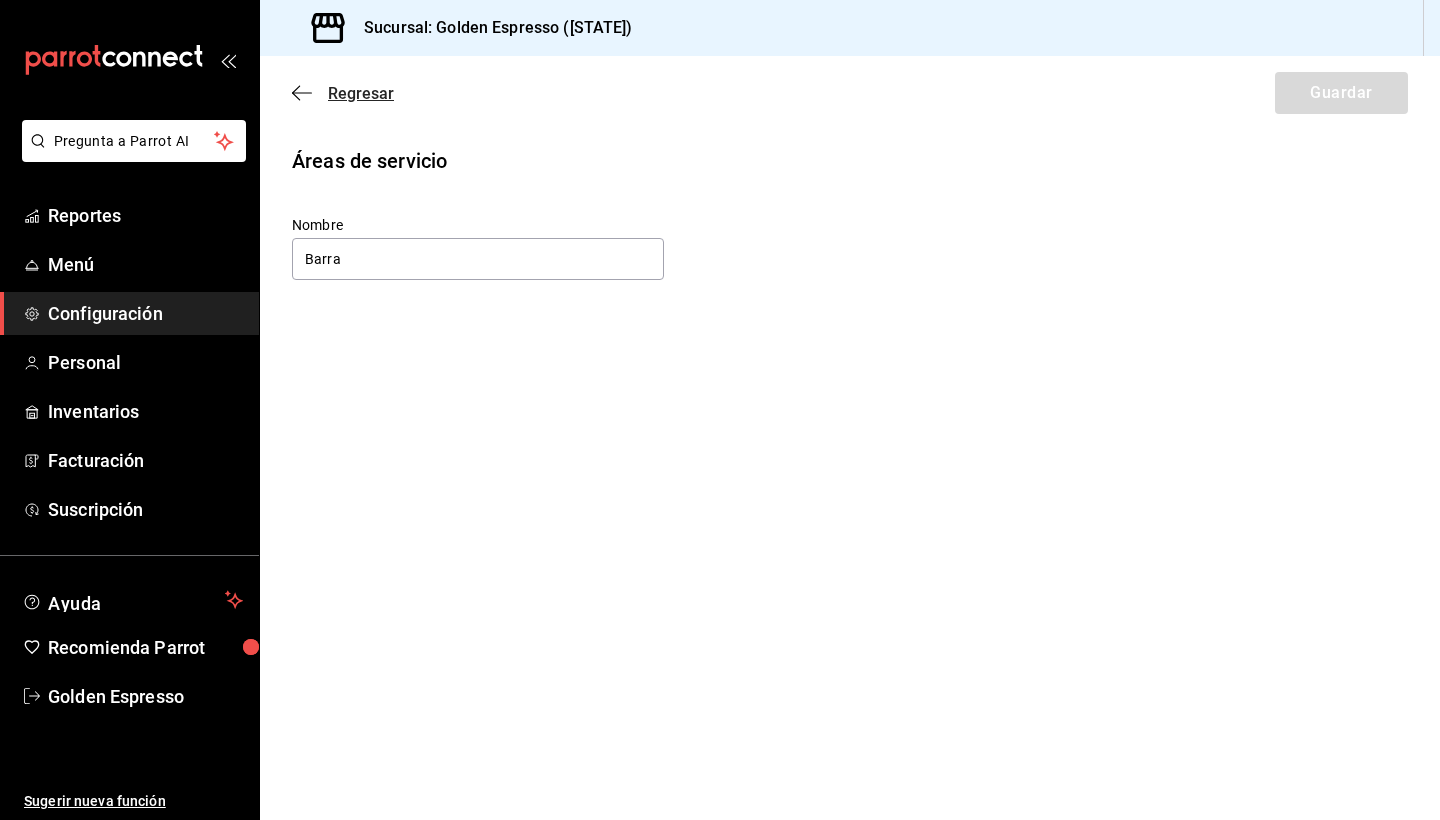 click 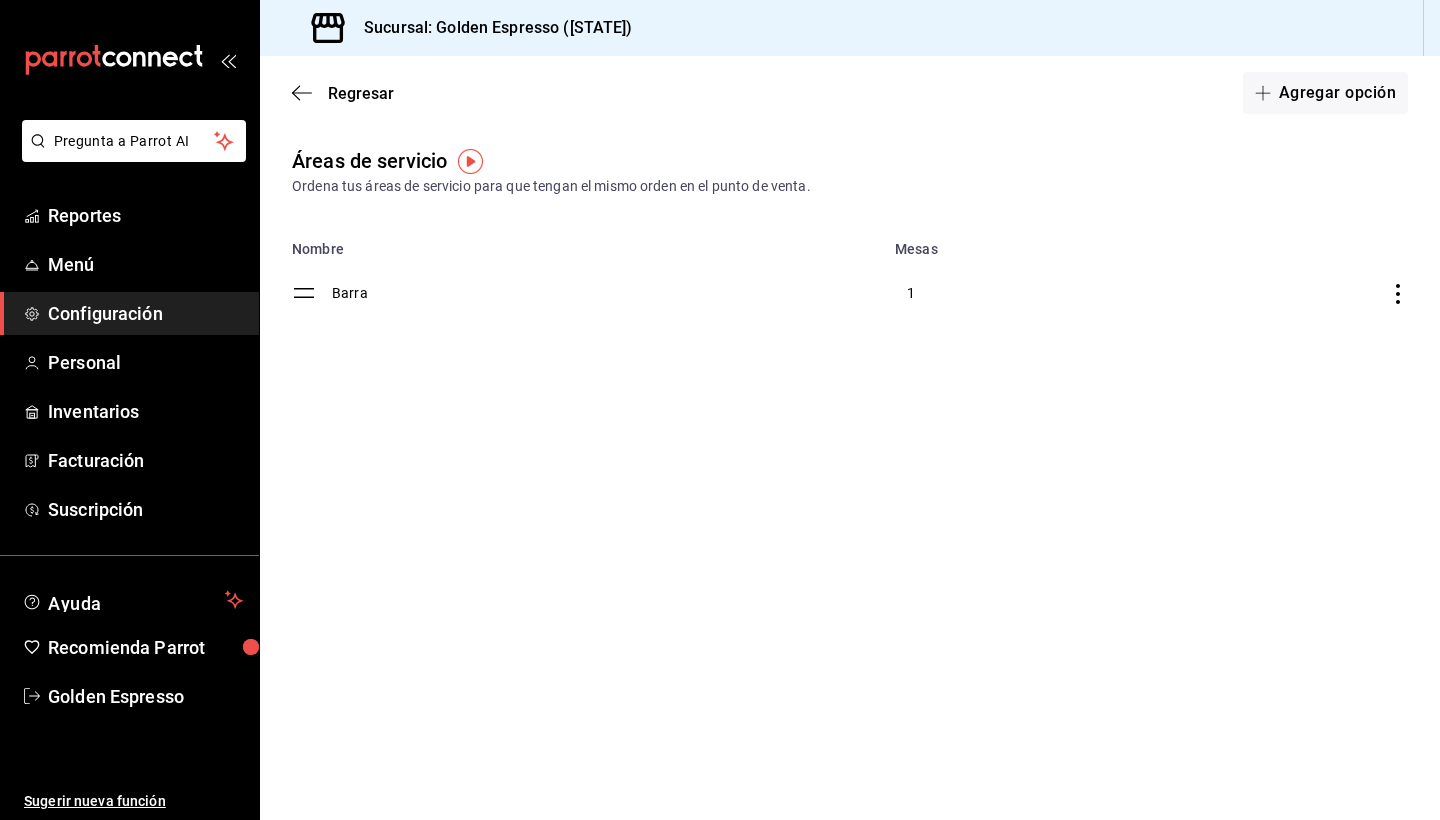 click 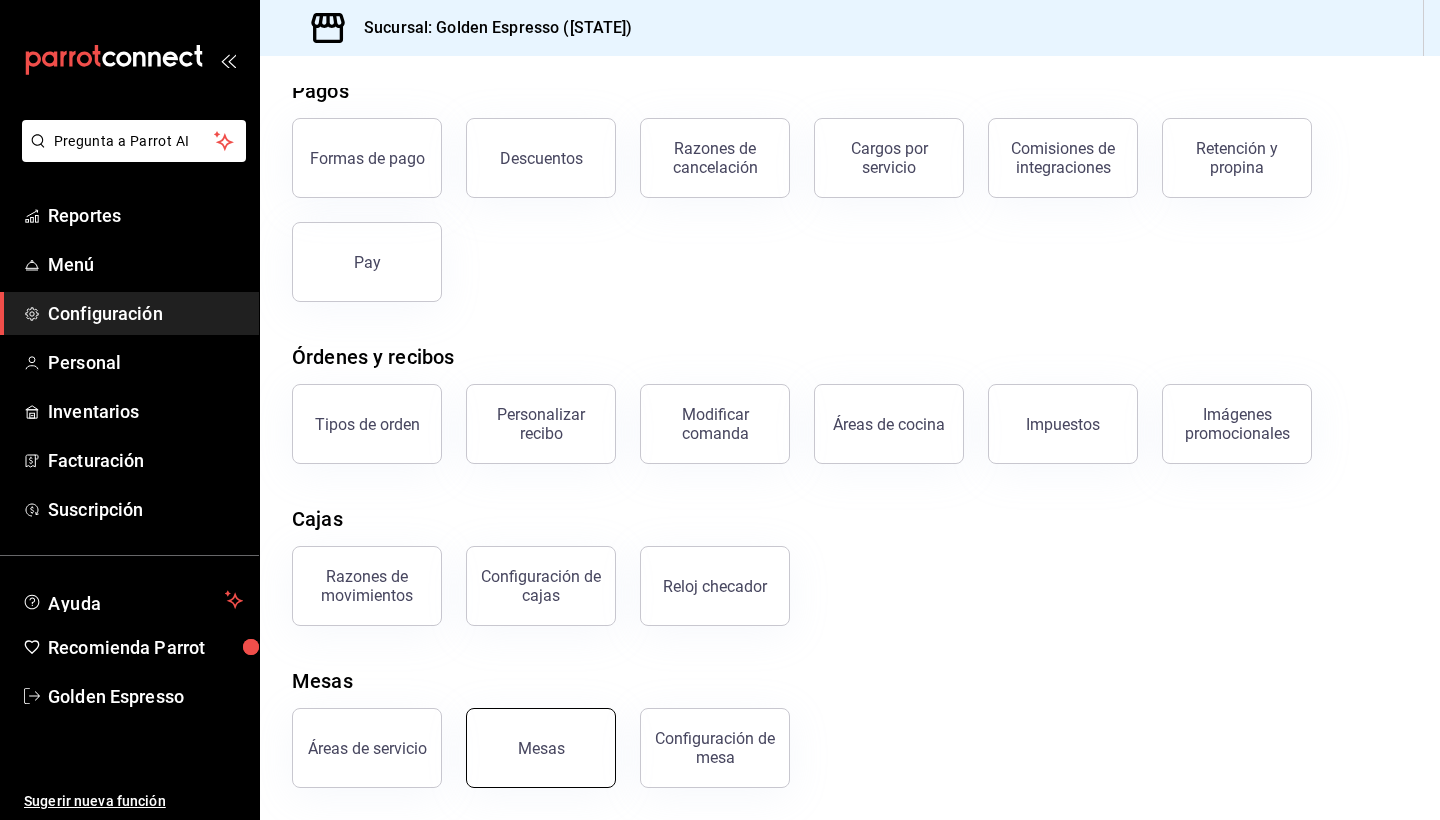 scroll, scrollTop: 90, scrollLeft: 0, axis: vertical 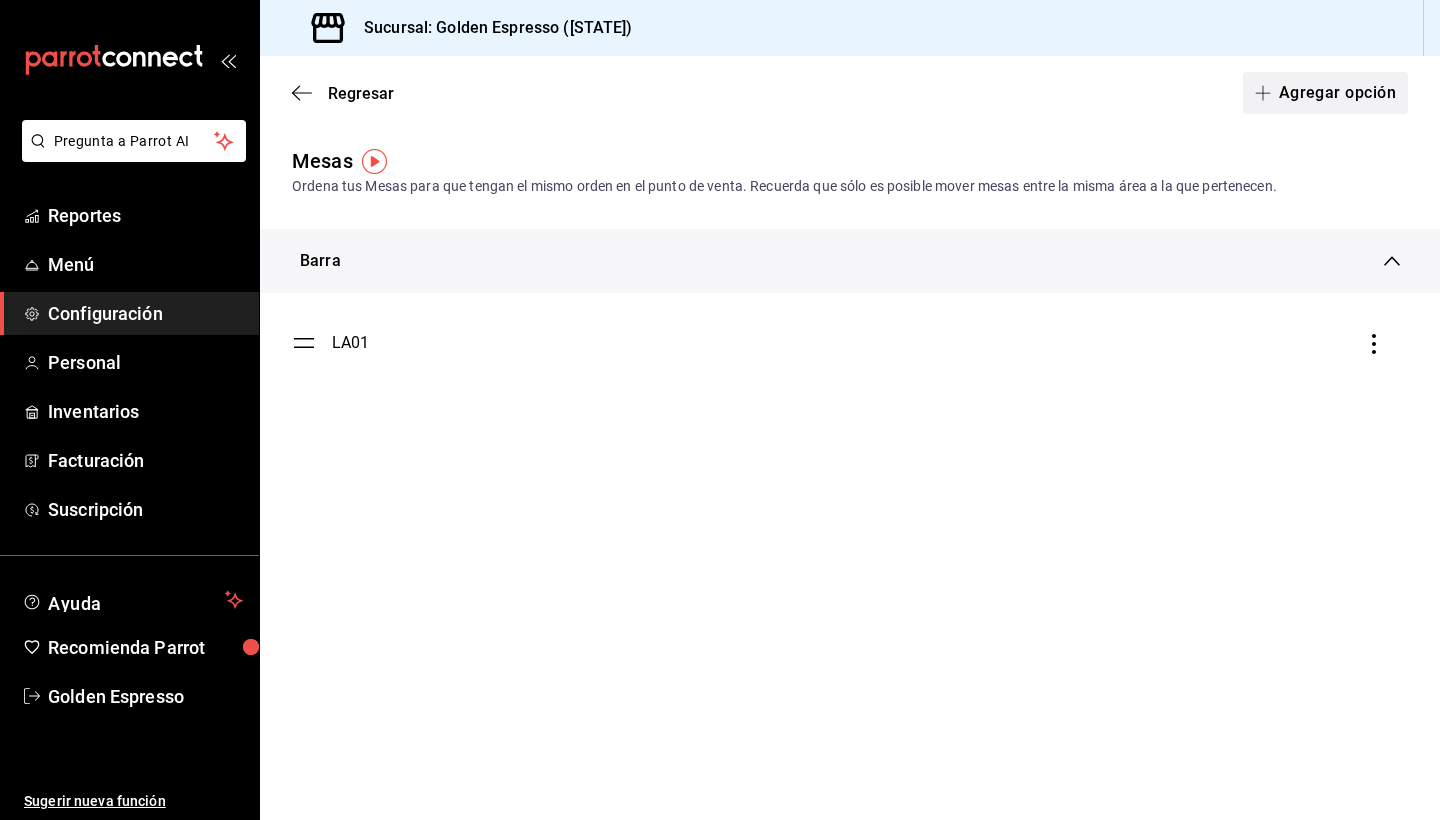 click on "Agregar opción" at bounding box center (1325, 93) 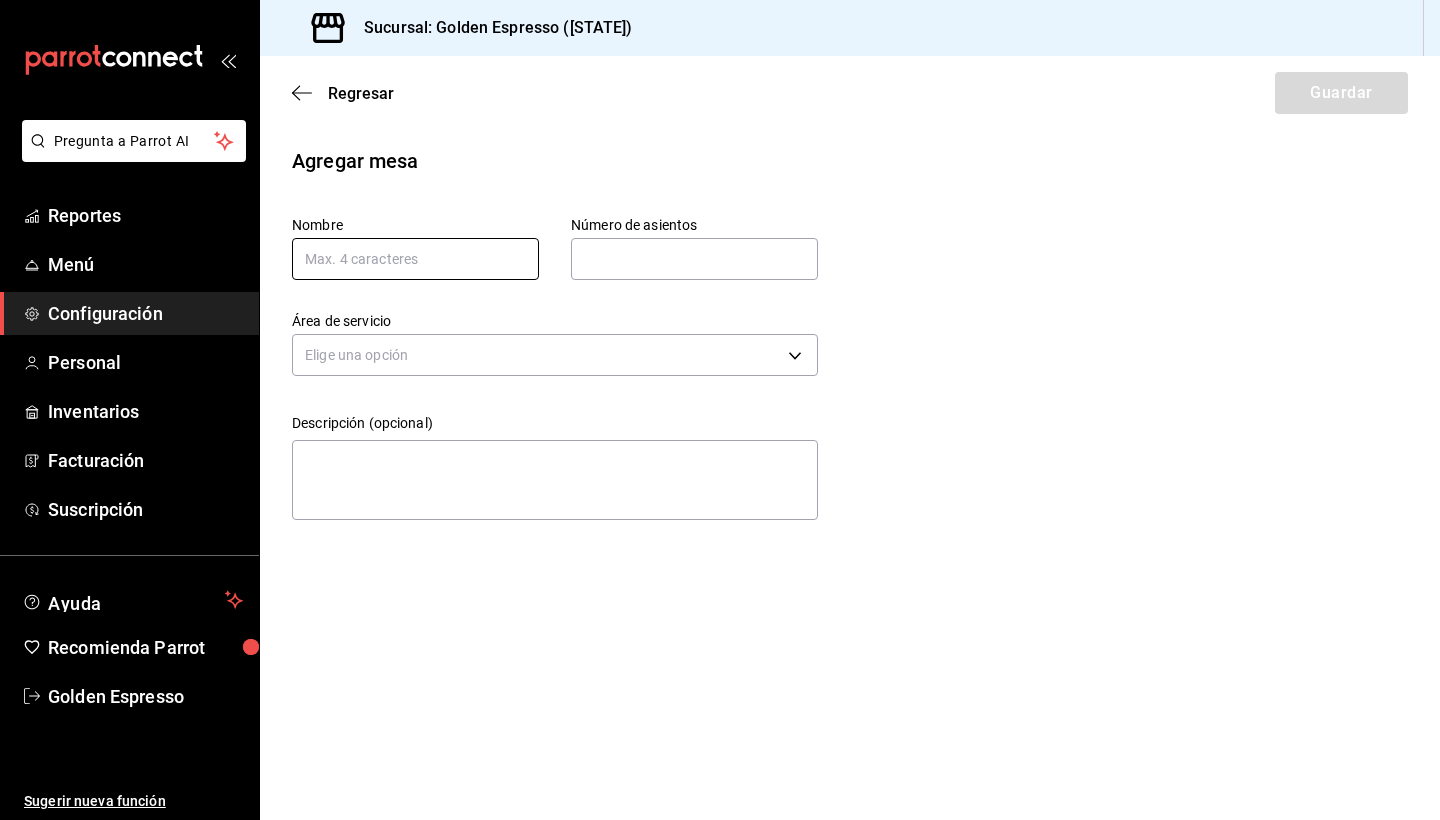 click at bounding box center (415, 259) 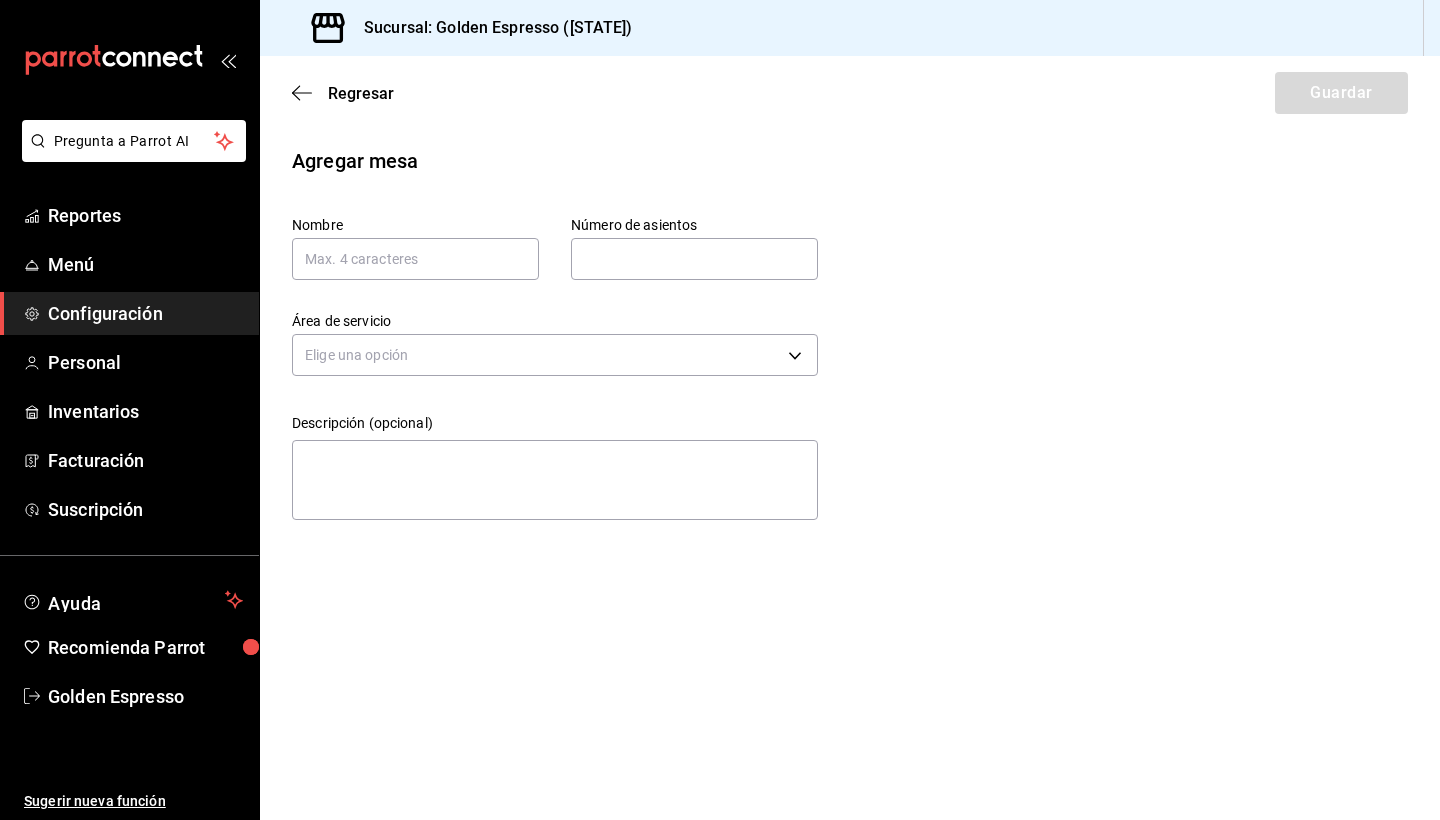 click on "Configuración" at bounding box center [145, 313] 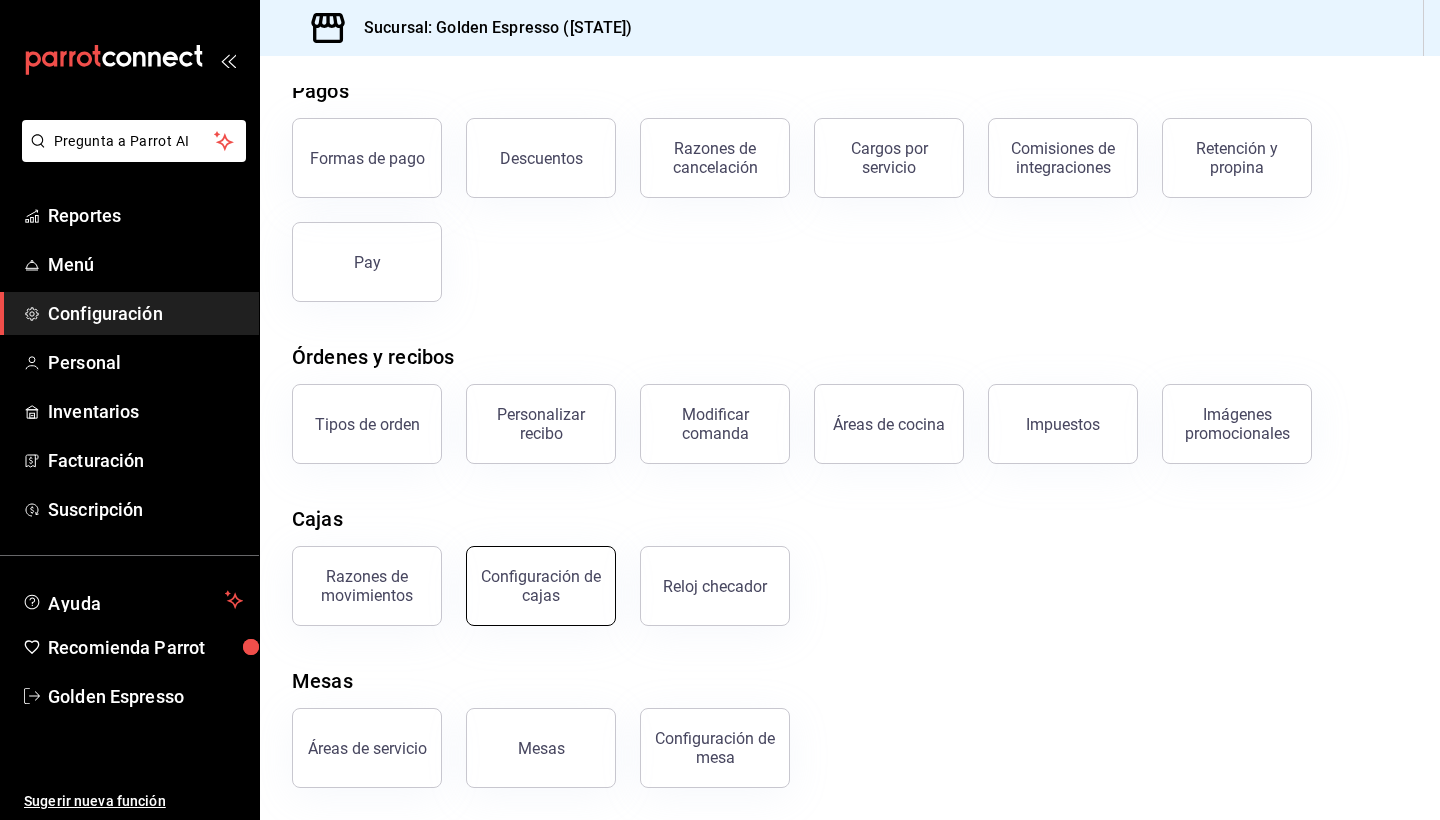 scroll, scrollTop: 90, scrollLeft: 0, axis: vertical 